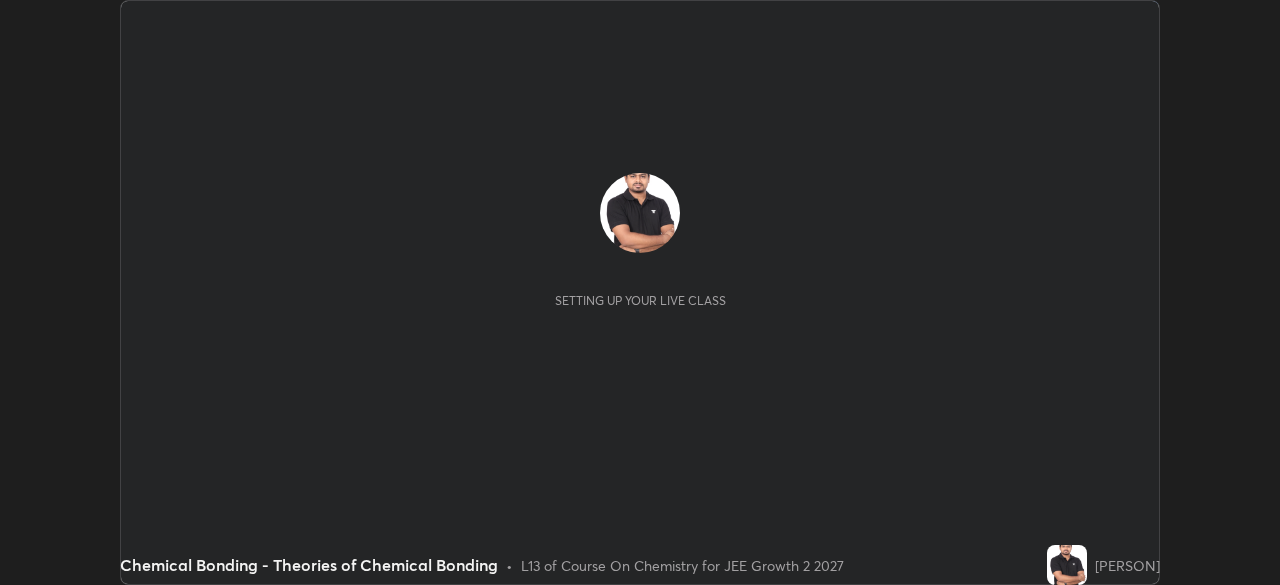 scroll, scrollTop: 0, scrollLeft: 0, axis: both 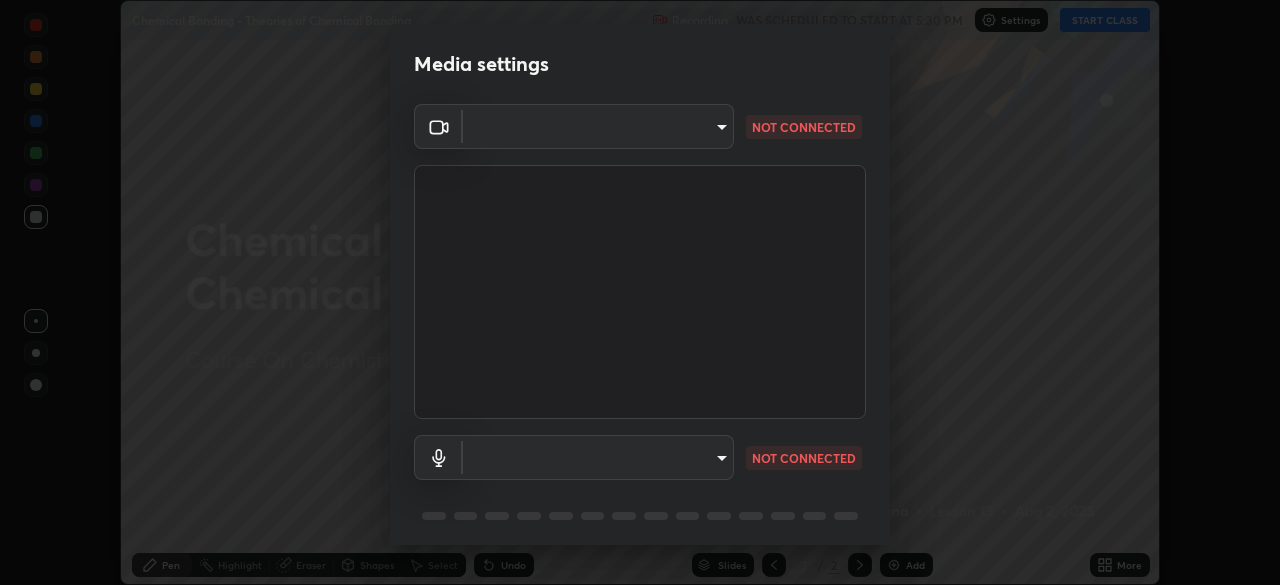 type on "a6c09d3532ea2fb43736101803286e867d47047993e392948129e064bf5450bd" 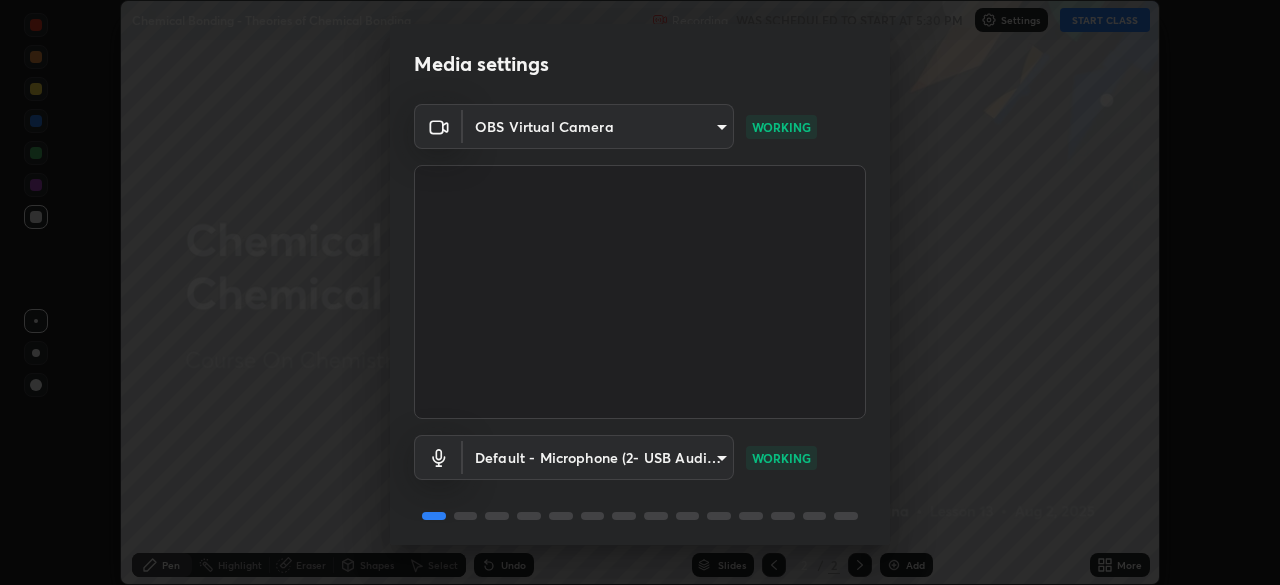 scroll, scrollTop: 71, scrollLeft: 0, axis: vertical 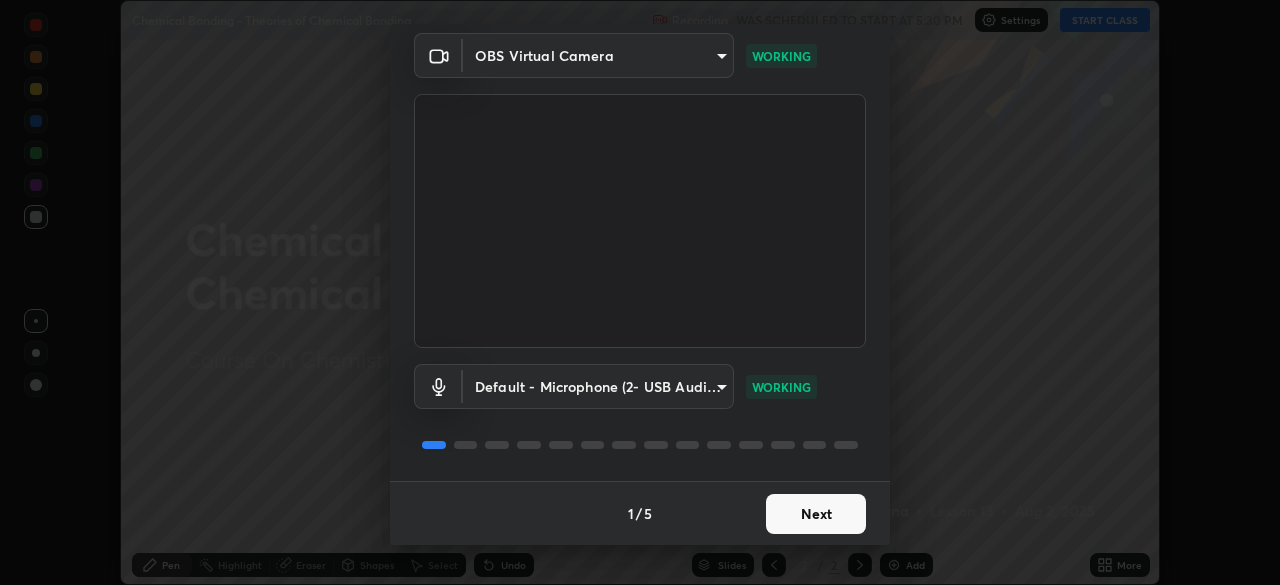 click on "Next" at bounding box center [816, 514] 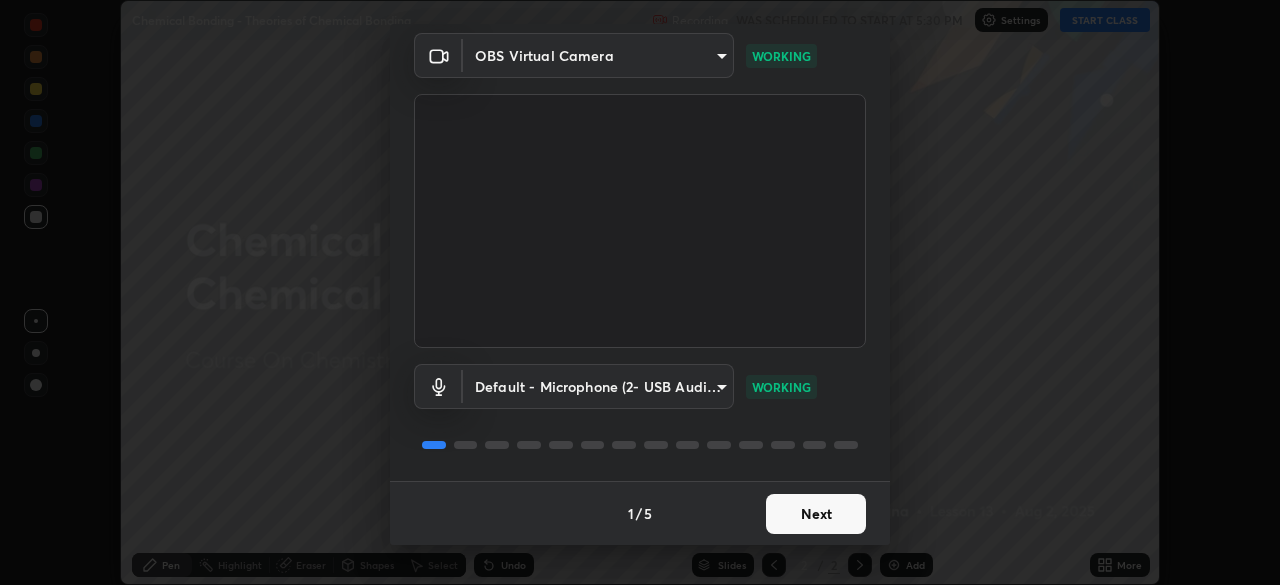 scroll, scrollTop: 0, scrollLeft: 0, axis: both 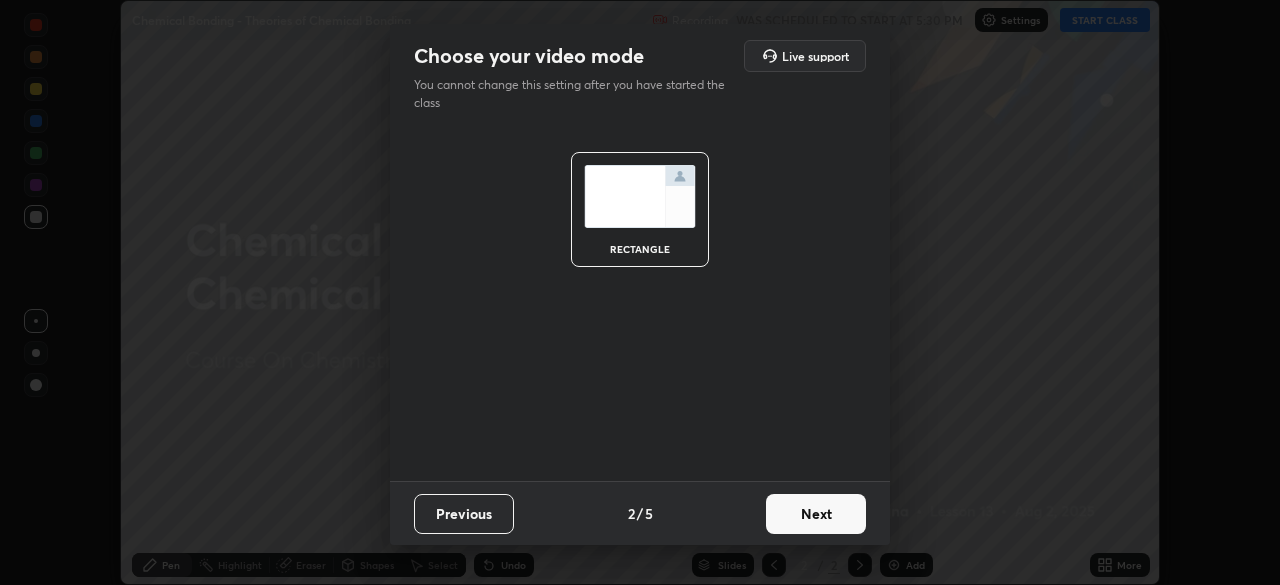 click on "Next" at bounding box center [816, 514] 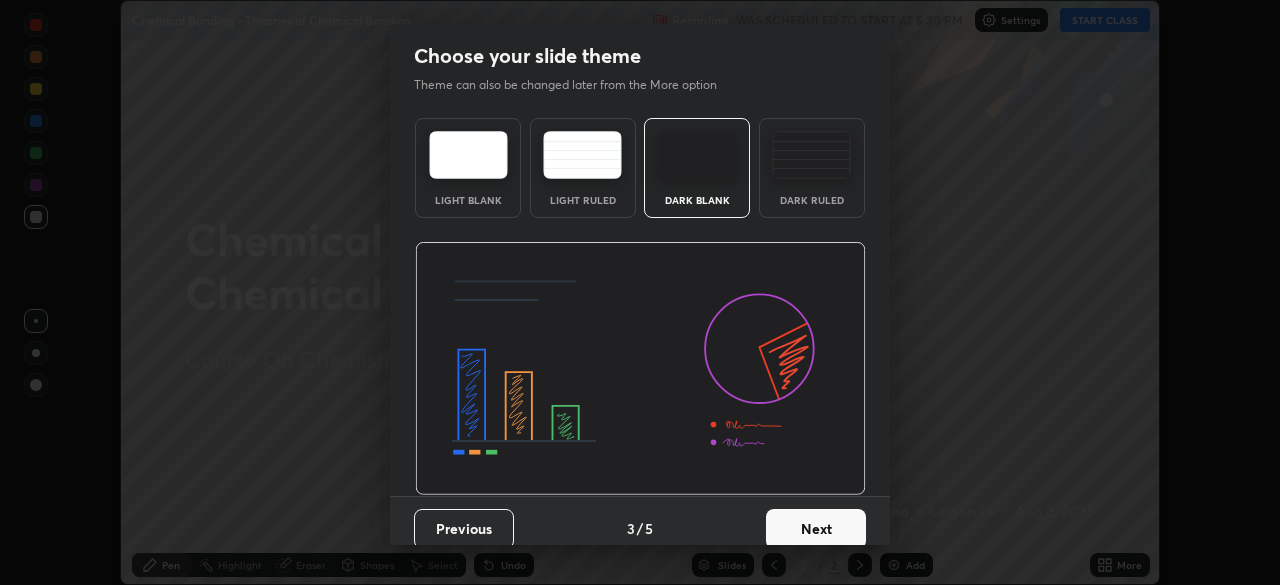 click on "Next" at bounding box center (816, 529) 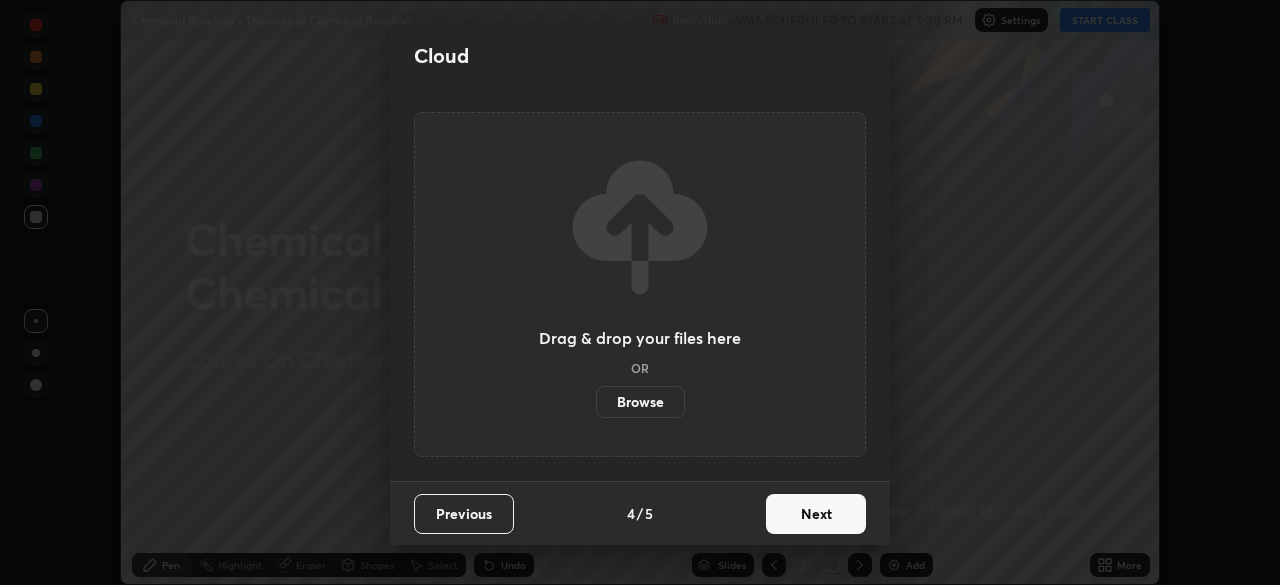 click on "Next" at bounding box center [816, 514] 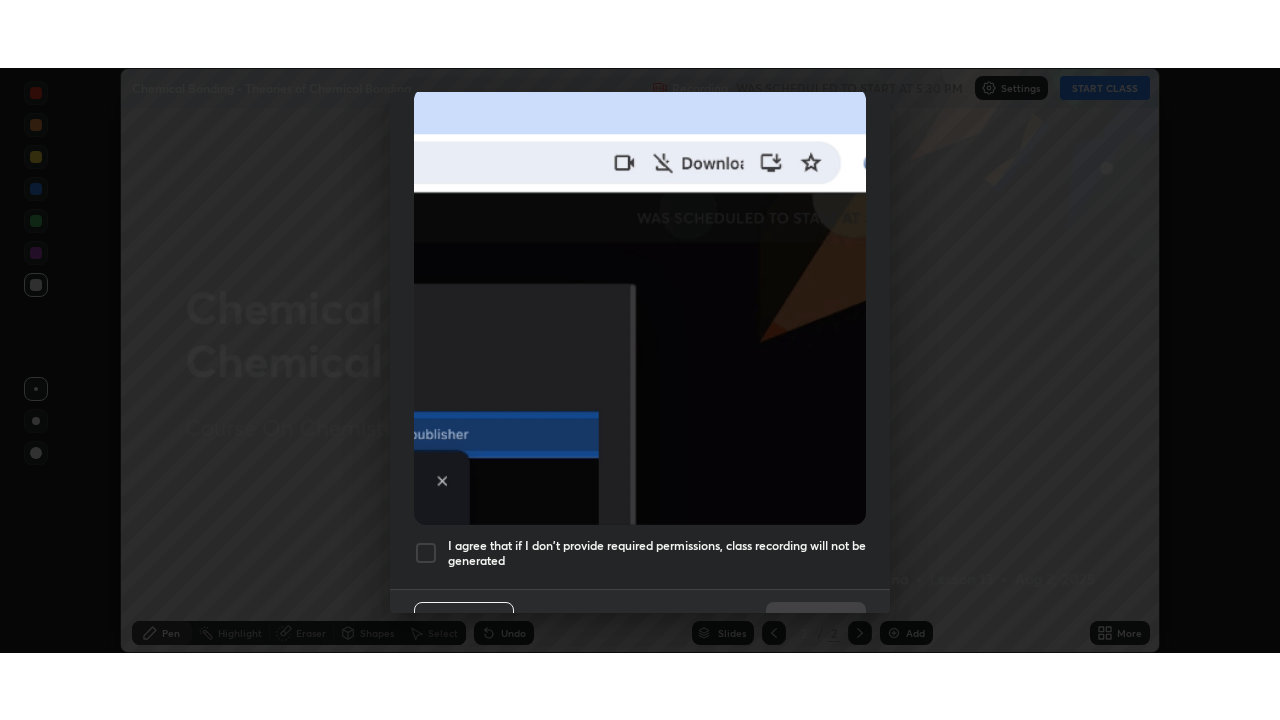 scroll, scrollTop: 479, scrollLeft: 0, axis: vertical 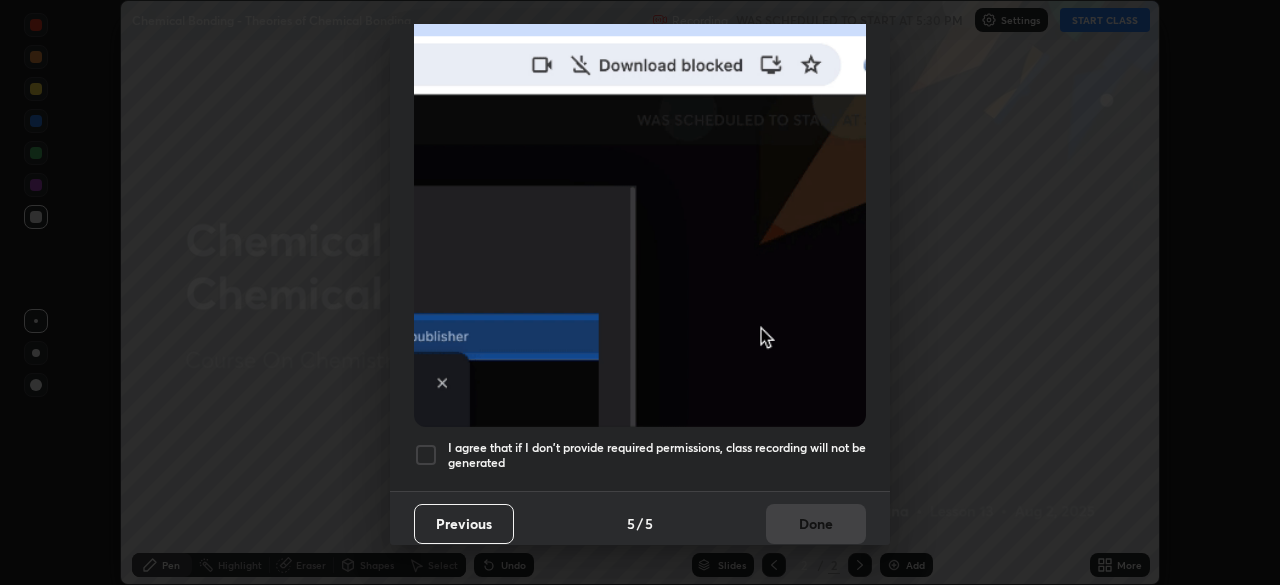 click at bounding box center [426, 455] 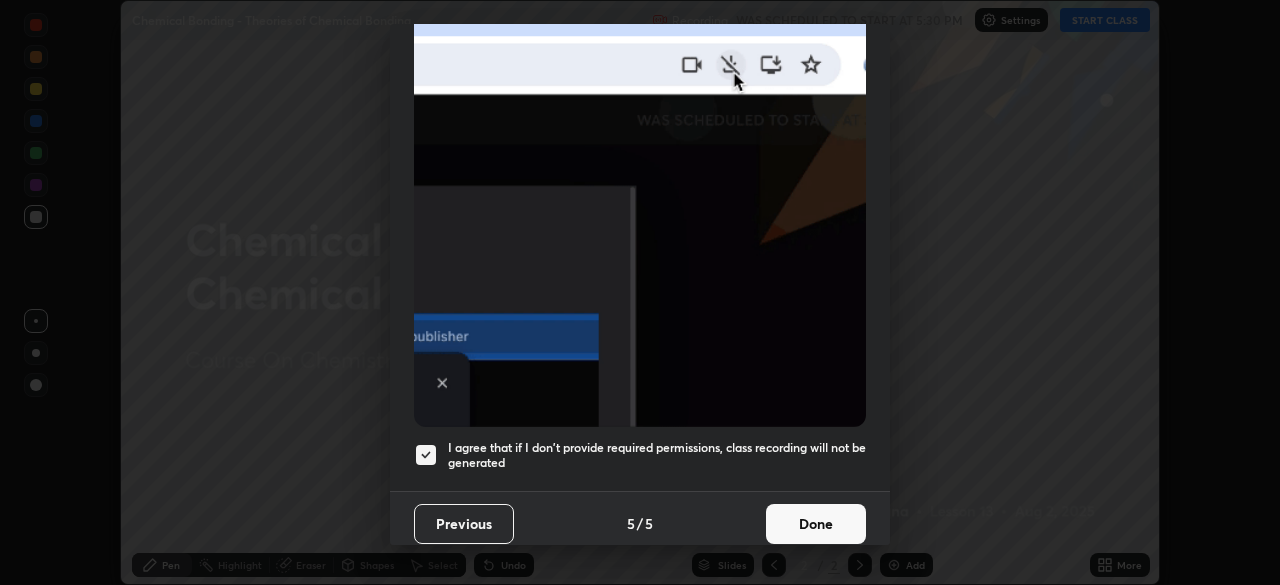 click on "Done" at bounding box center [816, 524] 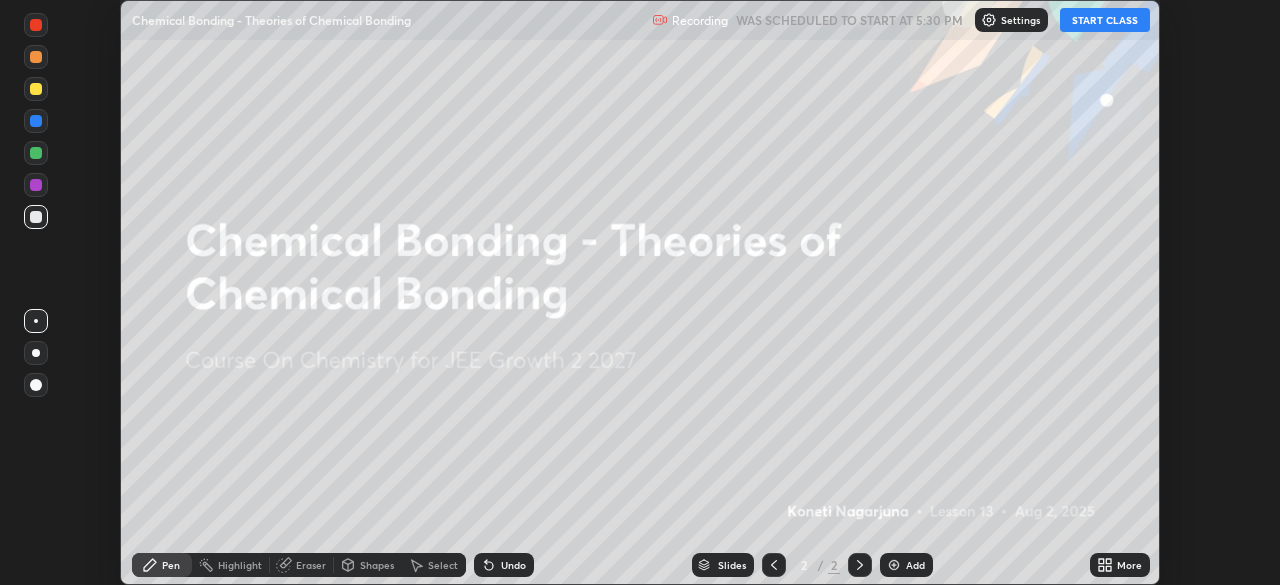 click 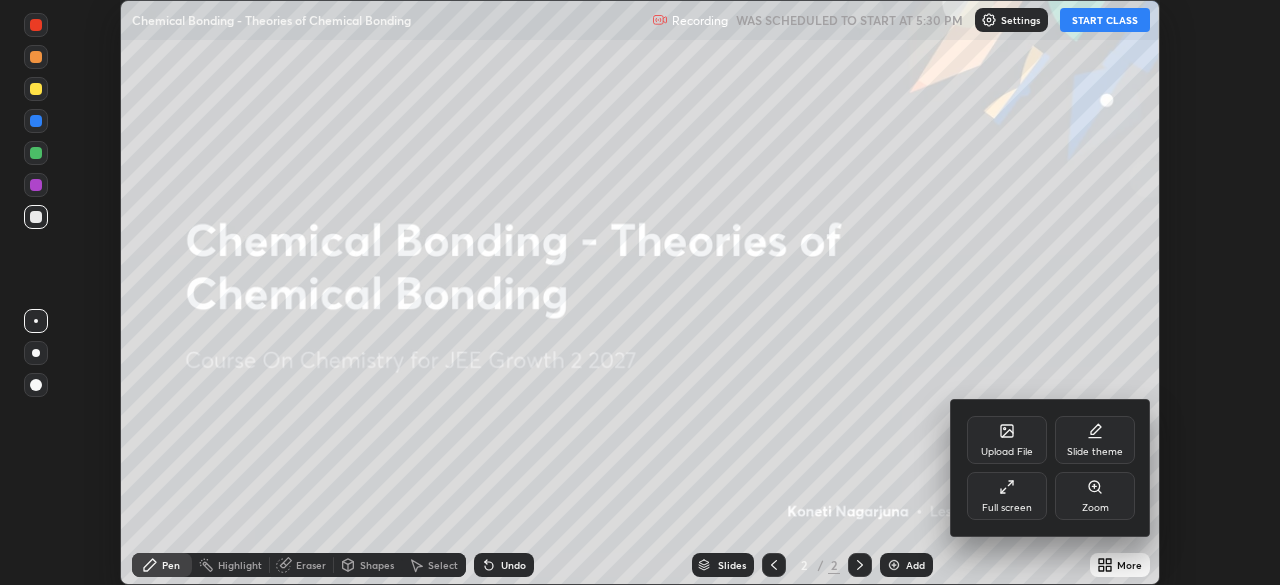 click on "Full screen" at bounding box center [1007, 496] 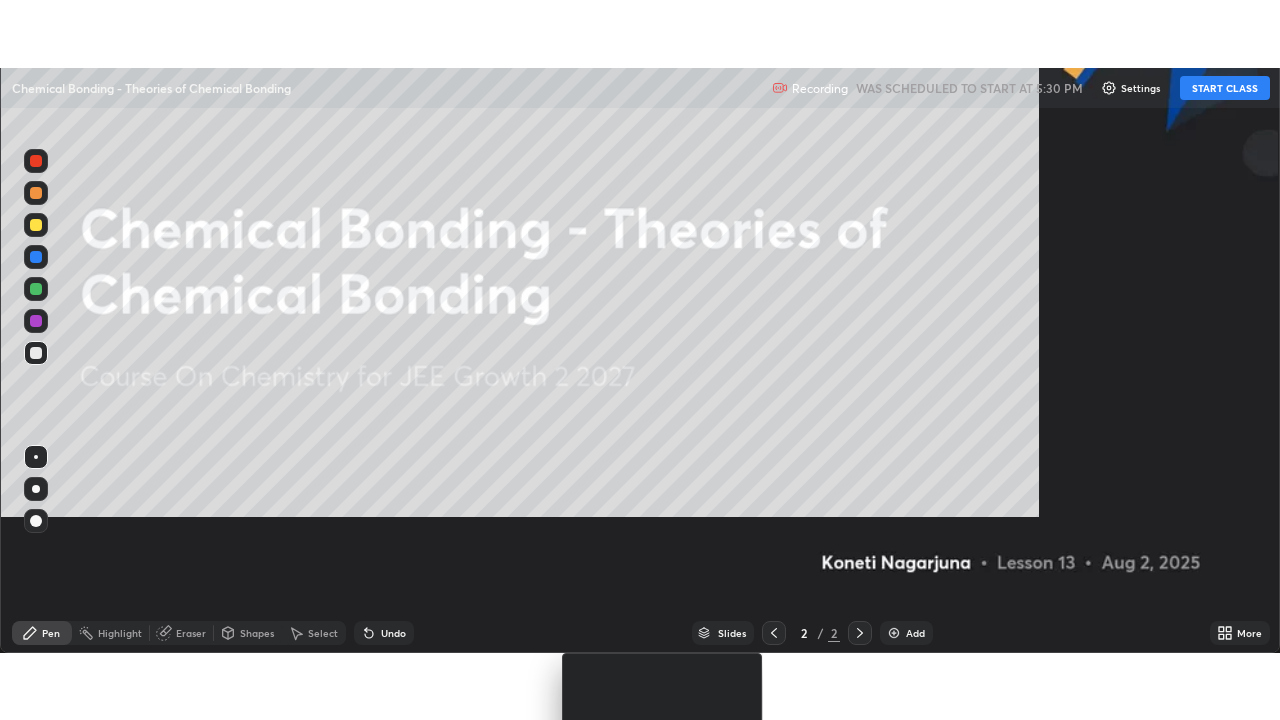 scroll, scrollTop: 99280, scrollLeft: 98720, axis: both 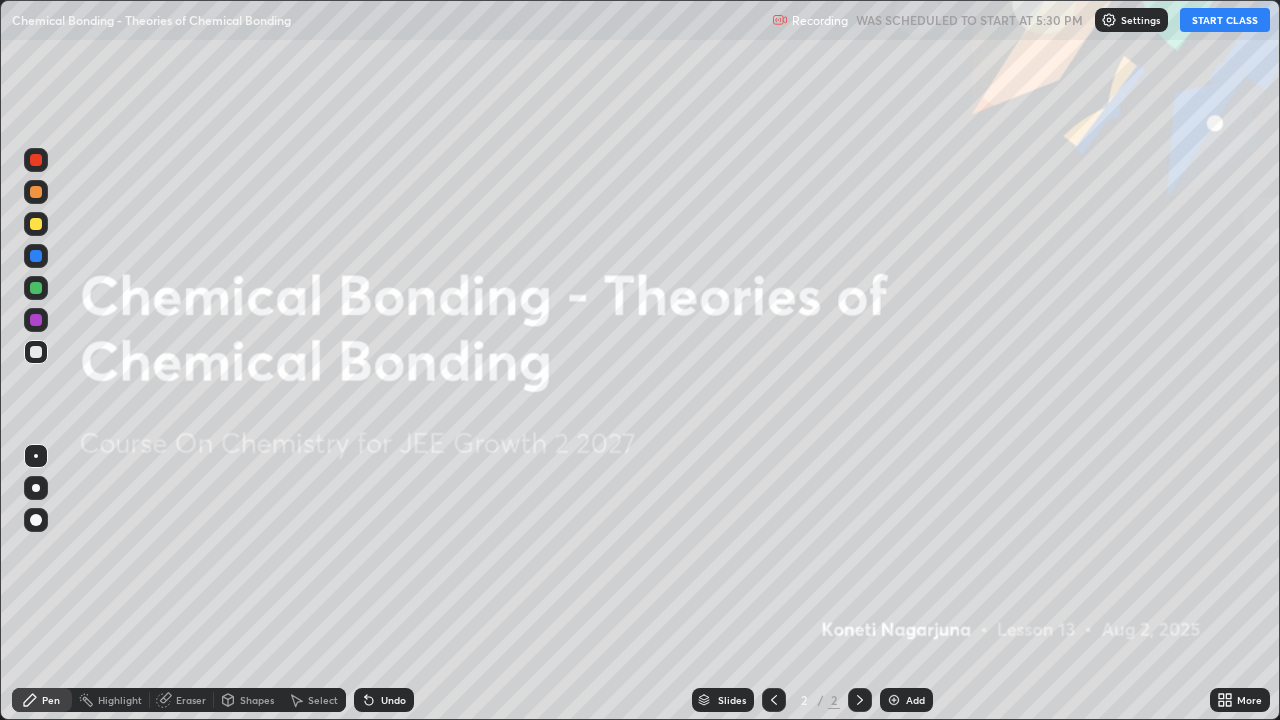 click on "START CLASS" at bounding box center (1225, 20) 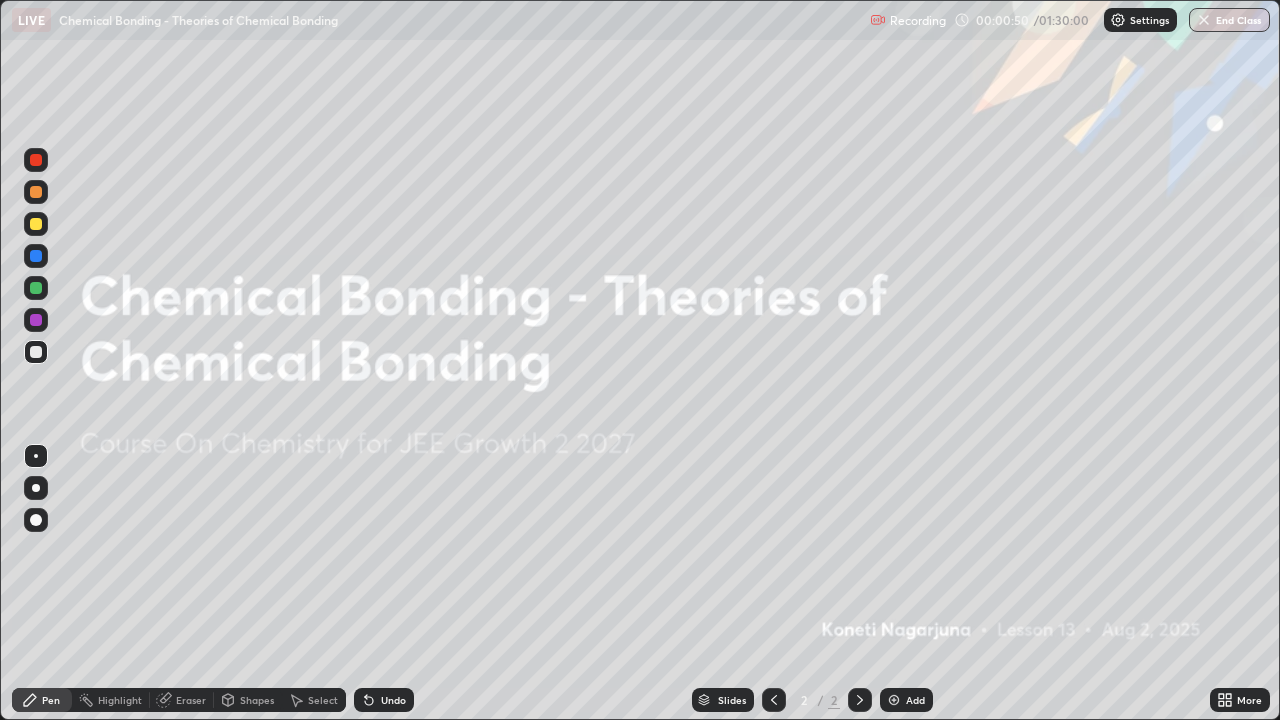 click on "Add" at bounding box center (915, 700) 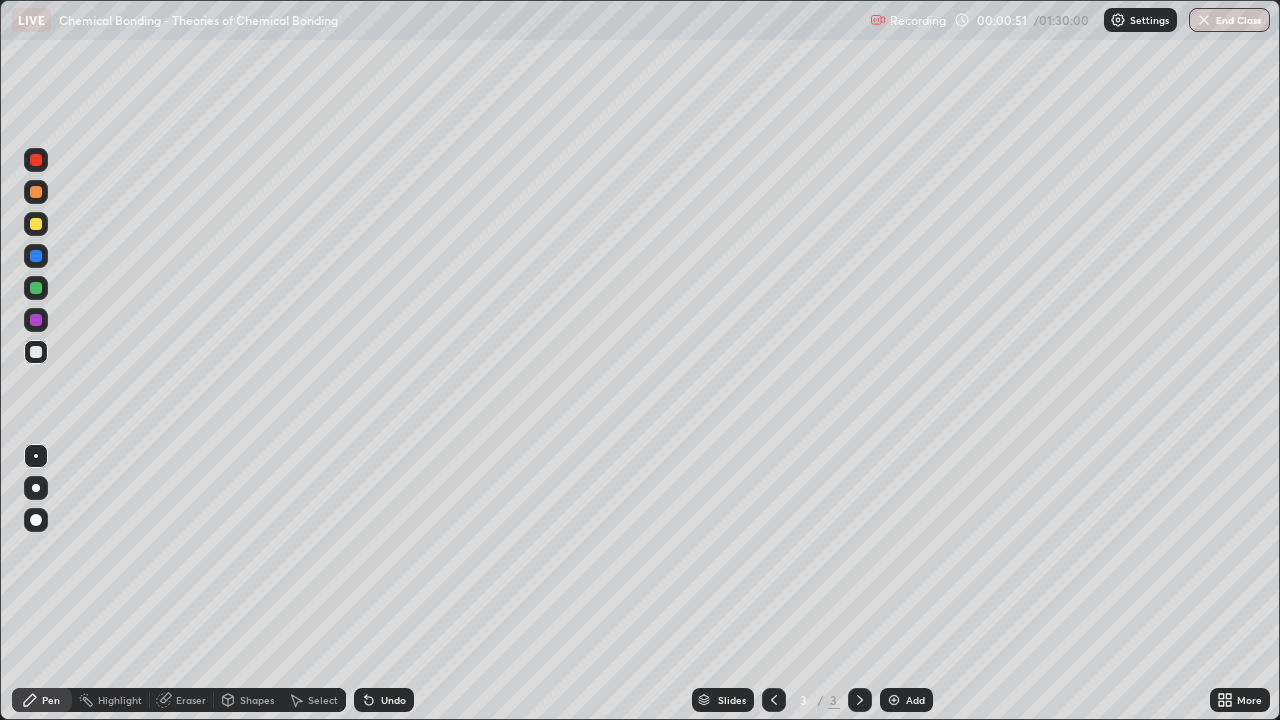 click on "Add" at bounding box center [915, 700] 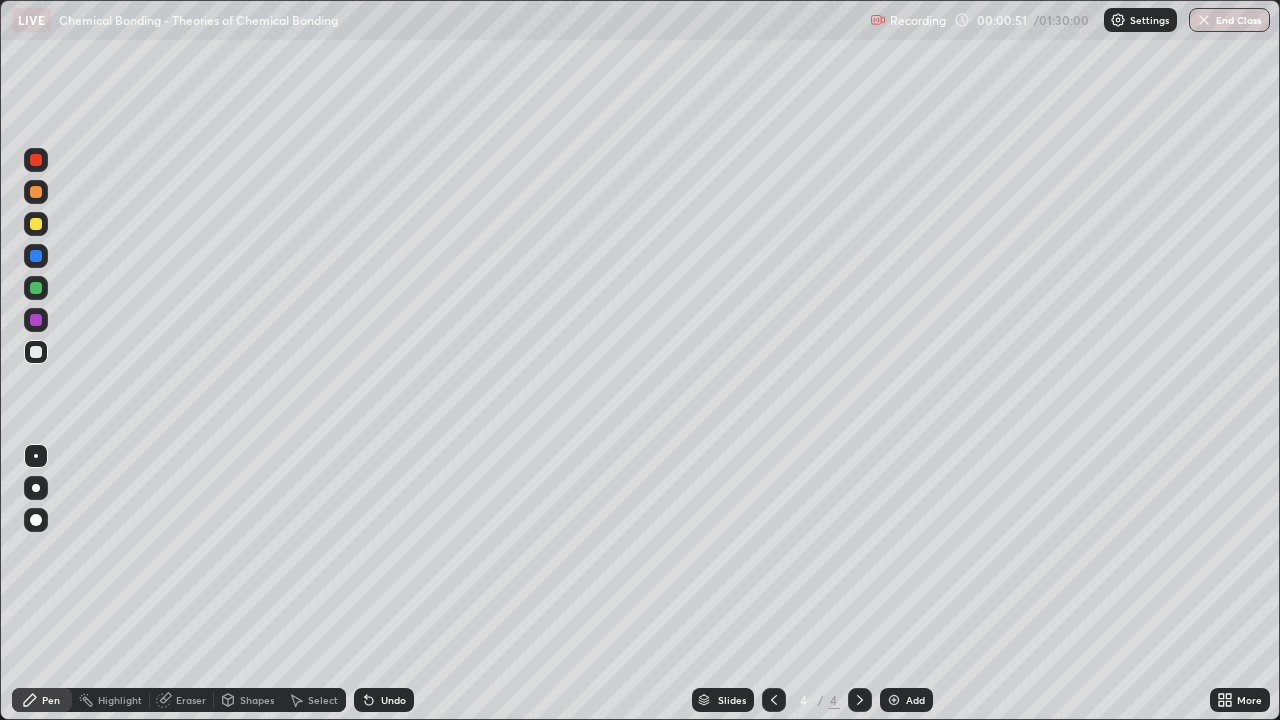 click on "Add" at bounding box center (915, 700) 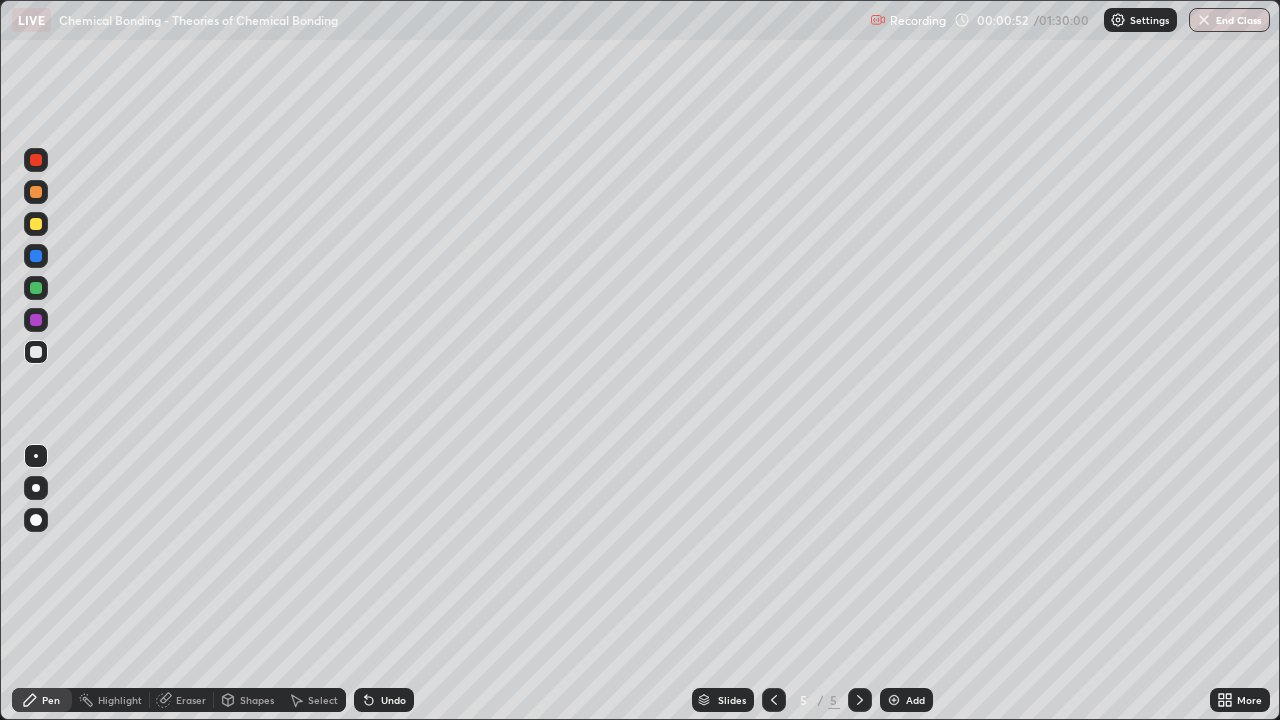 click on "Add" at bounding box center [915, 700] 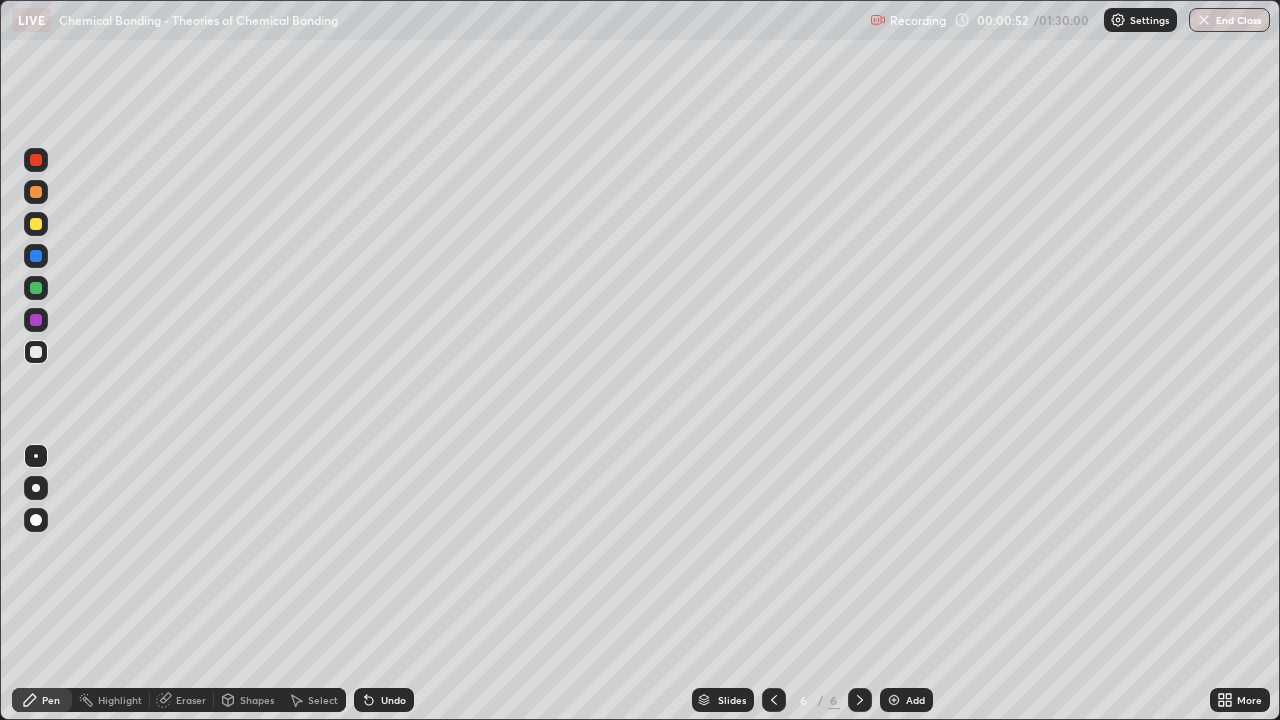 click on "Add" at bounding box center [915, 700] 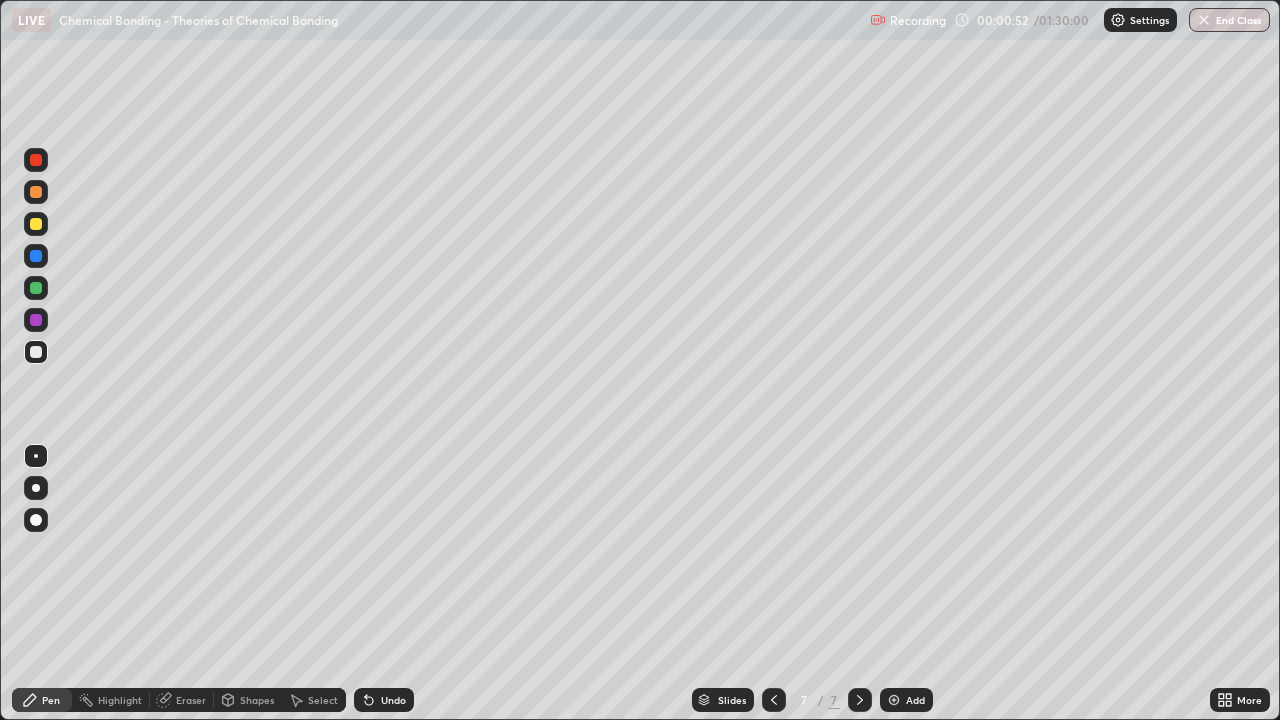 click on "Add" at bounding box center [915, 700] 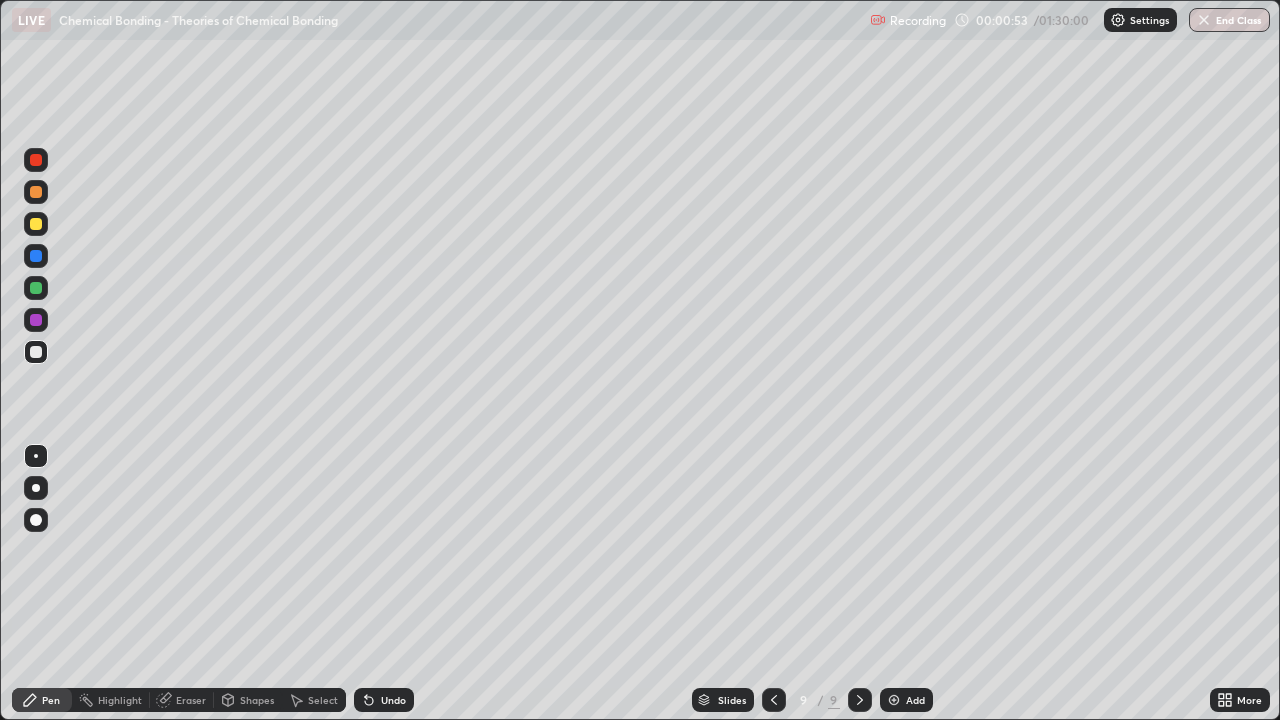 click on "Add" at bounding box center (906, 700) 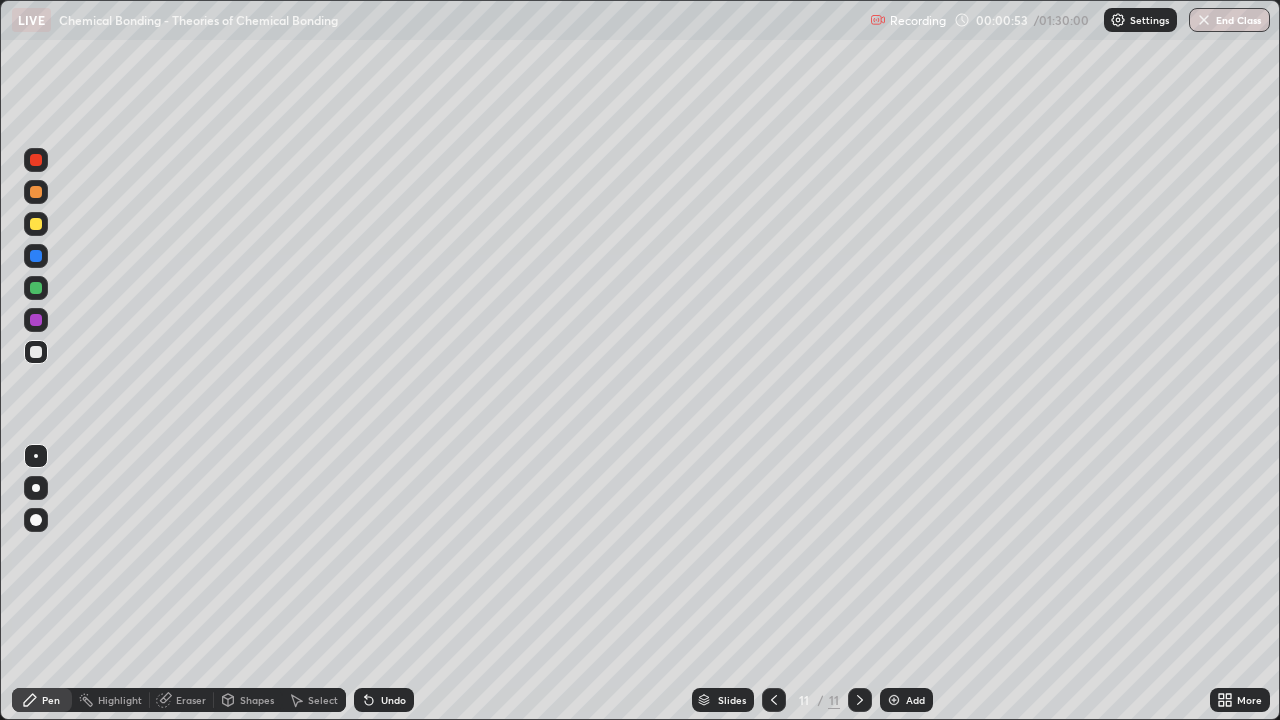 click on "Add" at bounding box center (915, 700) 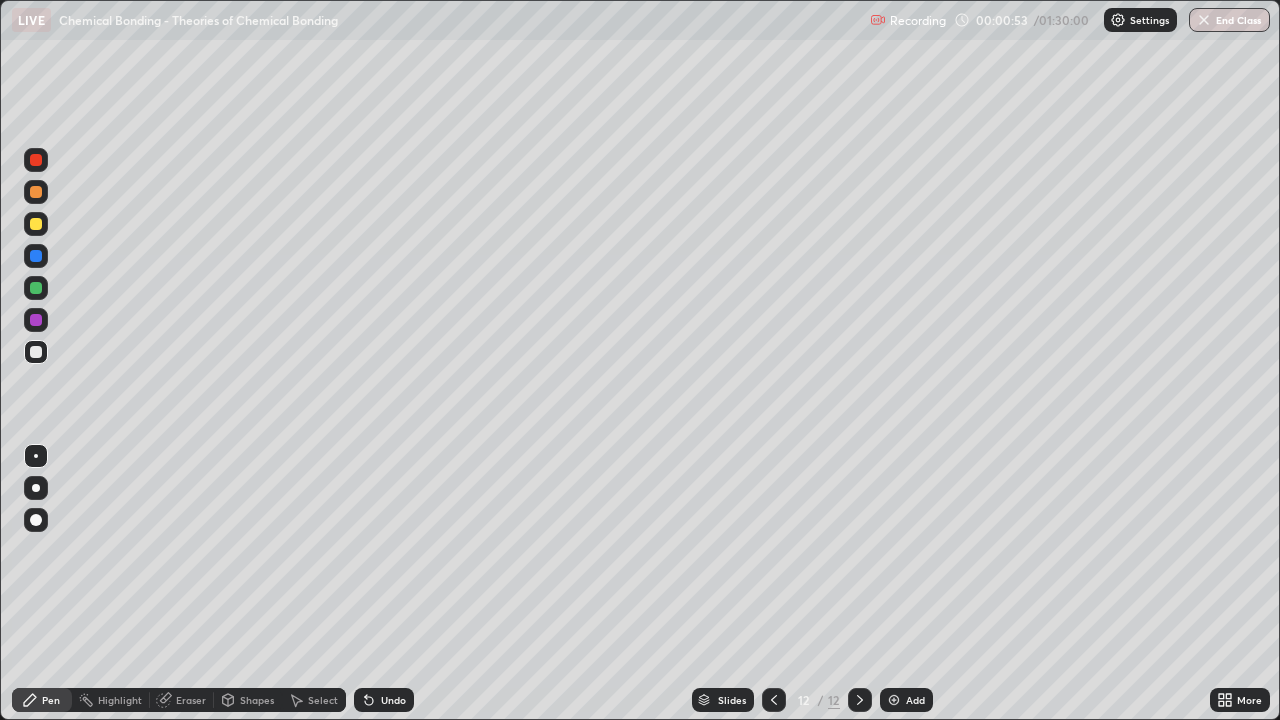click on "Add" at bounding box center (915, 700) 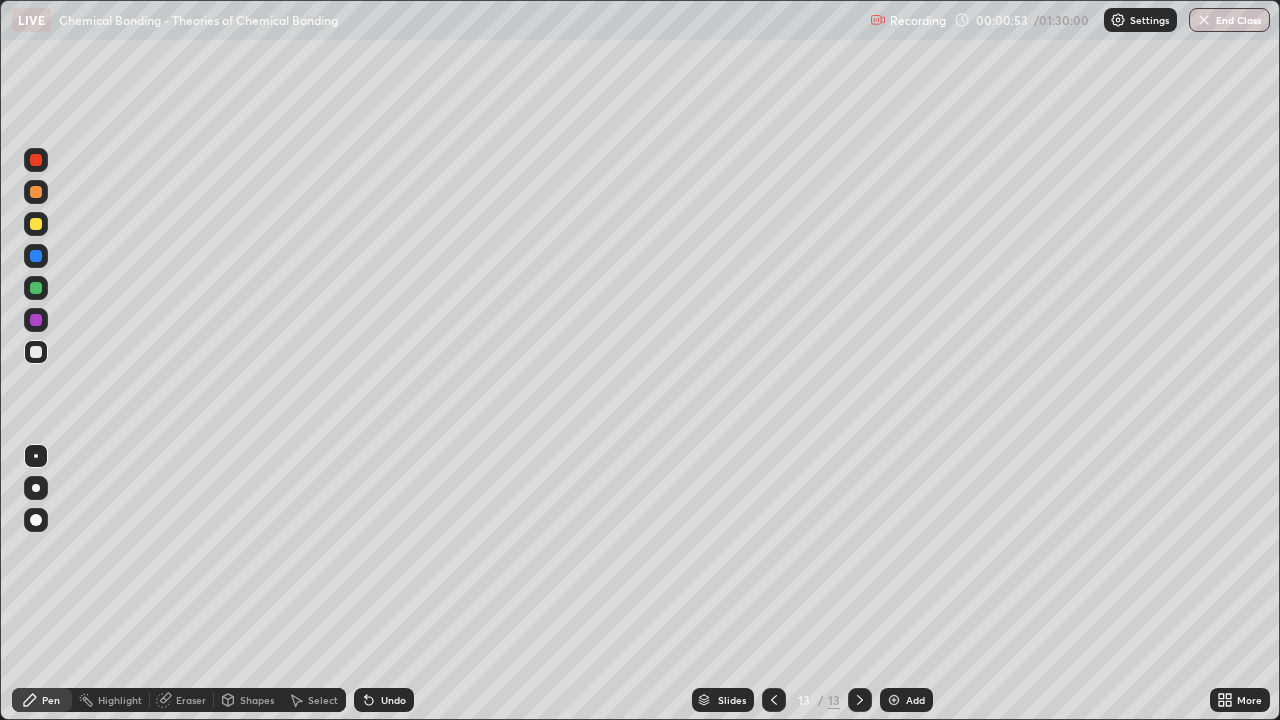 click on "Add" at bounding box center (906, 700) 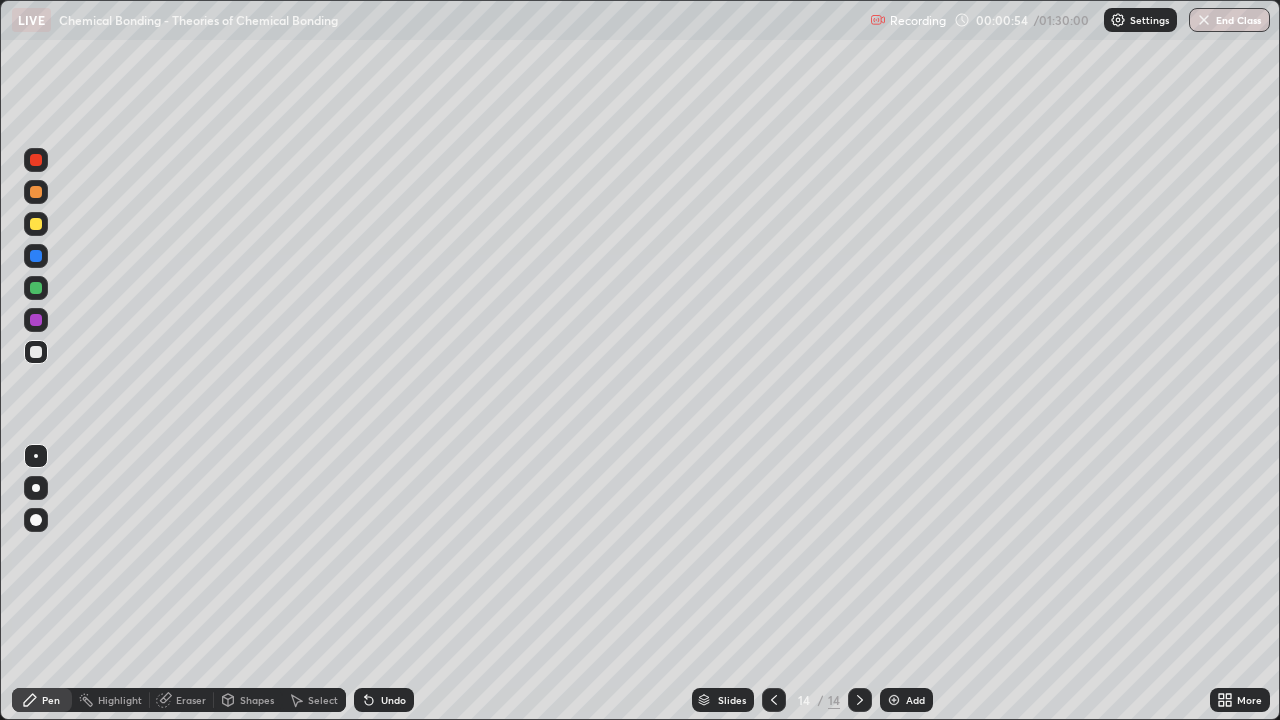 click at bounding box center (774, 700) 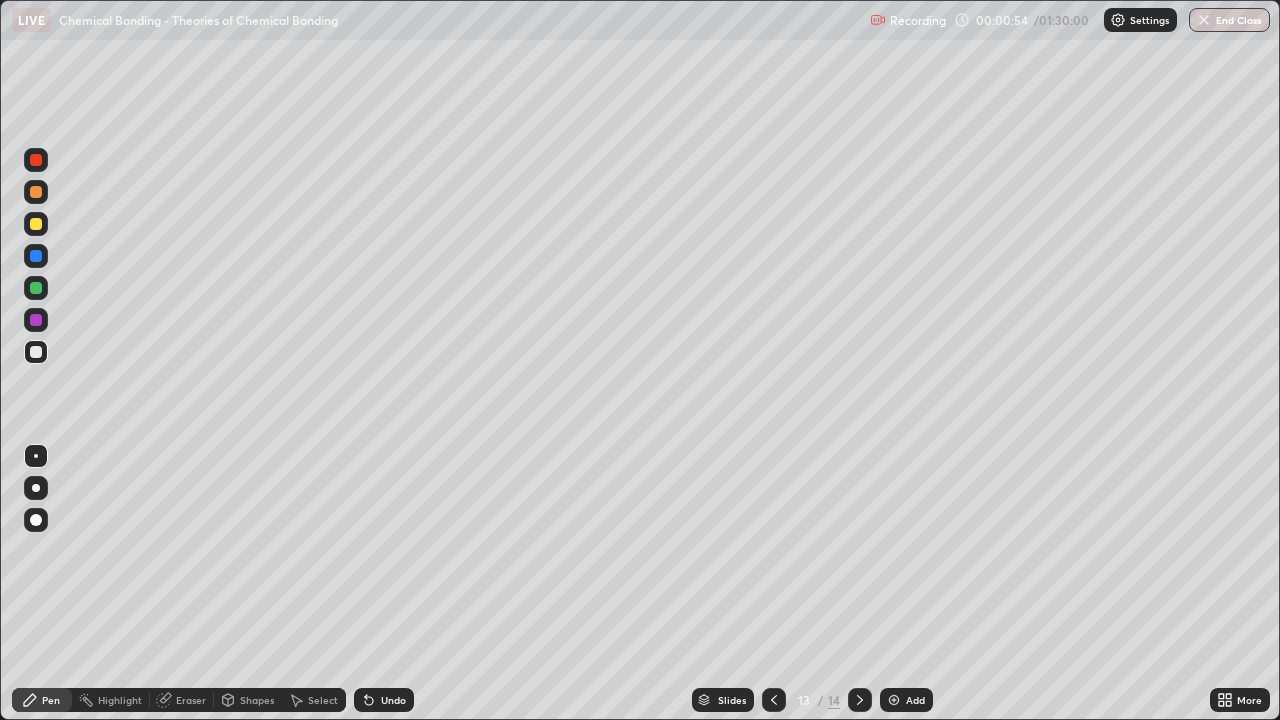 click at bounding box center [774, 700] 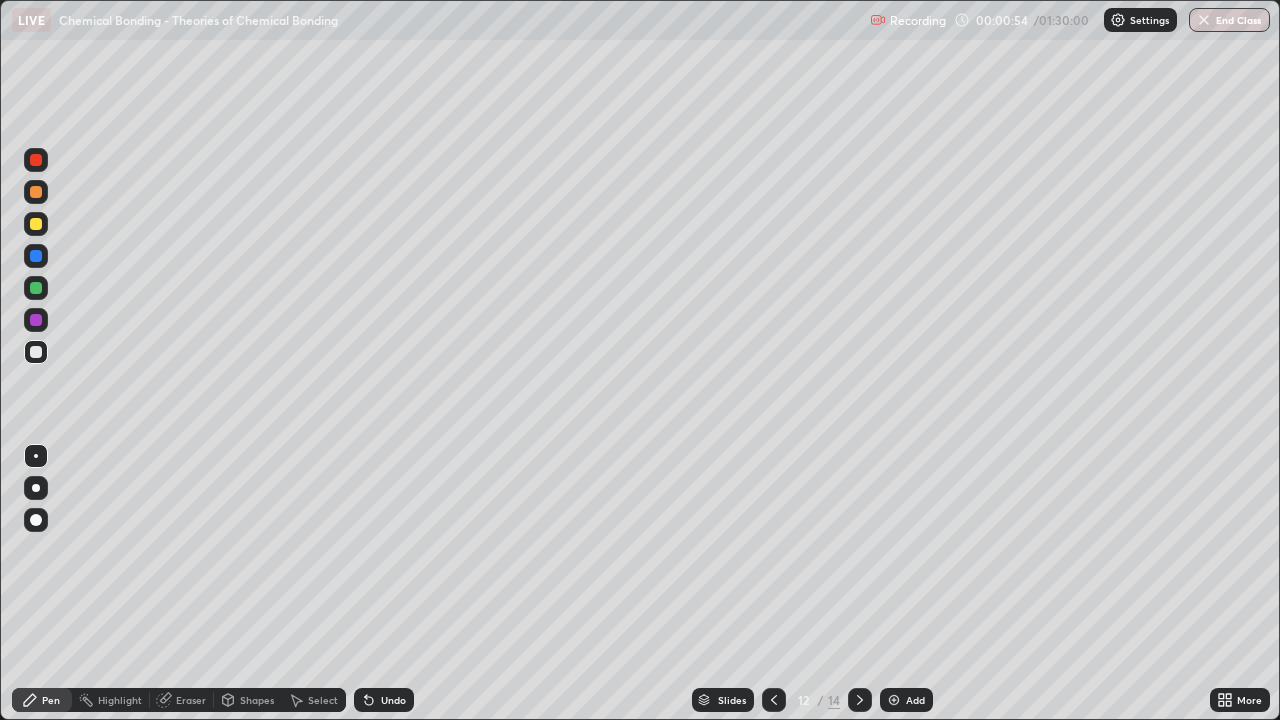 click at bounding box center (774, 700) 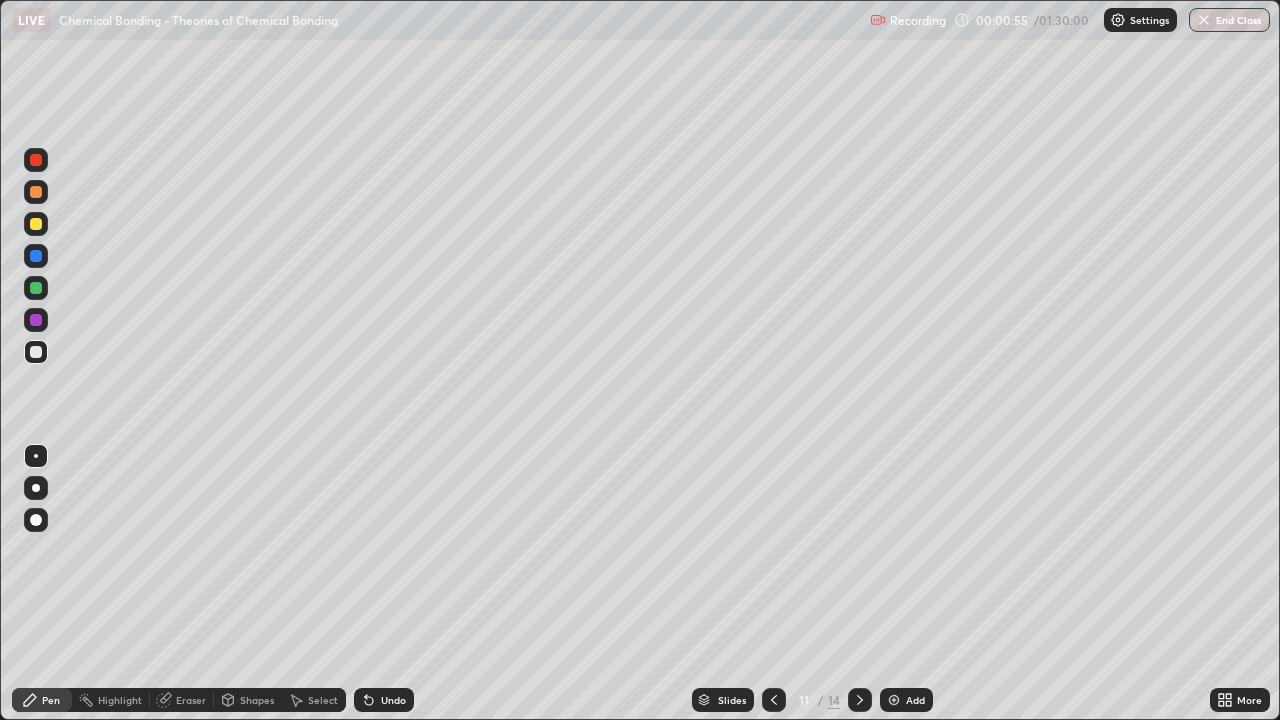 click at bounding box center (774, 700) 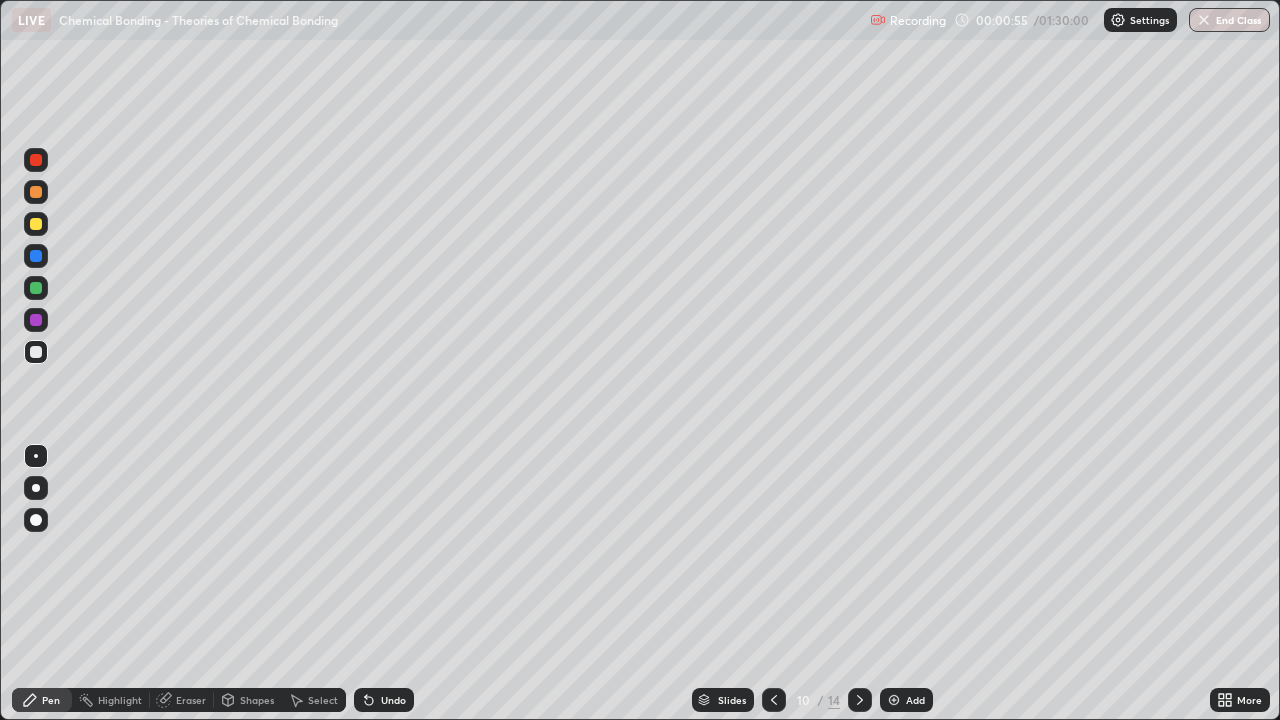 click at bounding box center [774, 700] 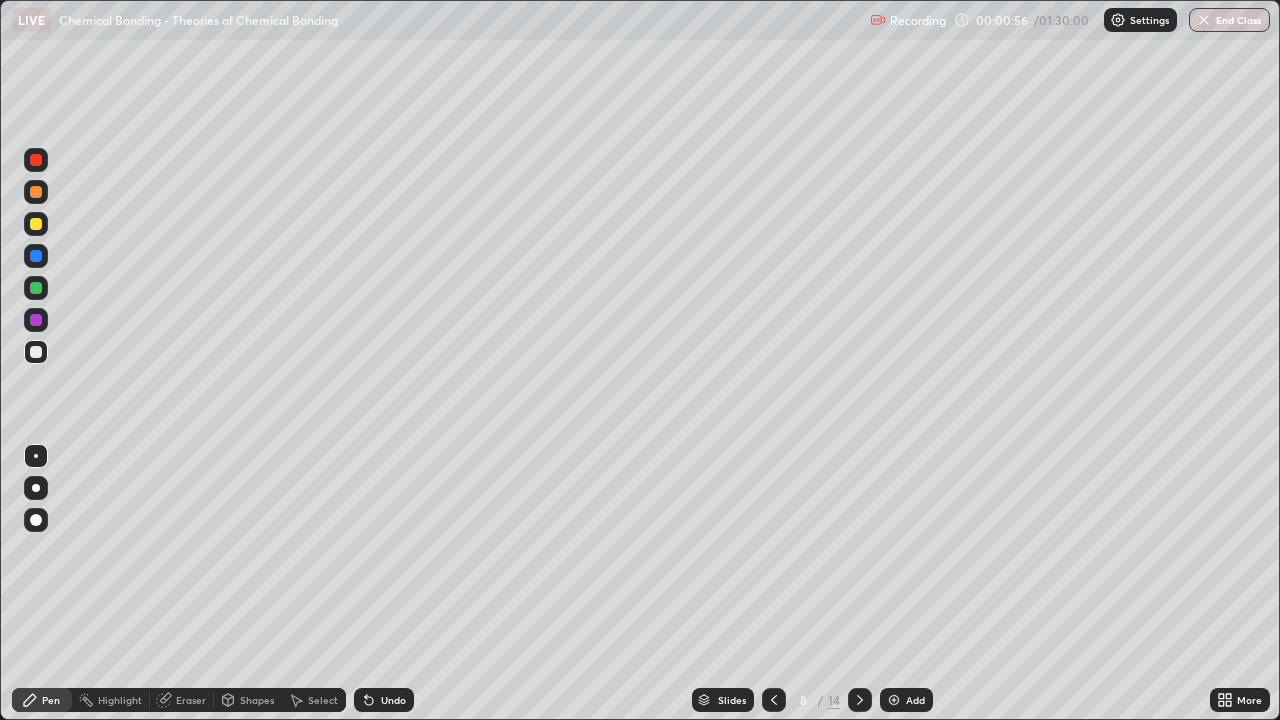 click at bounding box center [774, 700] 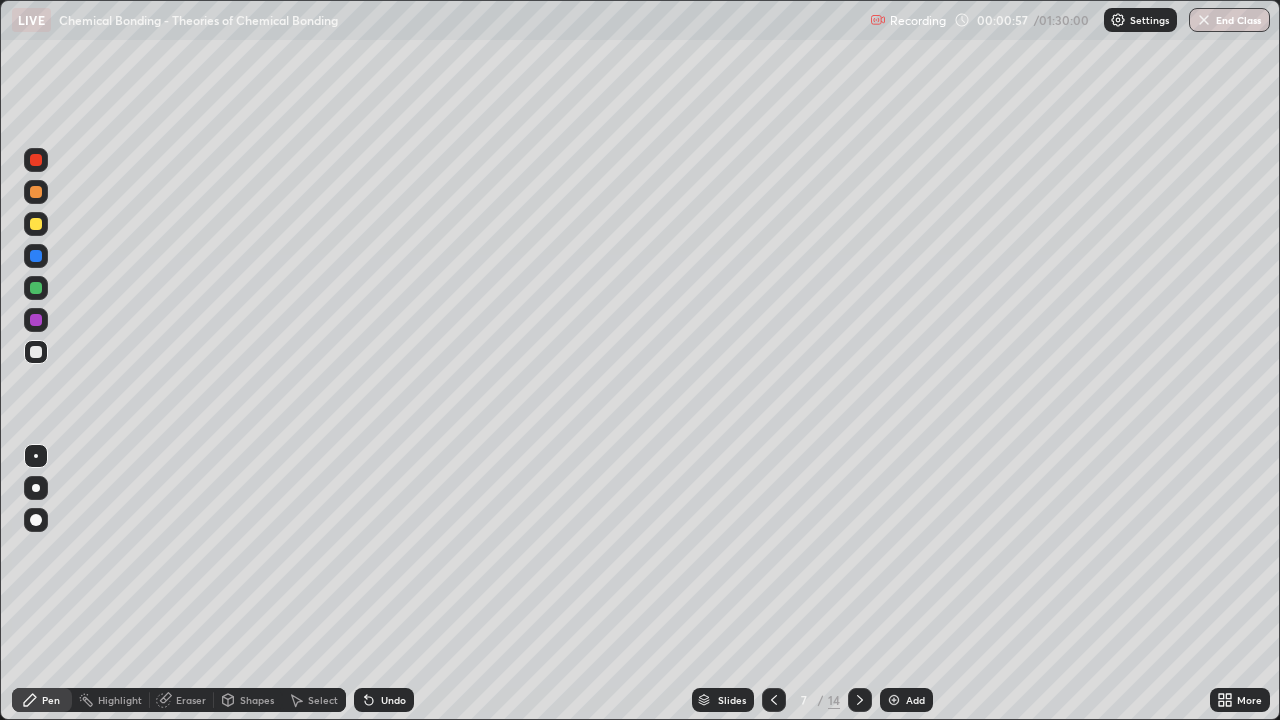 click at bounding box center (774, 700) 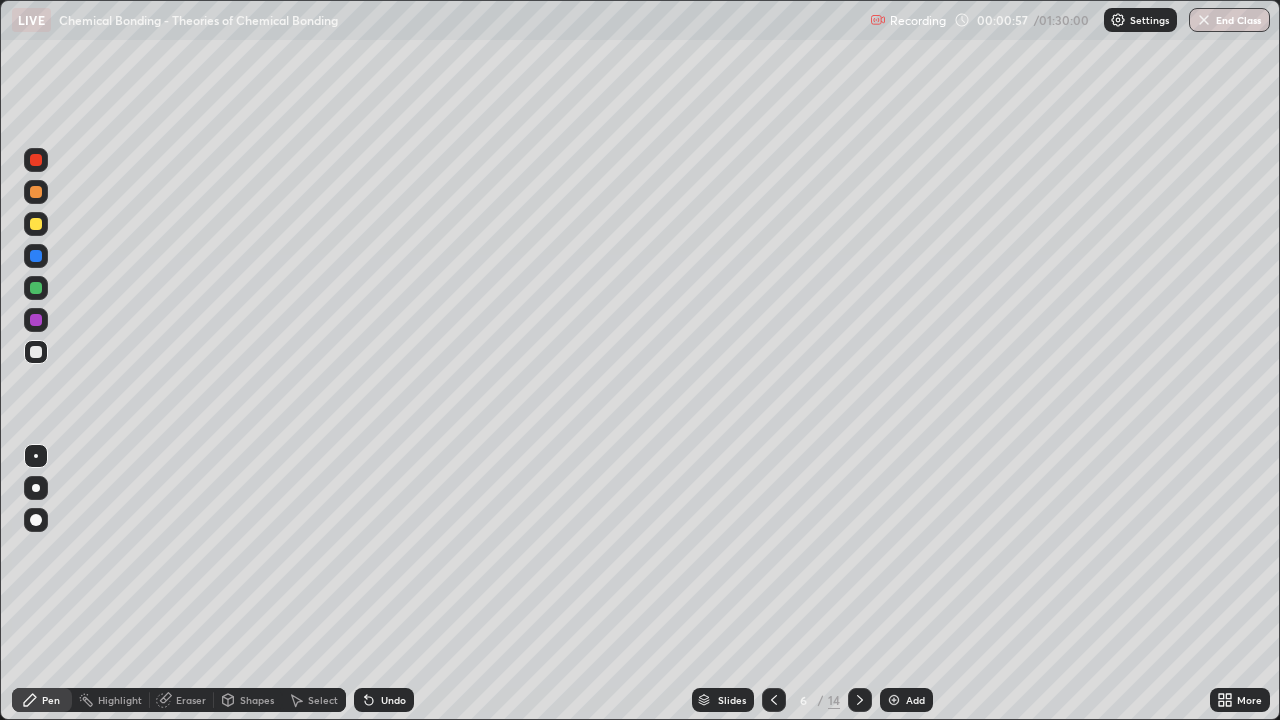 click 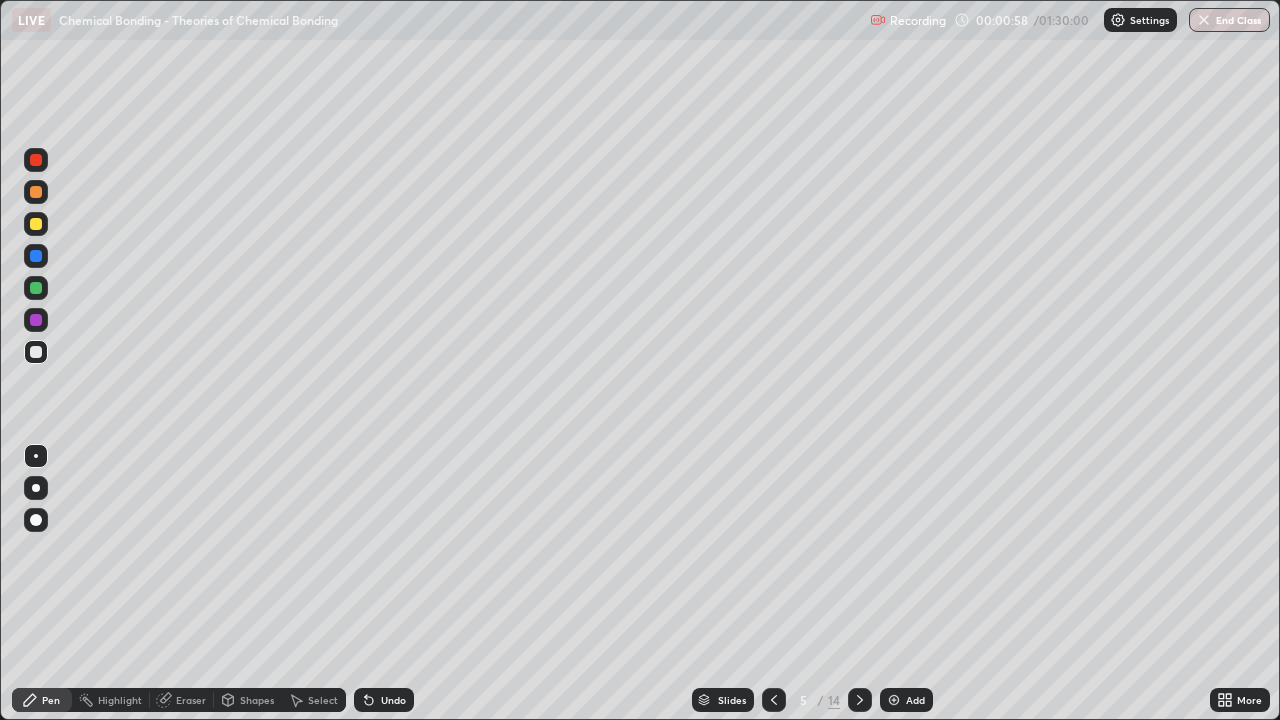 click 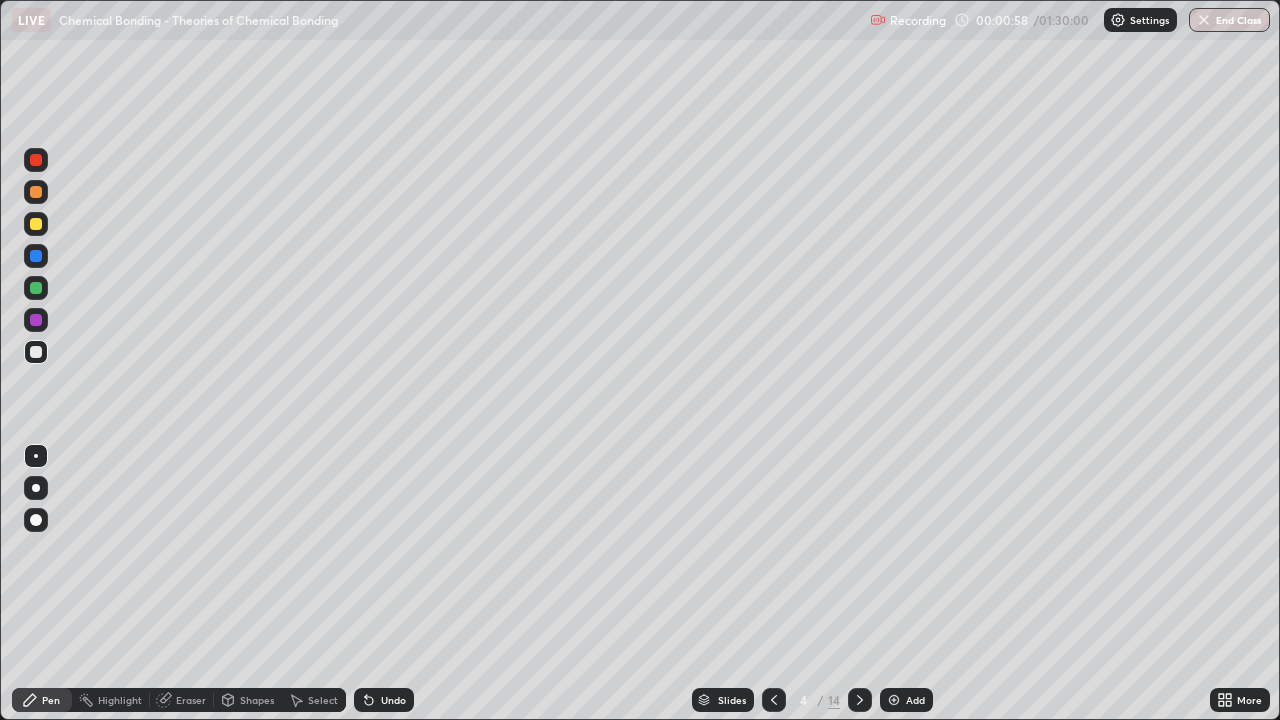 click 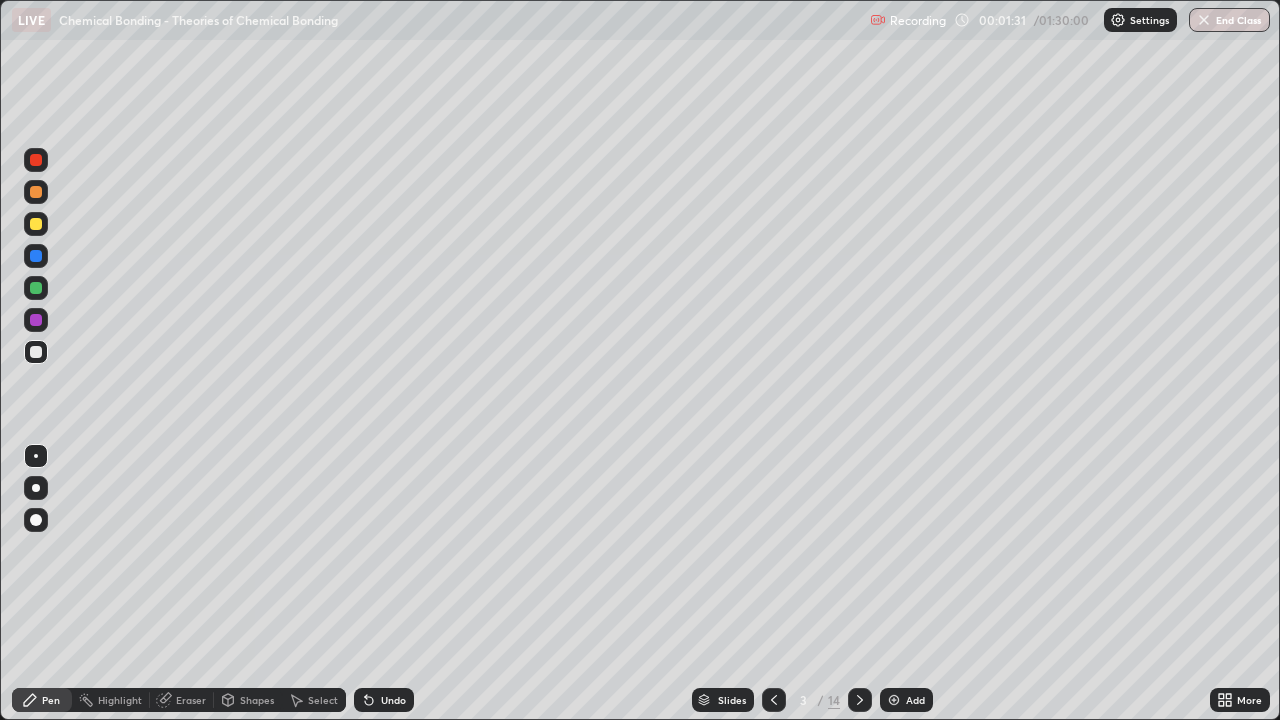 click at bounding box center [36, 288] 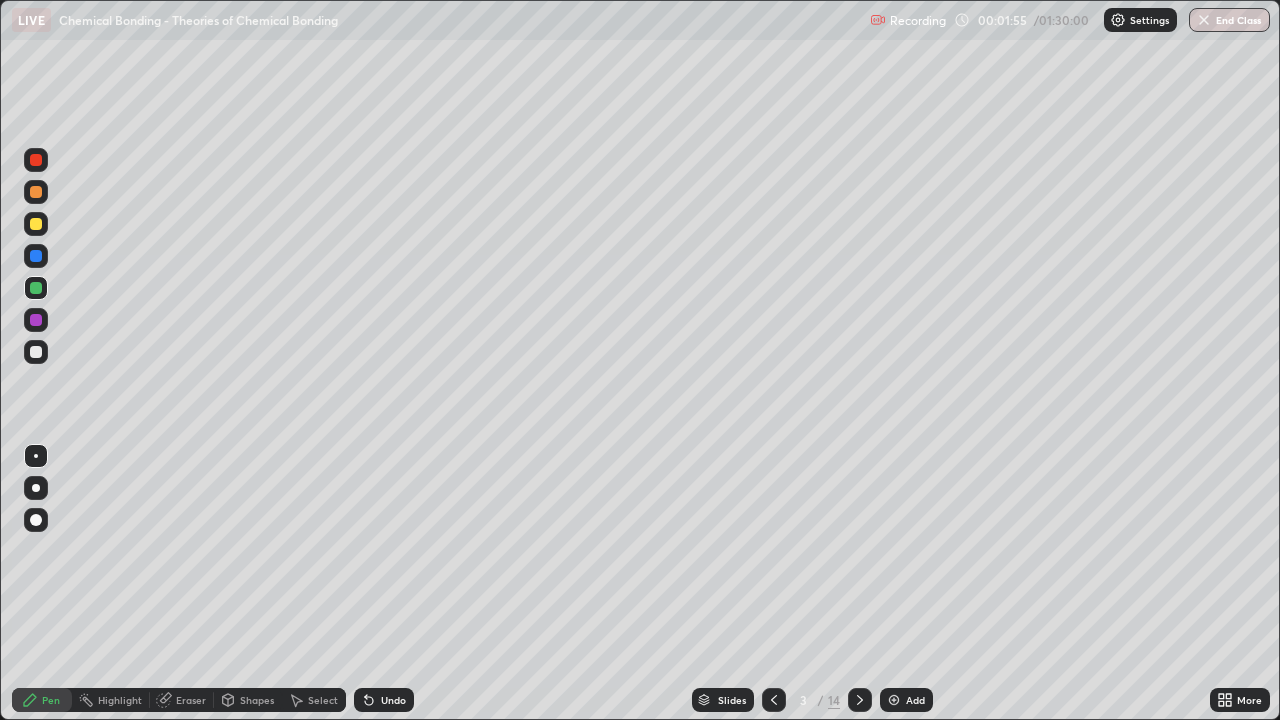 click at bounding box center (36, 192) 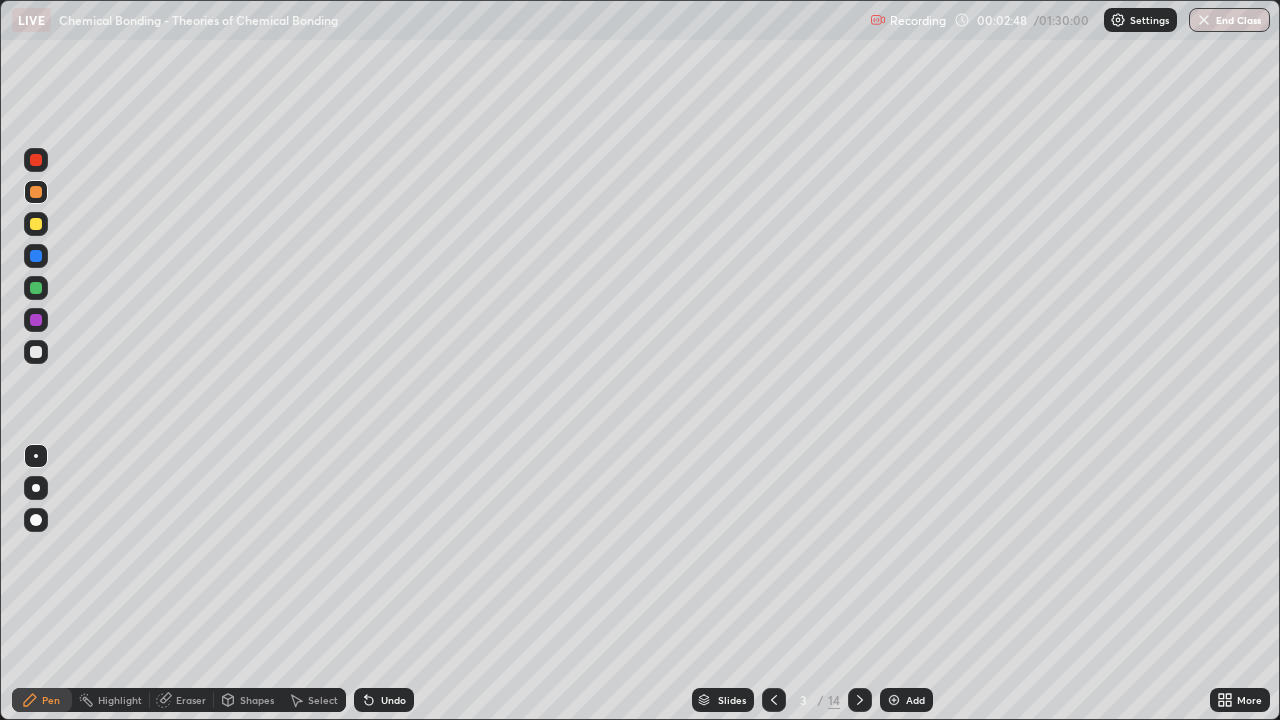 click at bounding box center (36, 320) 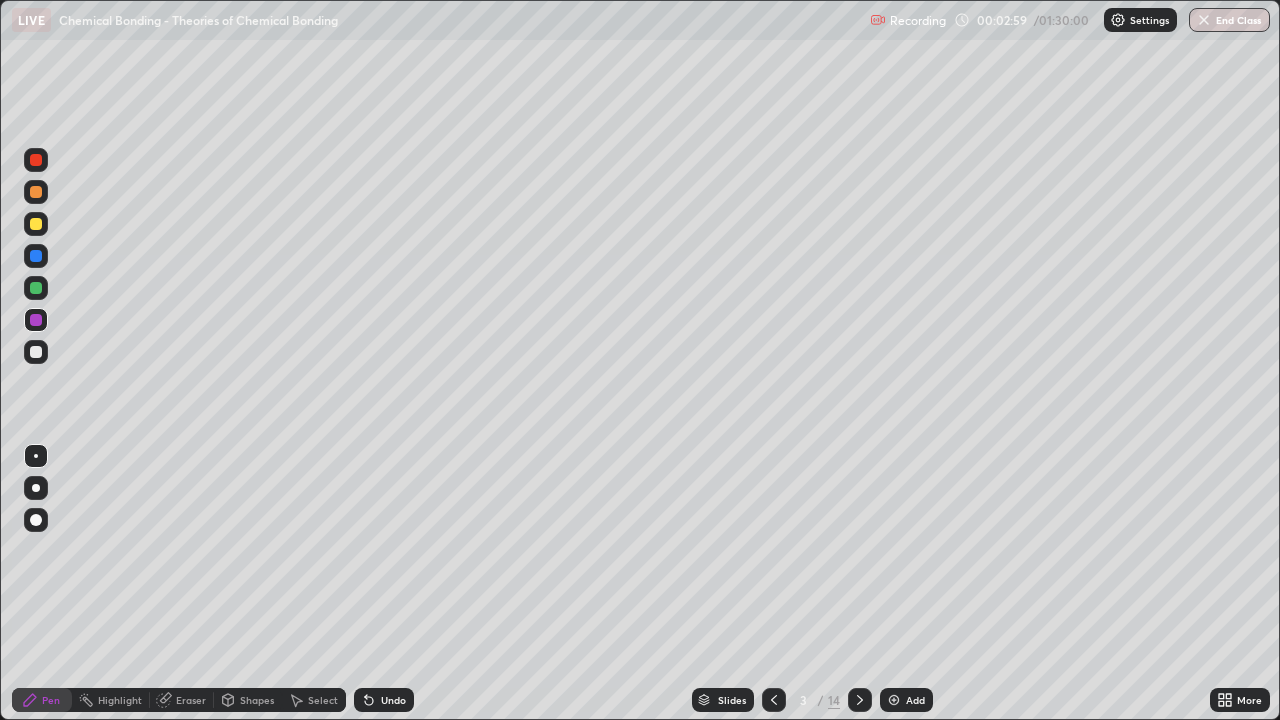 click at bounding box center [36, 288] 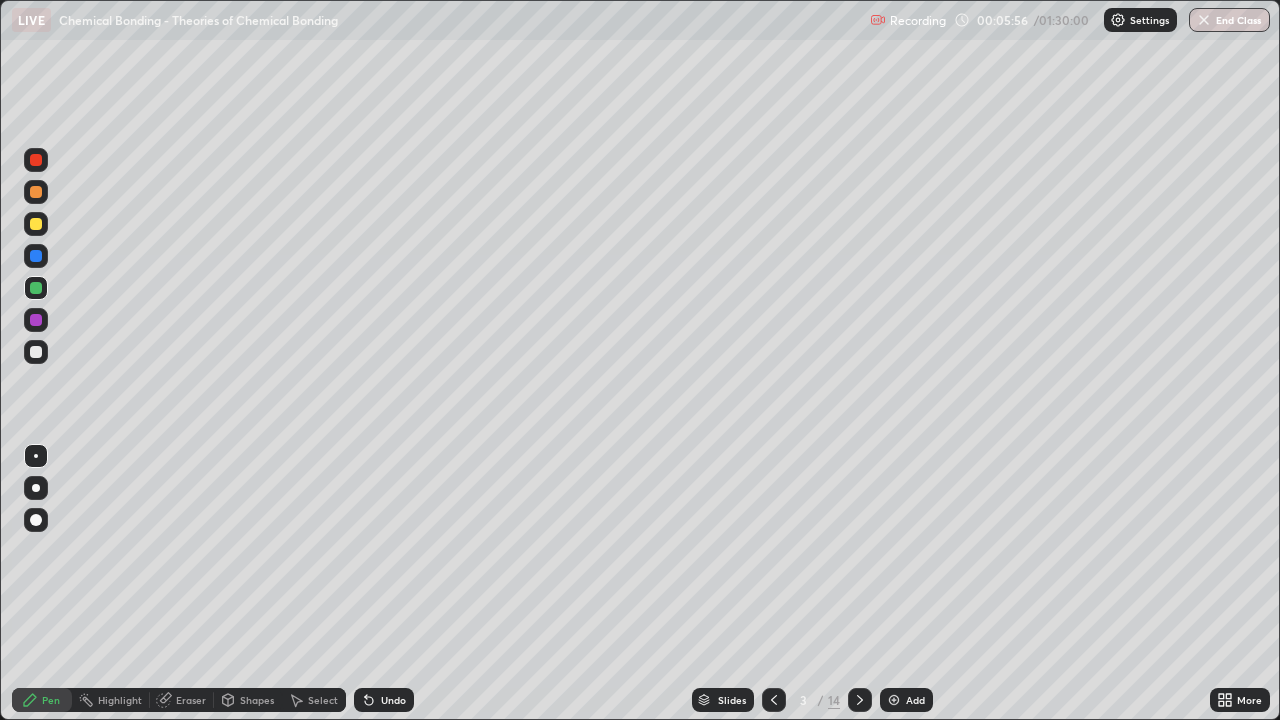 click 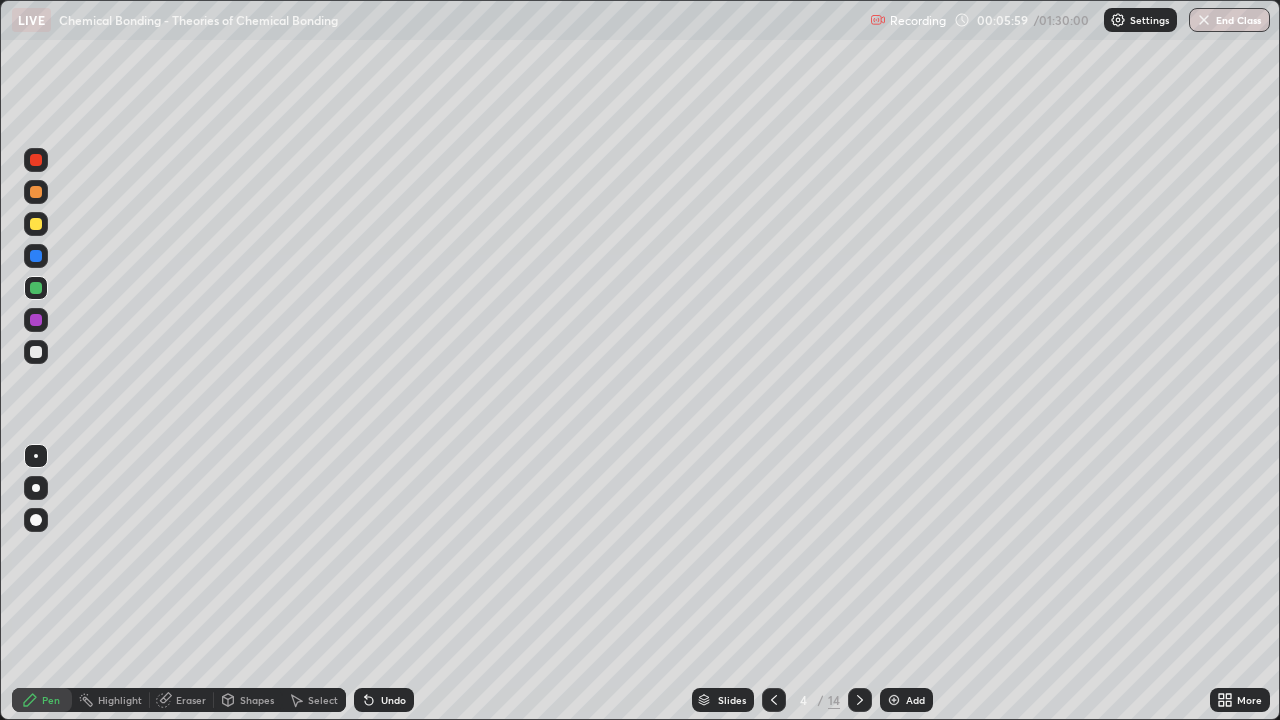 click at bounding box center (36, 160) 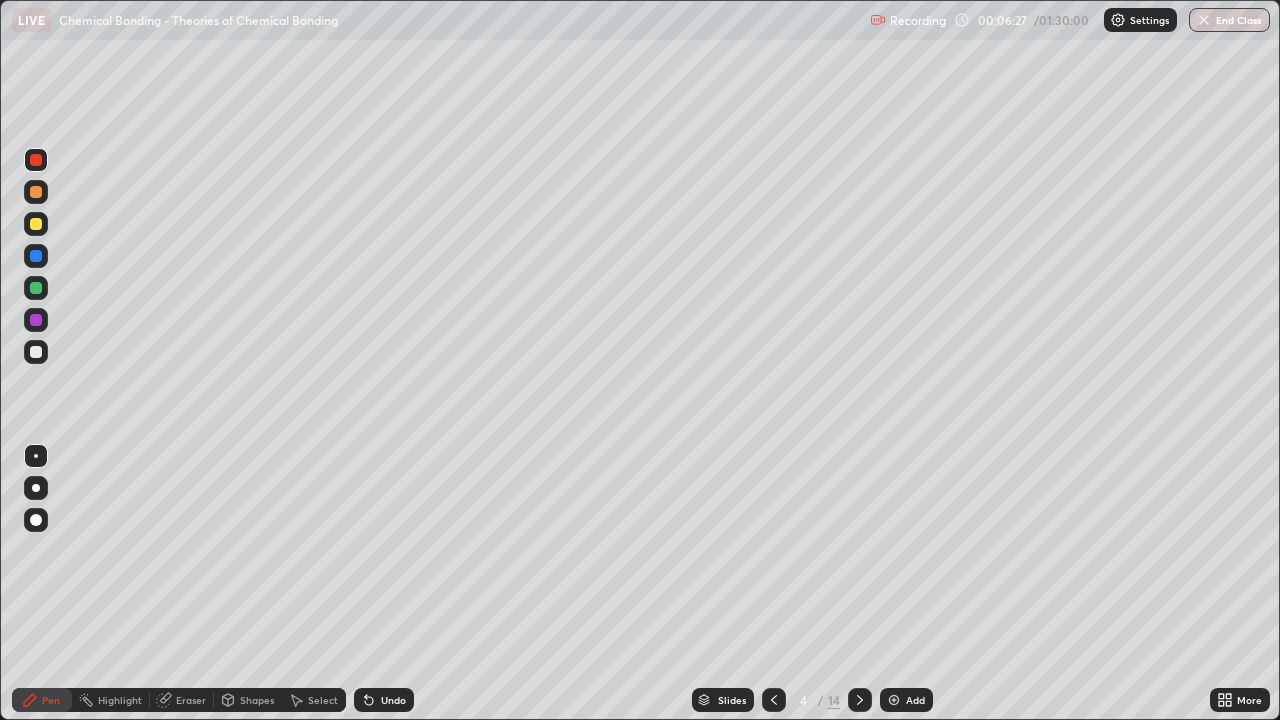click at bounding box center [36, 224] 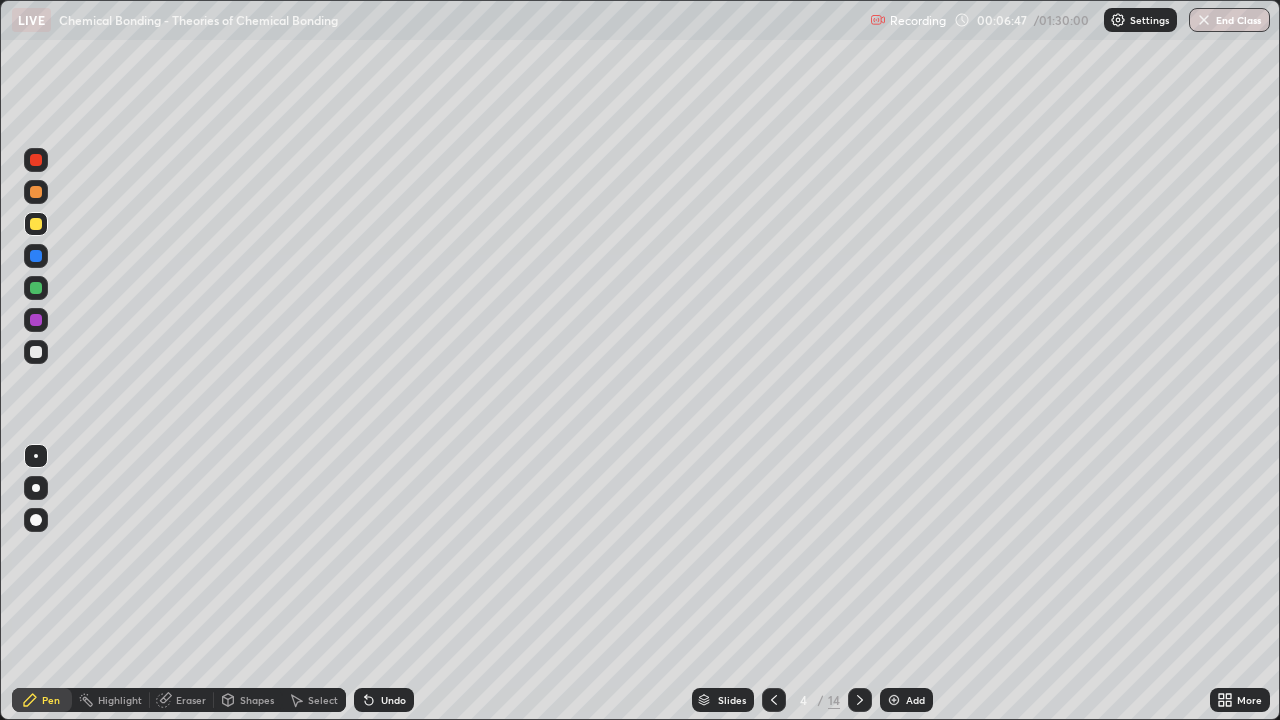 click at bounding box center [36, 256] 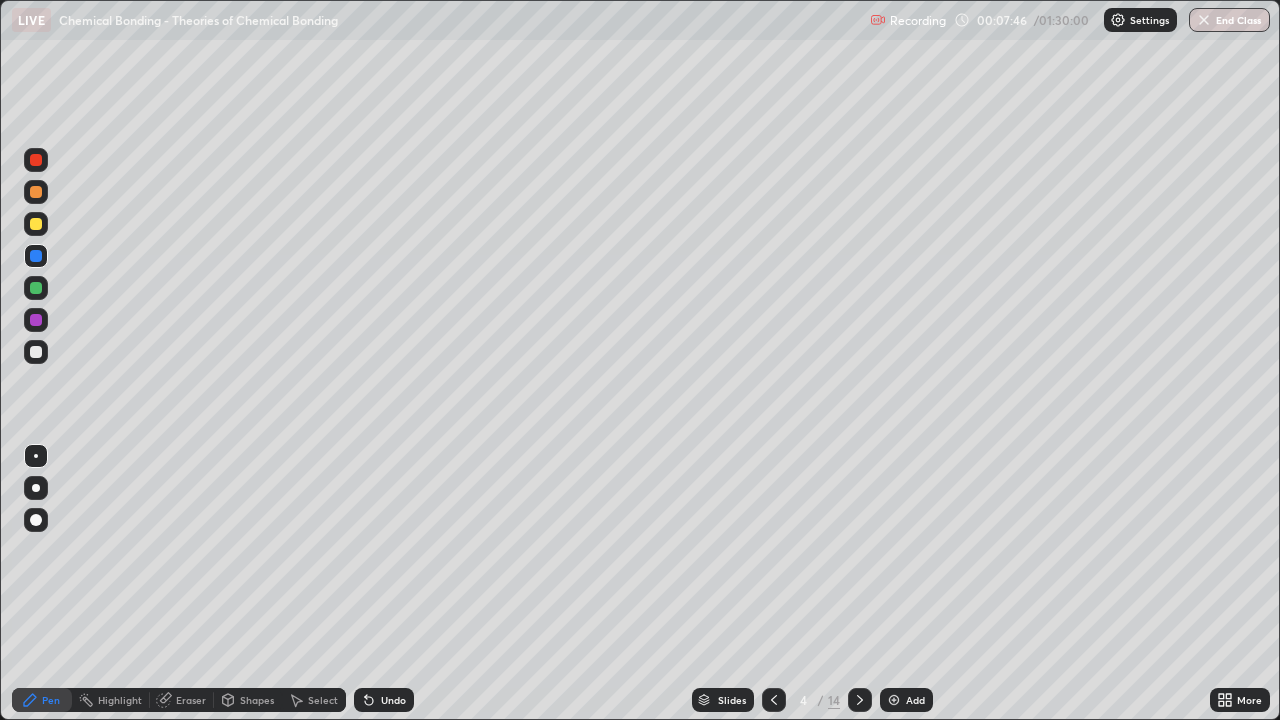click at bounding box center (36, 288) 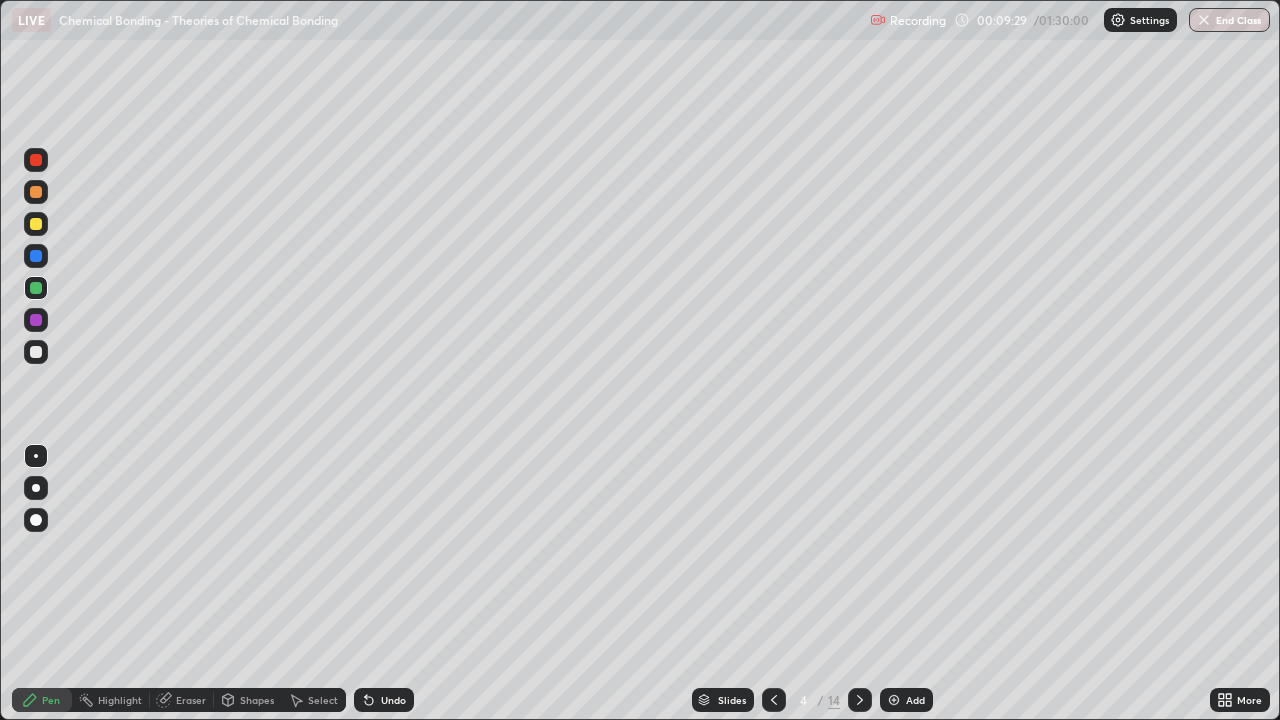 click at bounding box center (36, 320) 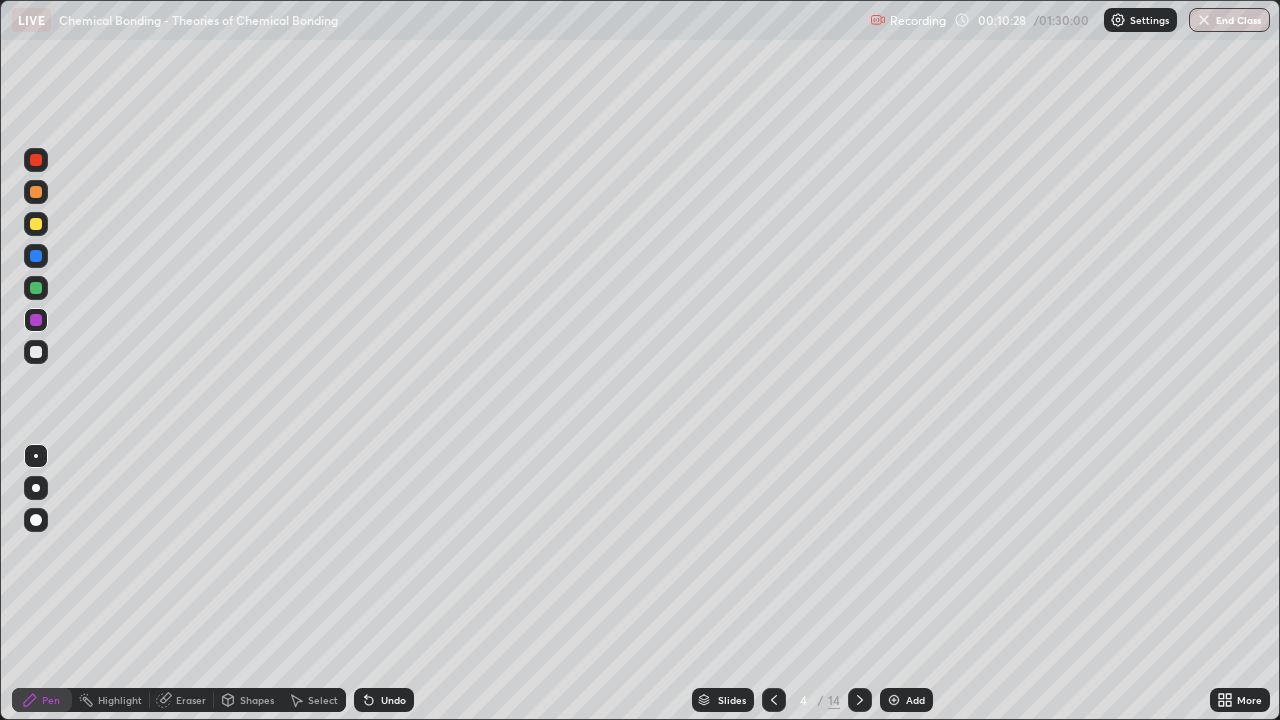 click at bounding box center [36, 288] 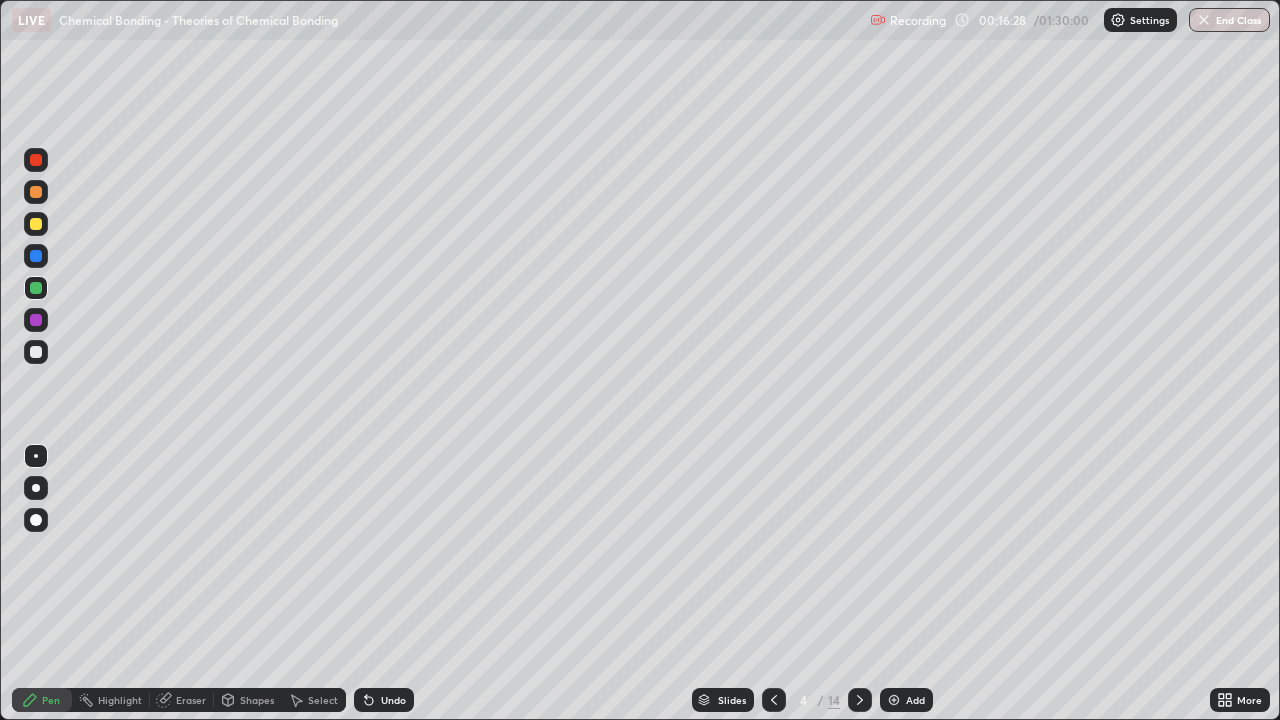 click 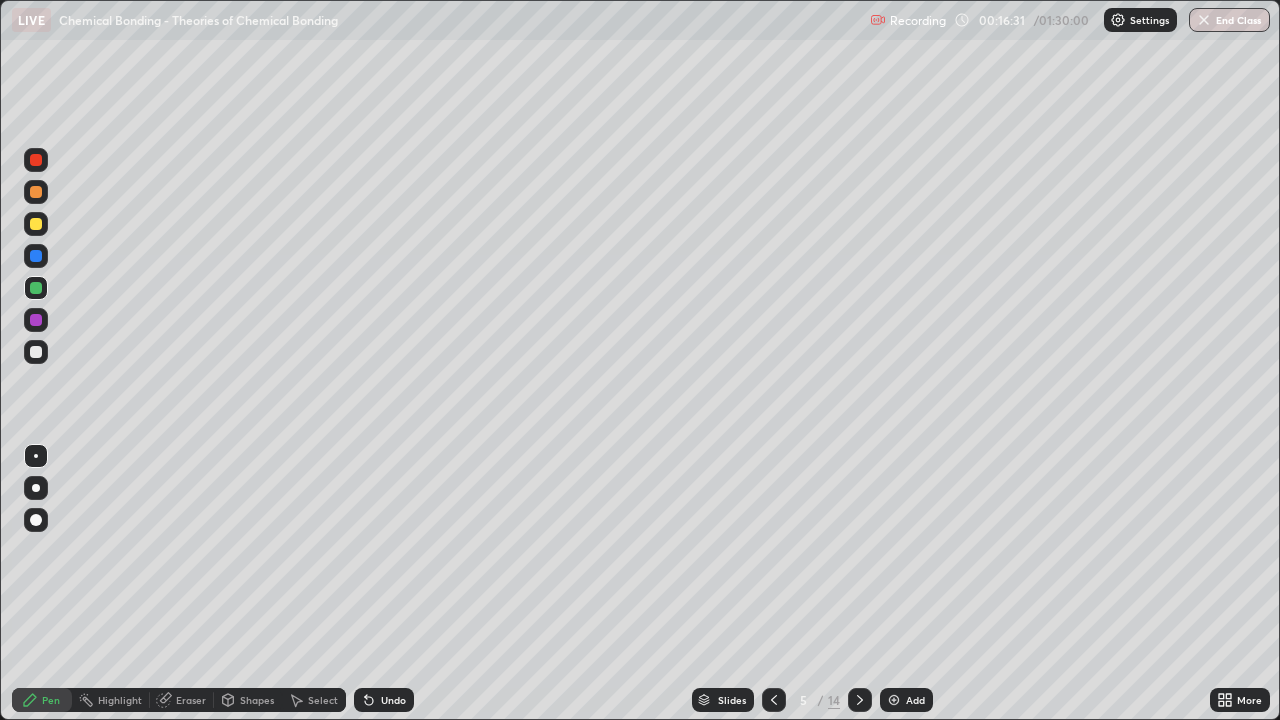 click at bounding box center (36, 320) 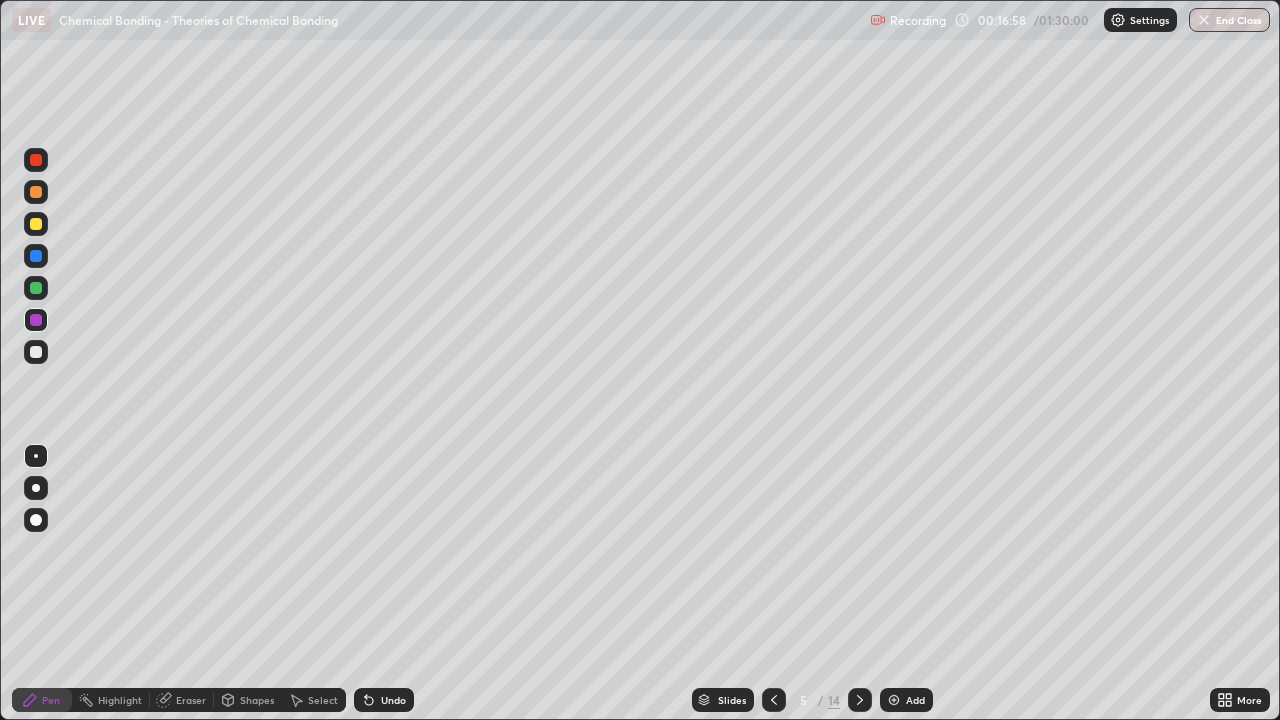 click at bounding box center (36, 224) 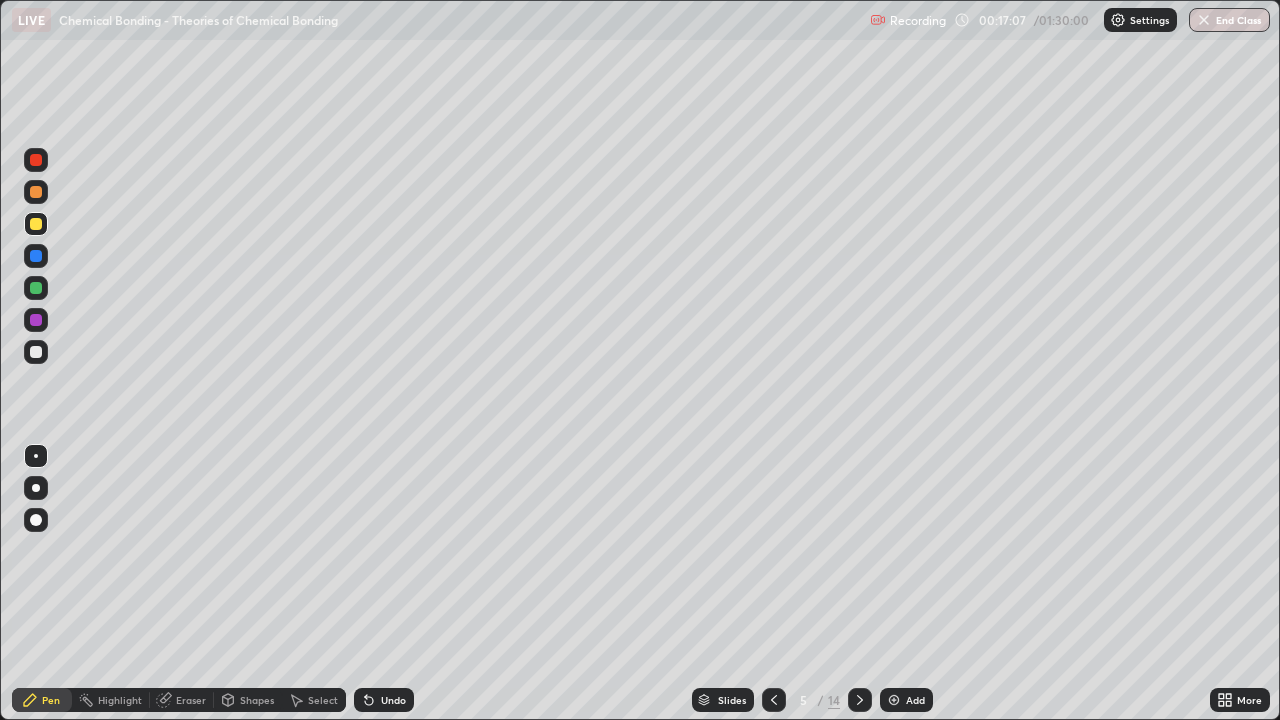click at bounding box center [36, 288] 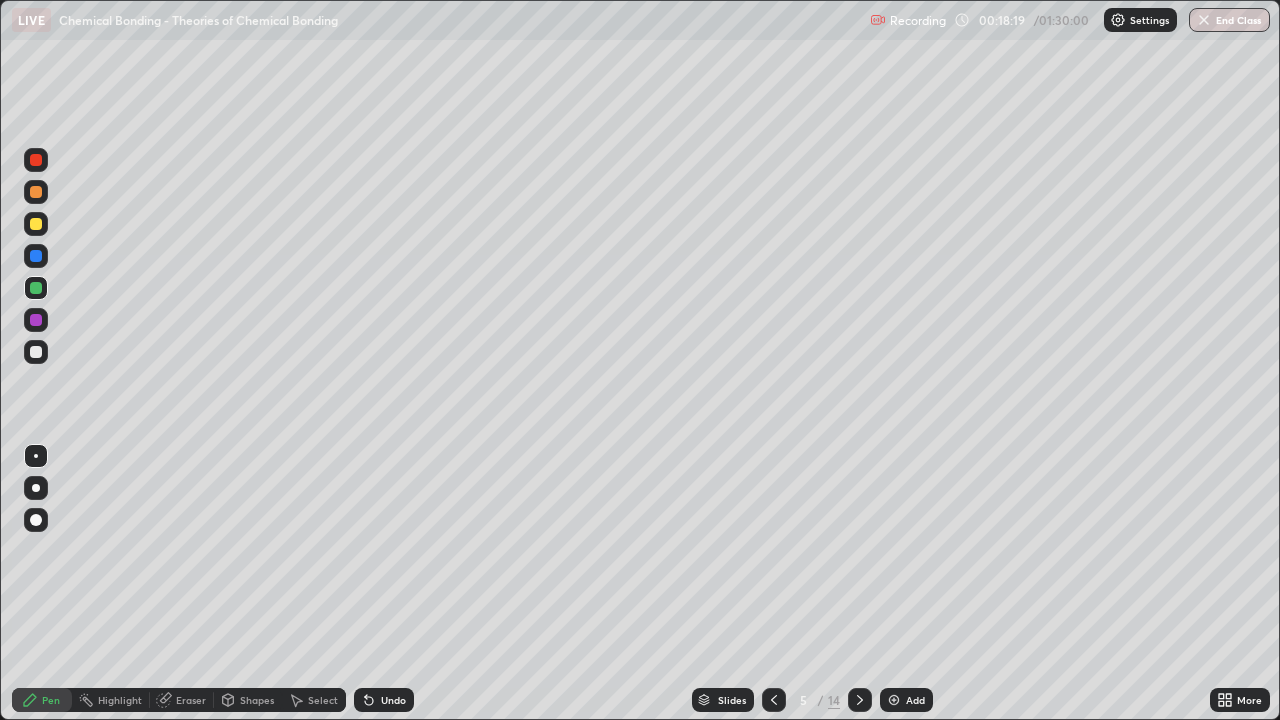 click at bounding box center [36, 352] 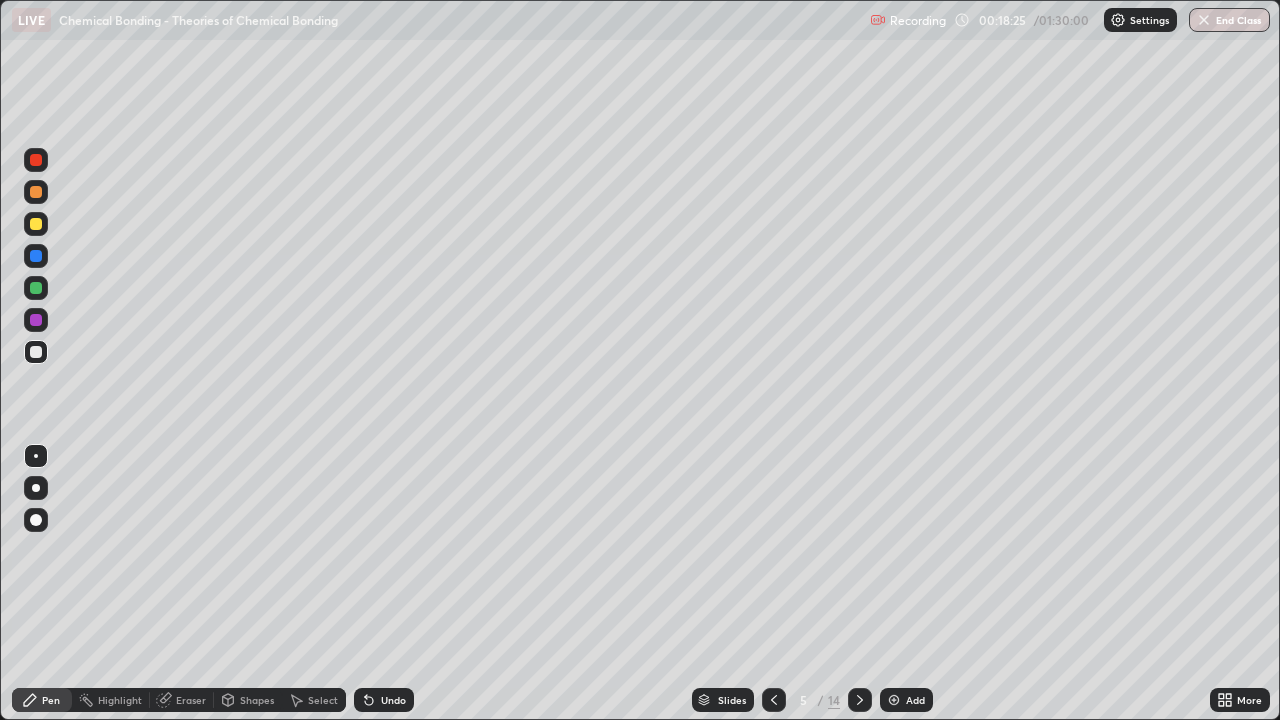 click at bounding box center [36, 224] 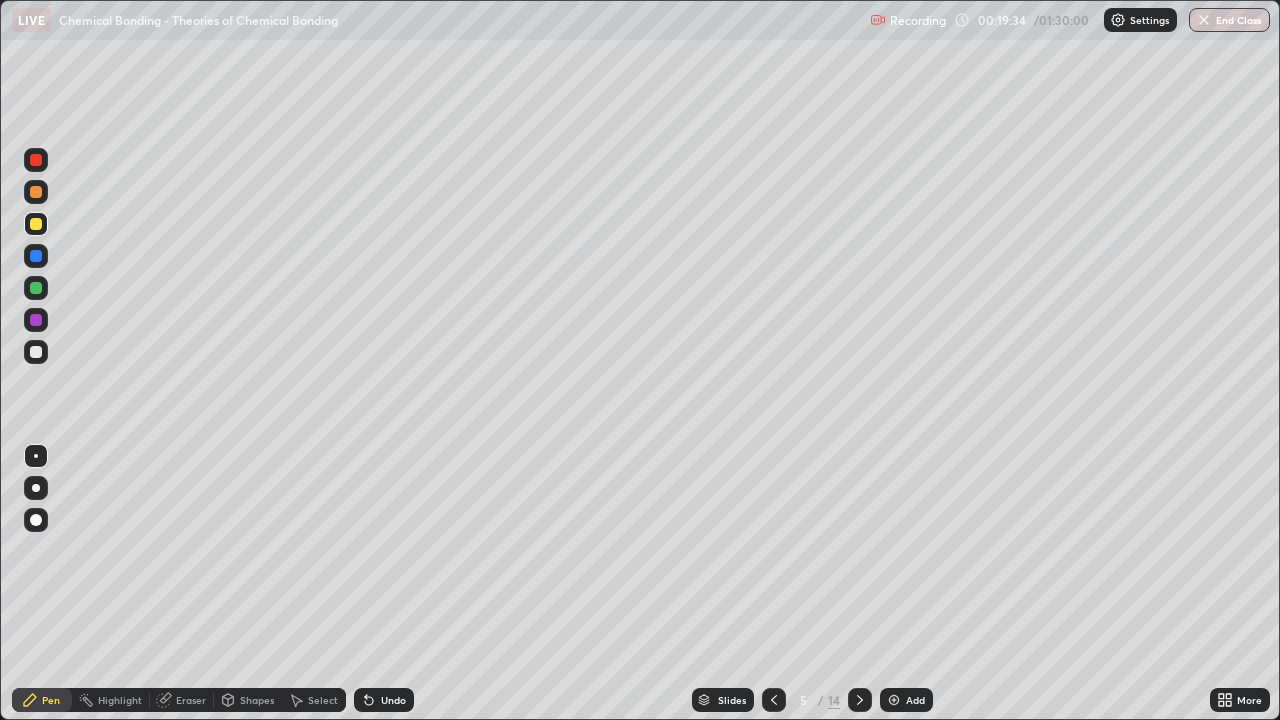 click on "Undo" at bounding box center [384, 700] 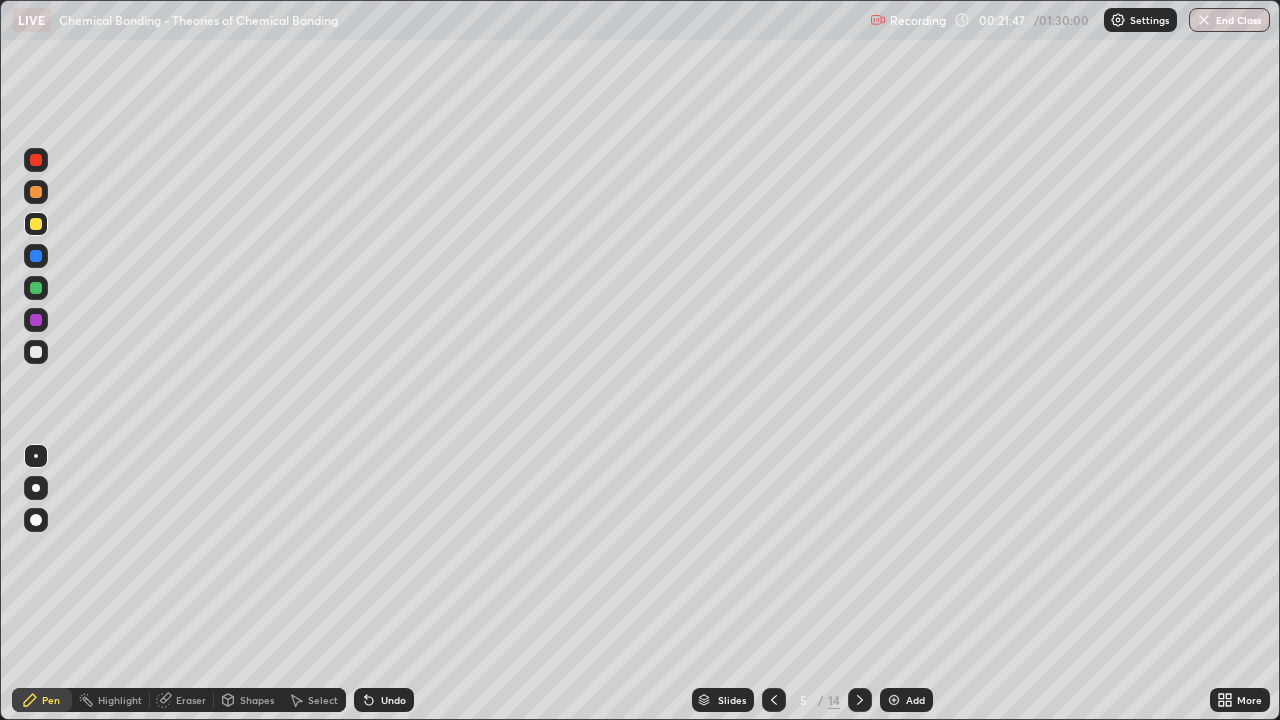 click at bounding box center [36, 320] 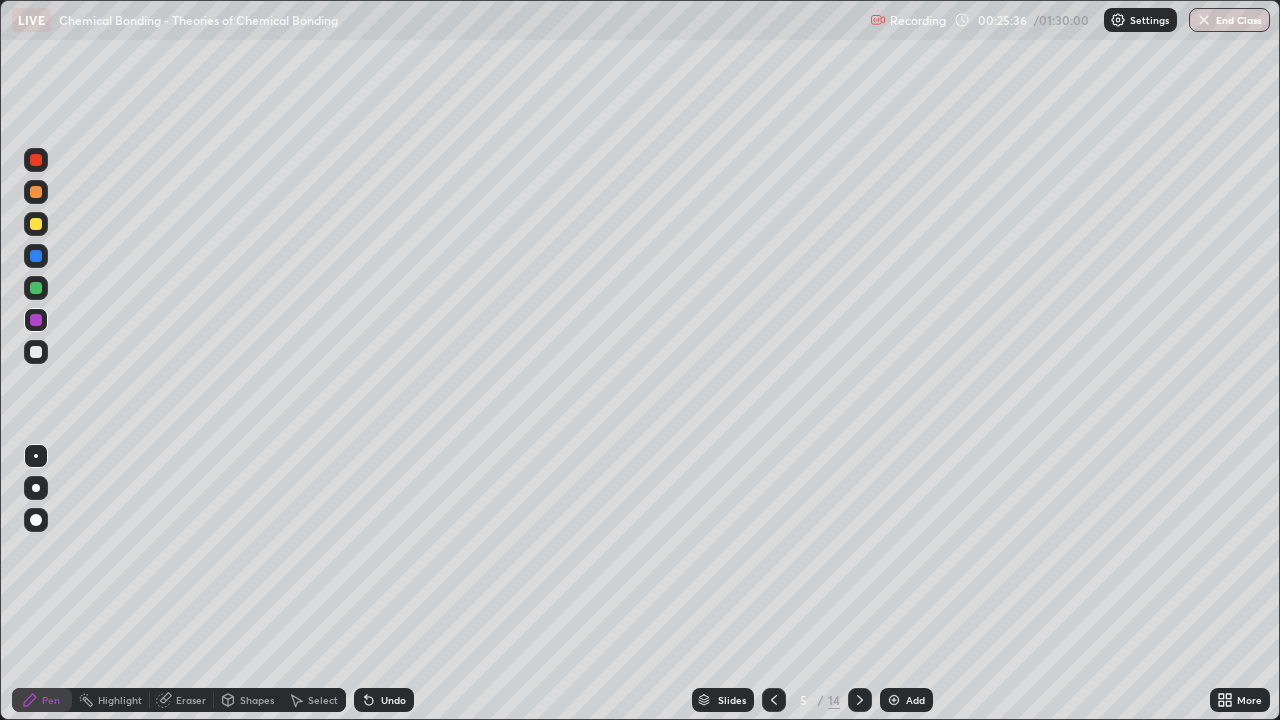 click at bounding box center (894, 700) 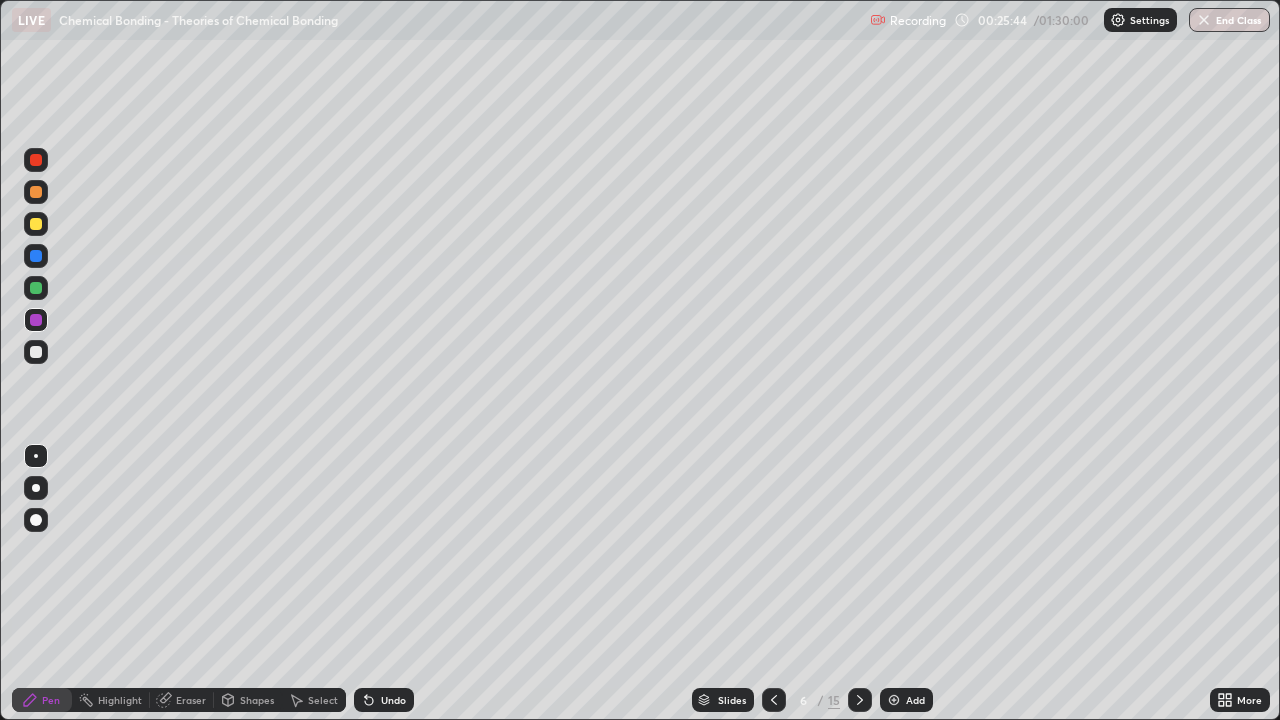 click 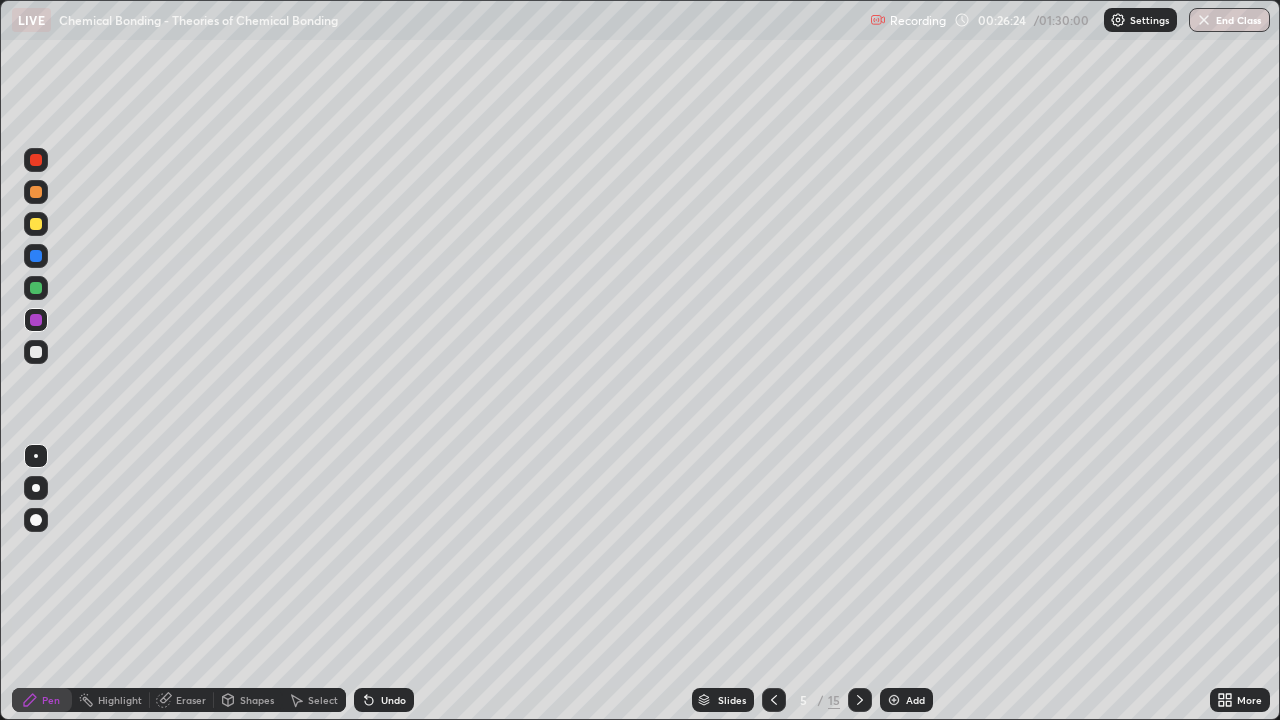 click 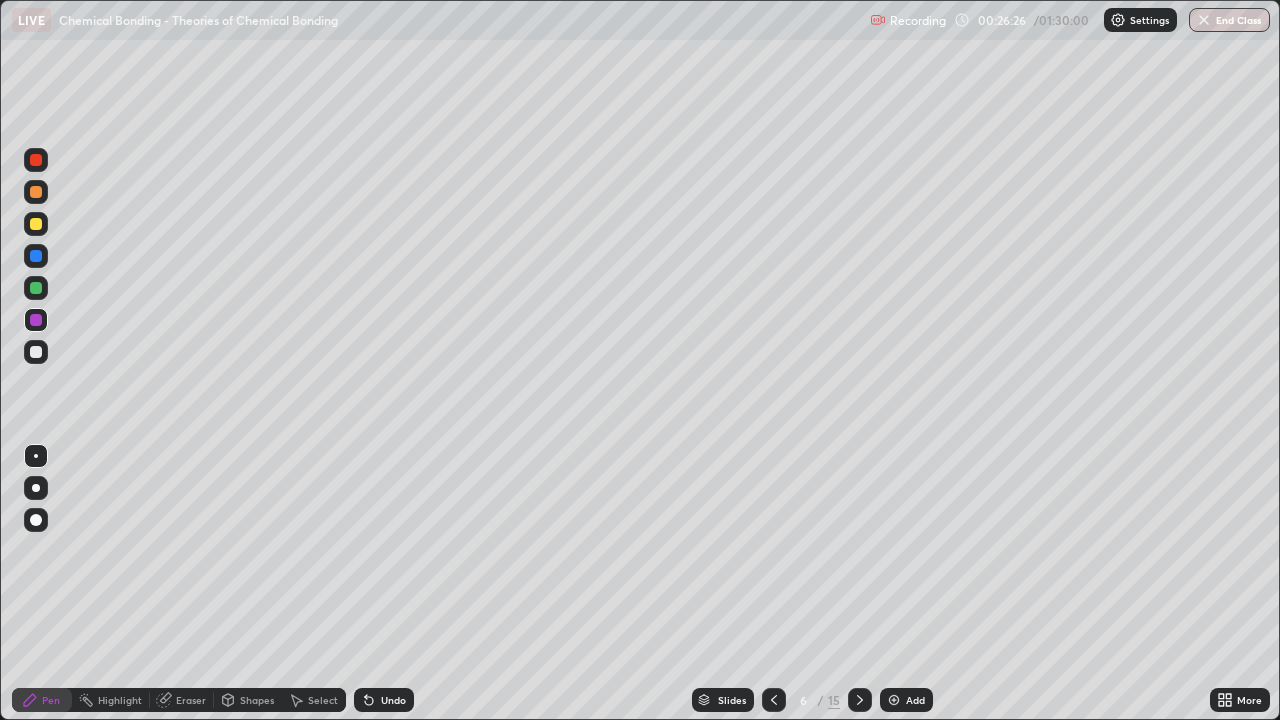 click at bounding box center [36, 160] 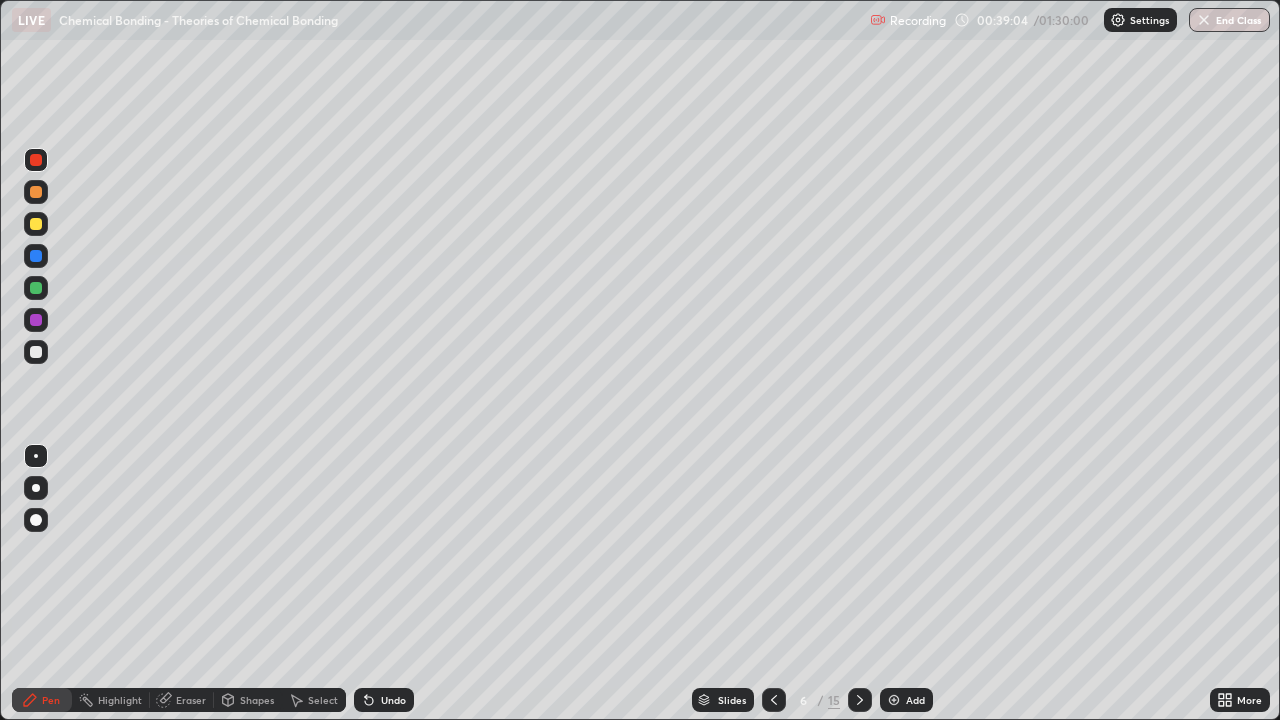 click at bounding box center (36, 288) 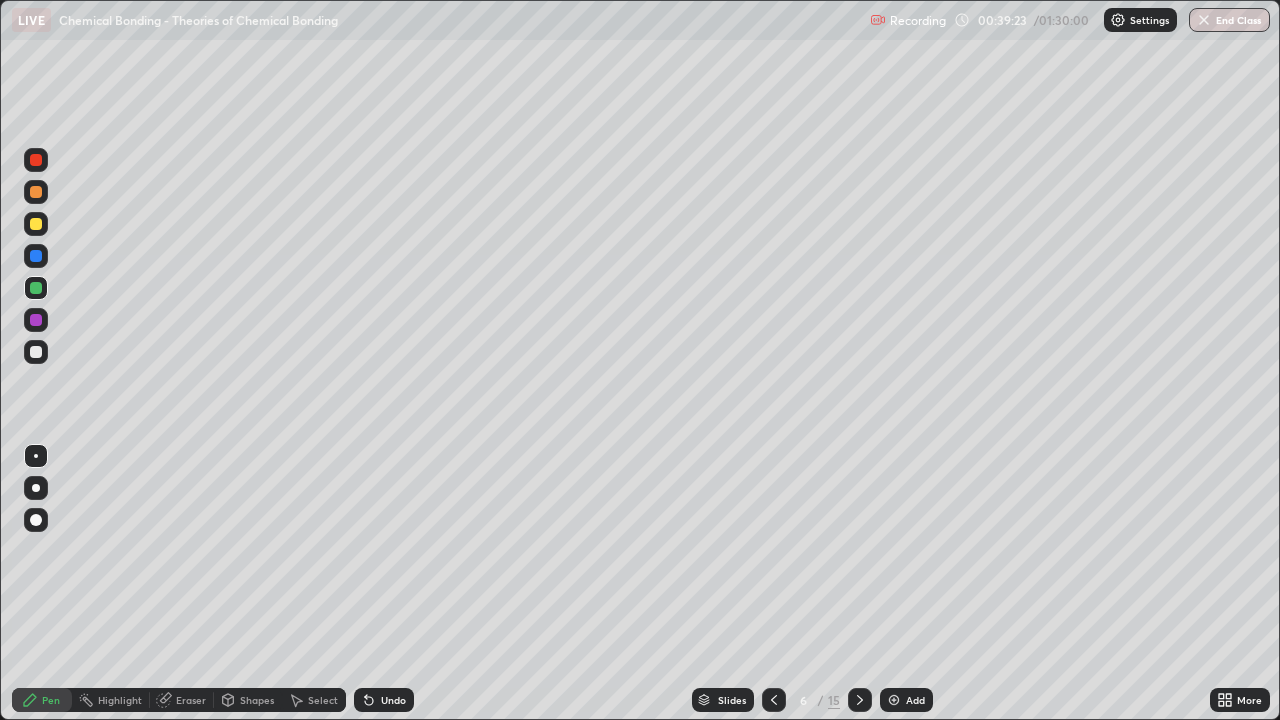click at bounding box center (36, 352) 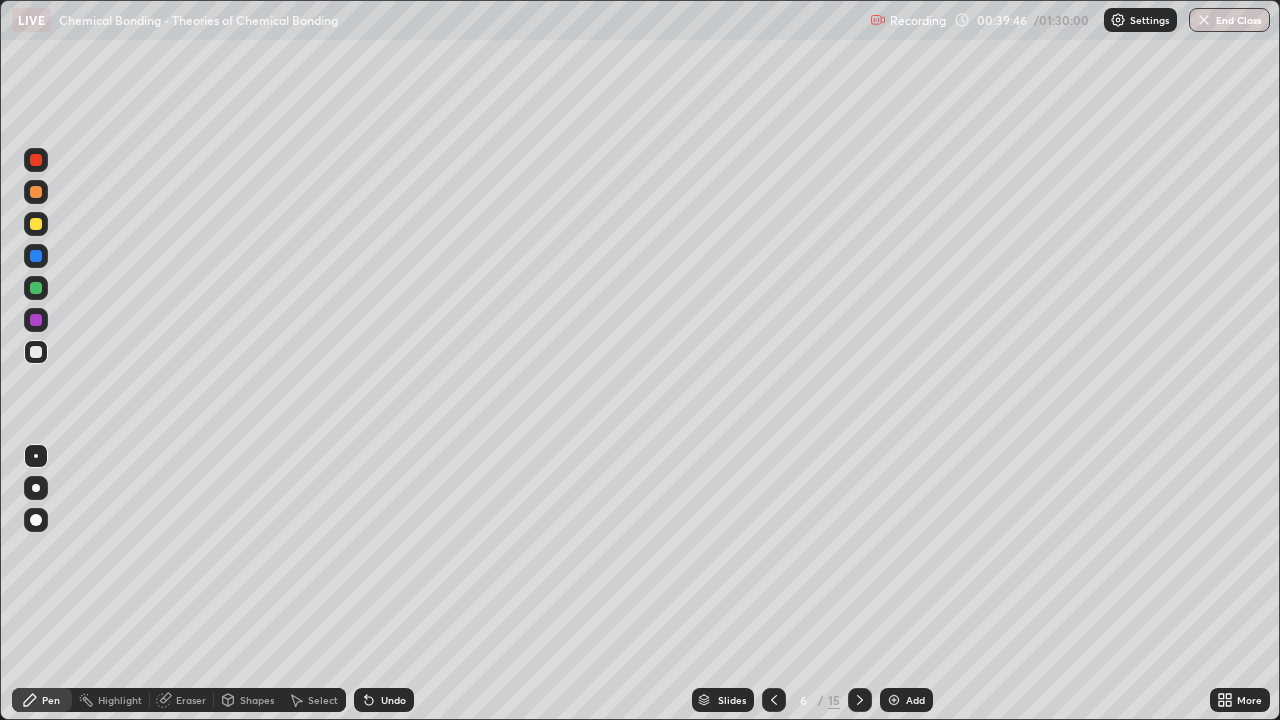 click at bounding box center [36, 288] 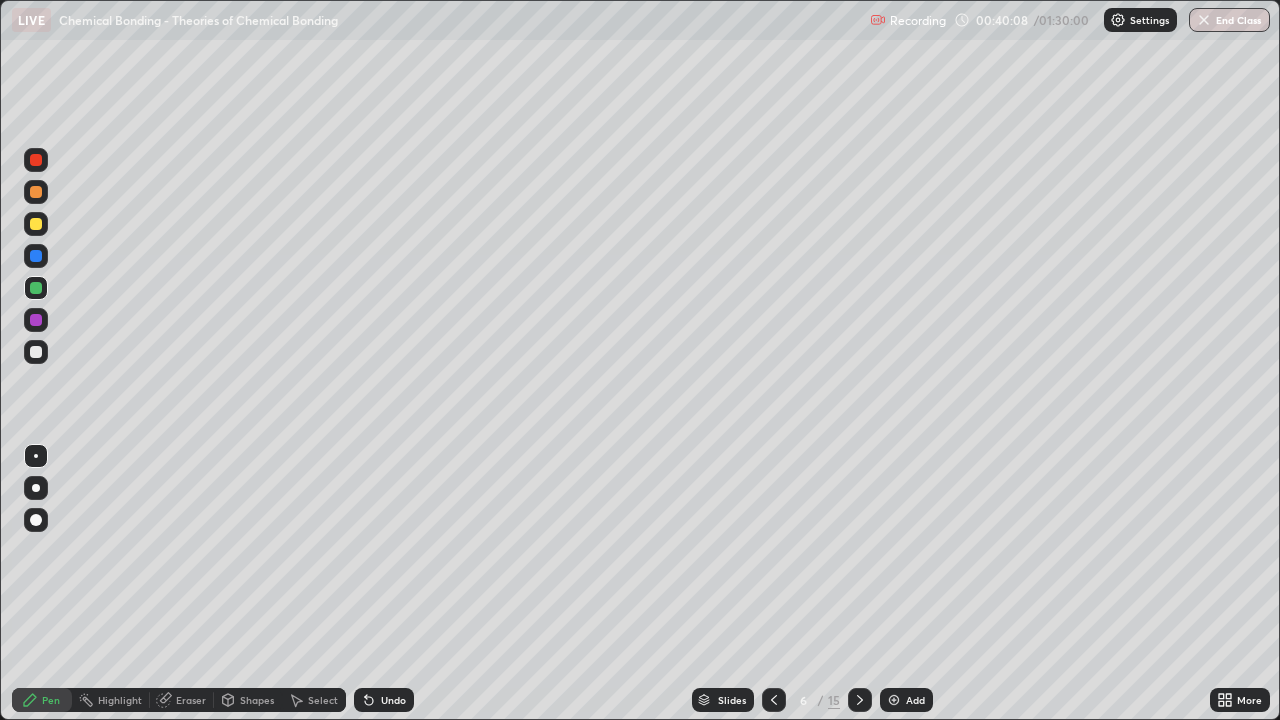 click on "Undo" at bounding box center (393, 700) 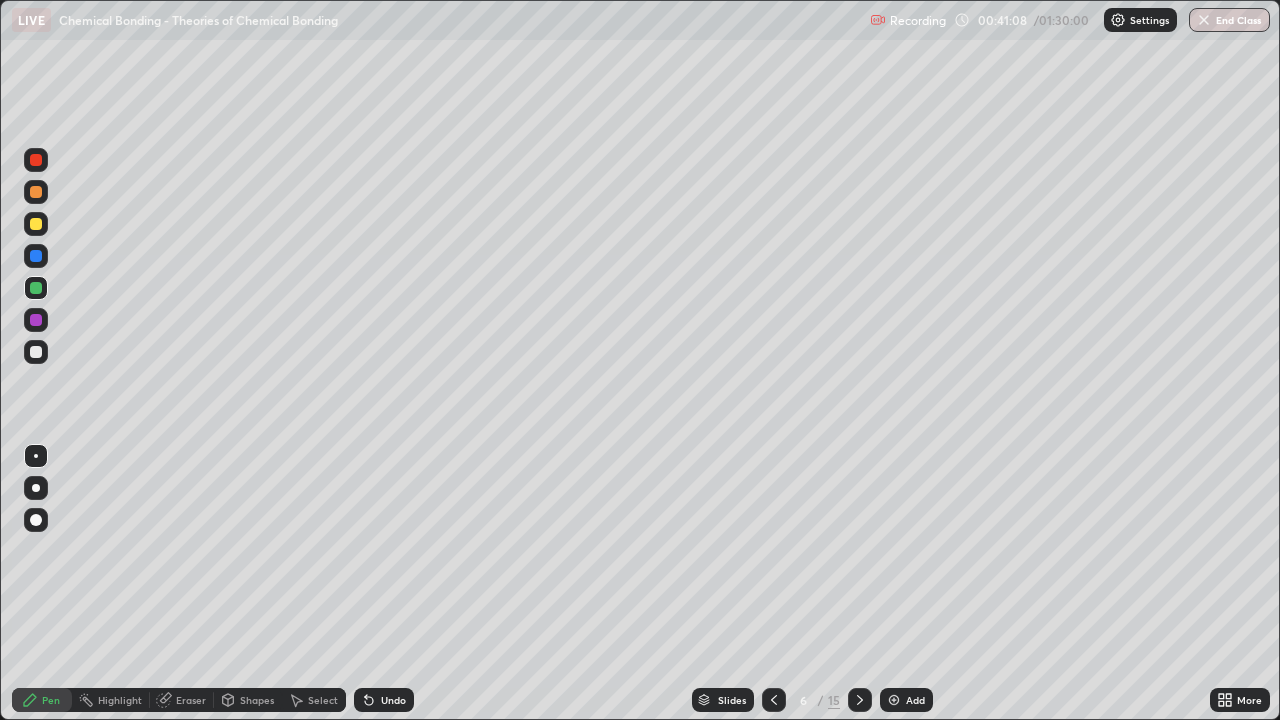 click at bounding box center [36, 256] 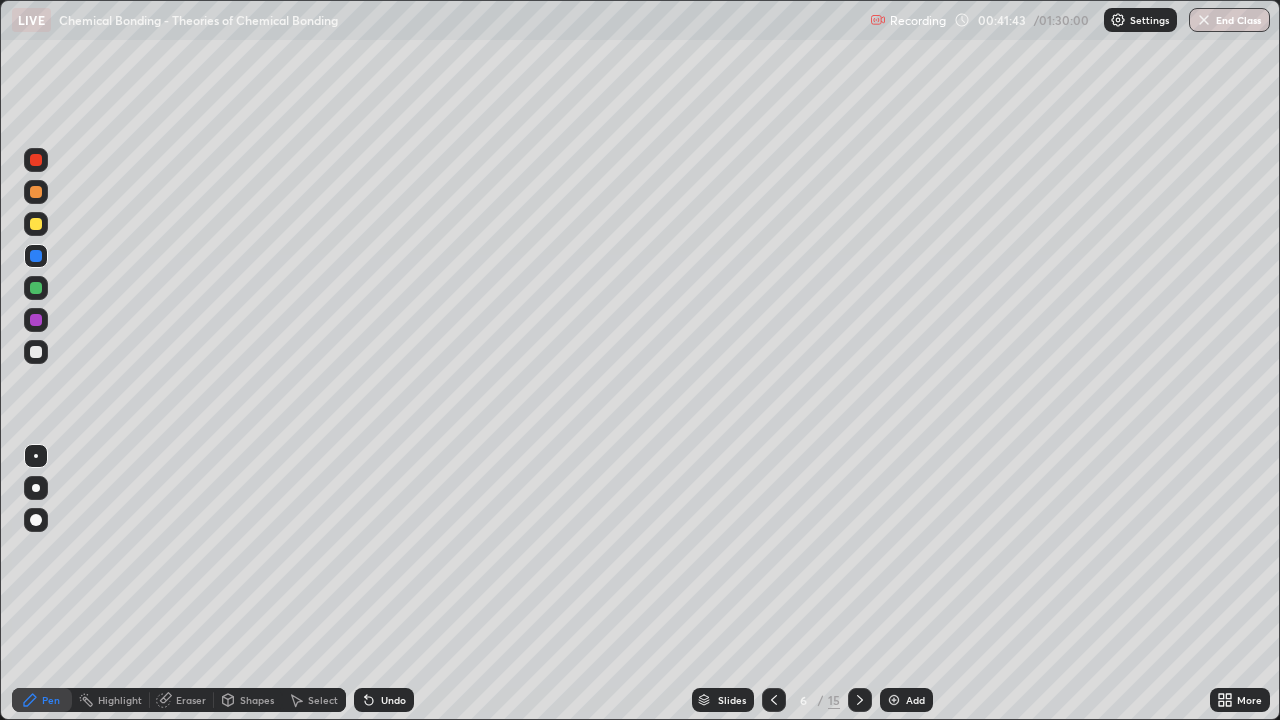click at bounding box center [36, 224] 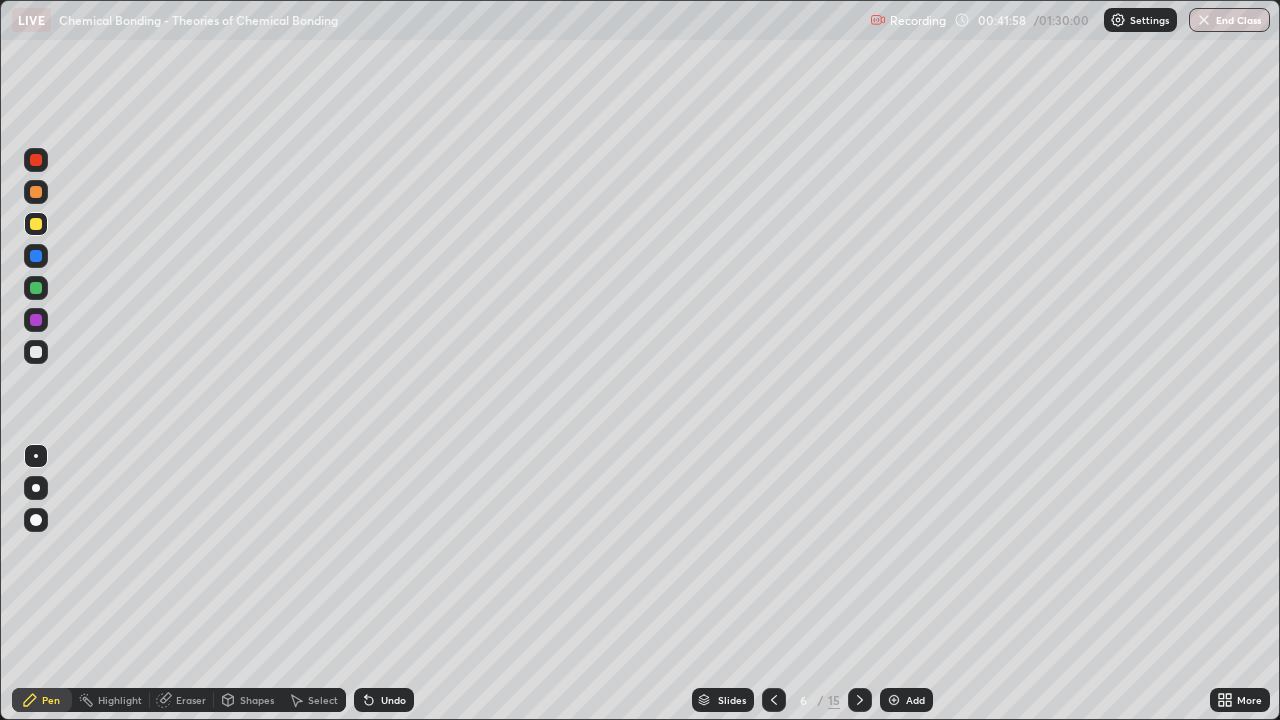 click at bounding box center [36, 256] 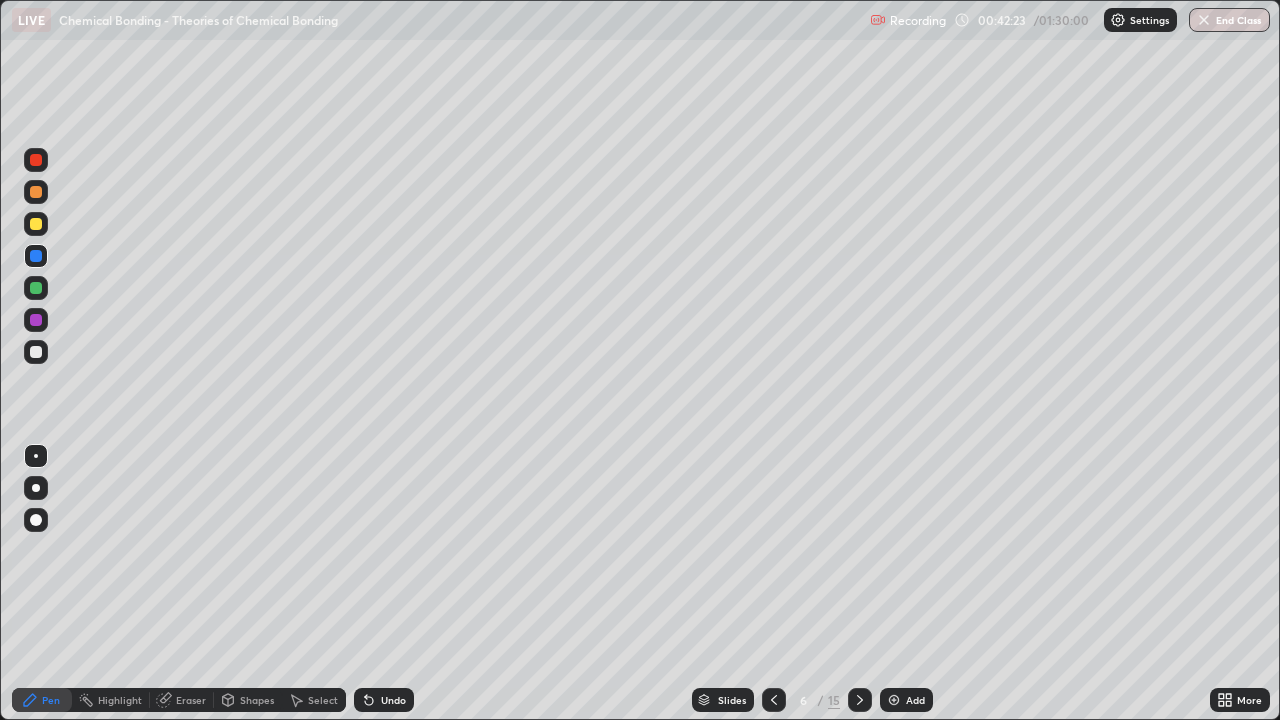 click on "Undo" at bounding box center (384, 700) 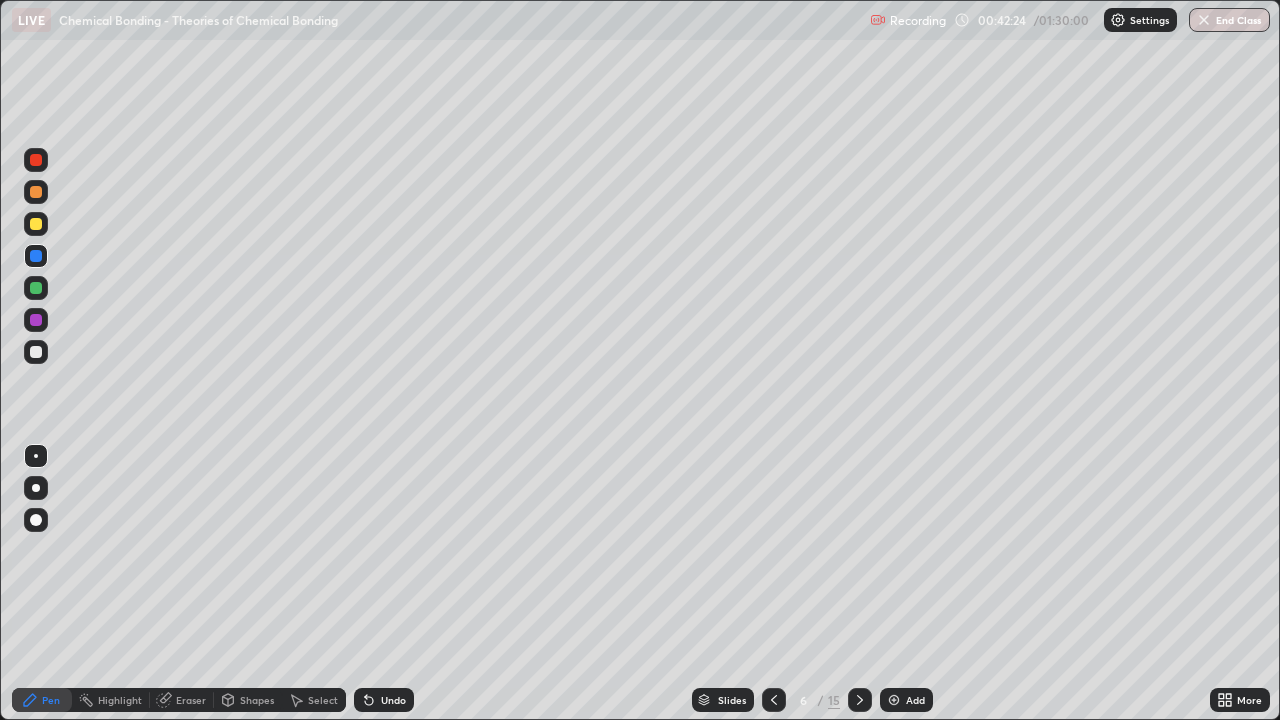 click on "Undo" at bounding box center [393, 700] 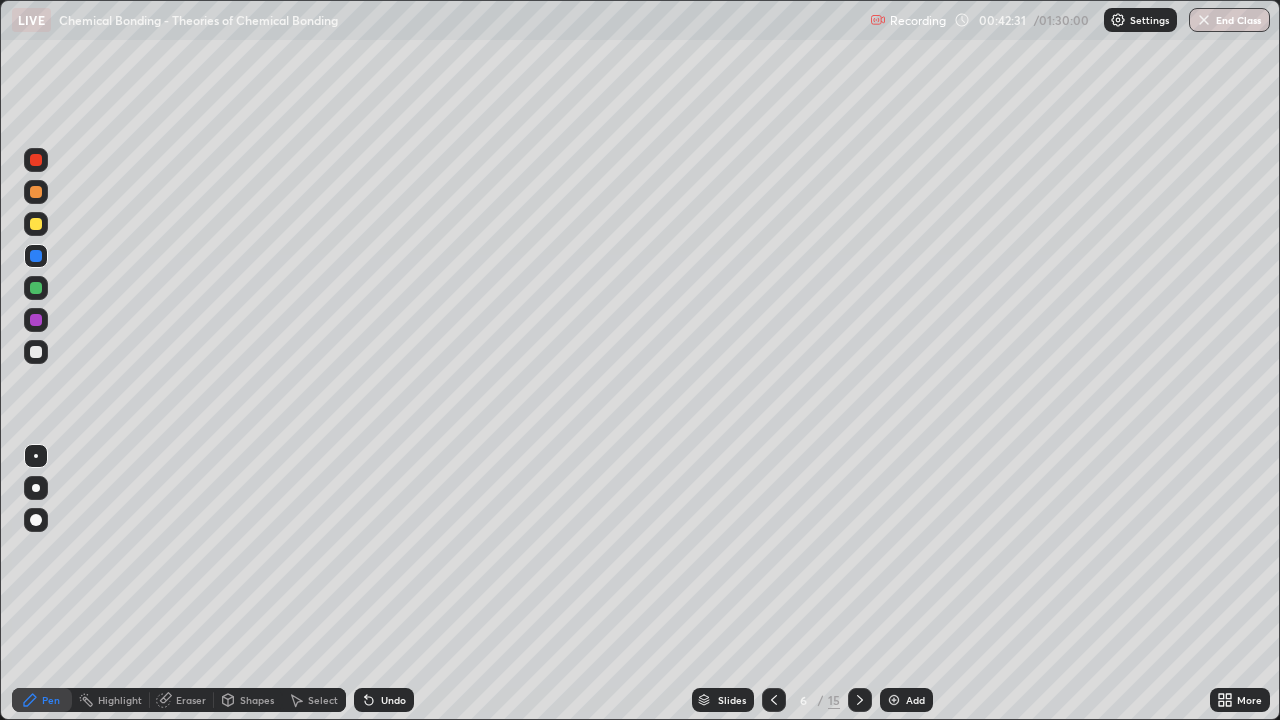 click at bounding box center (36, 320) 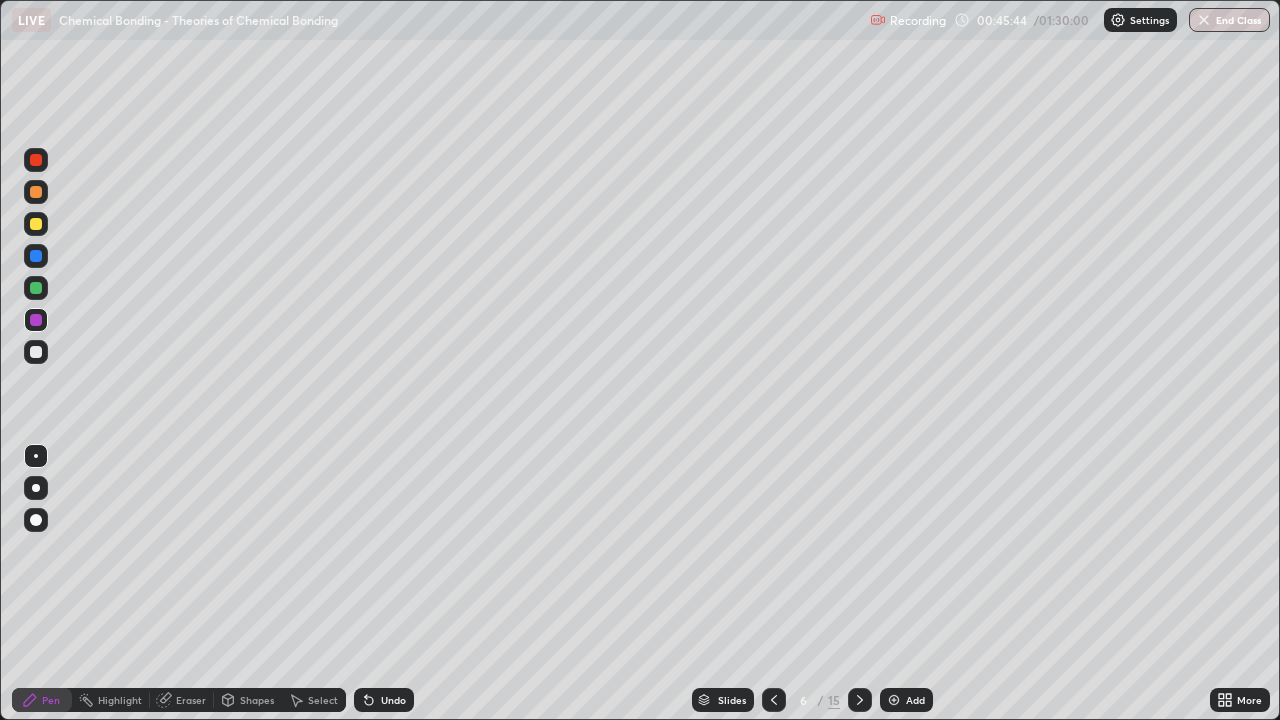 click at bounding box center [36, 224] 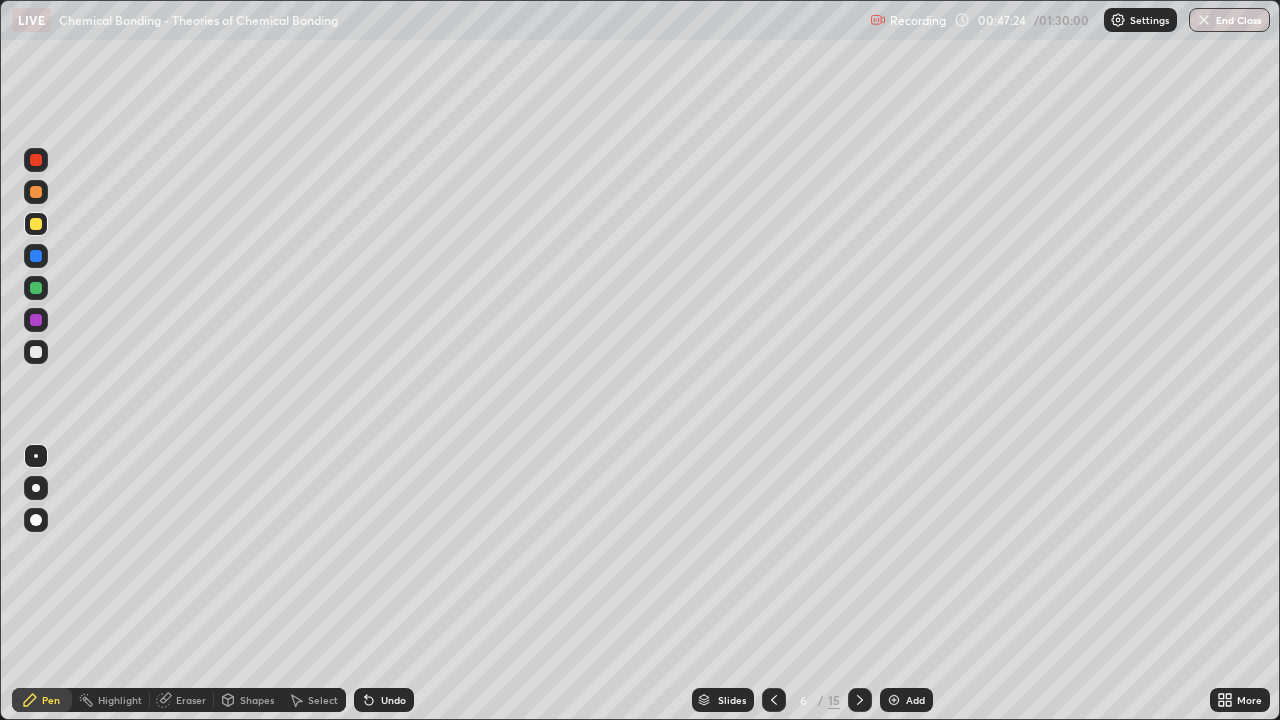 click at bounding box center (36, 320) 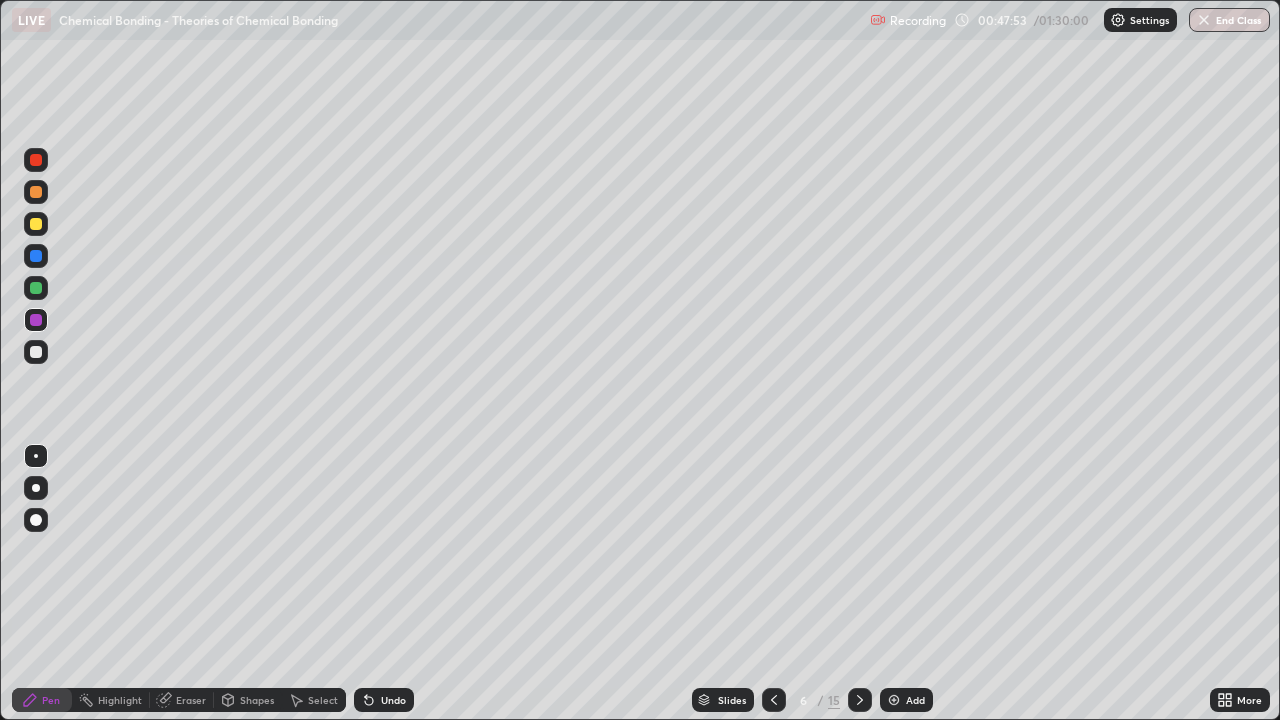 click at bounding box center [36, 352] 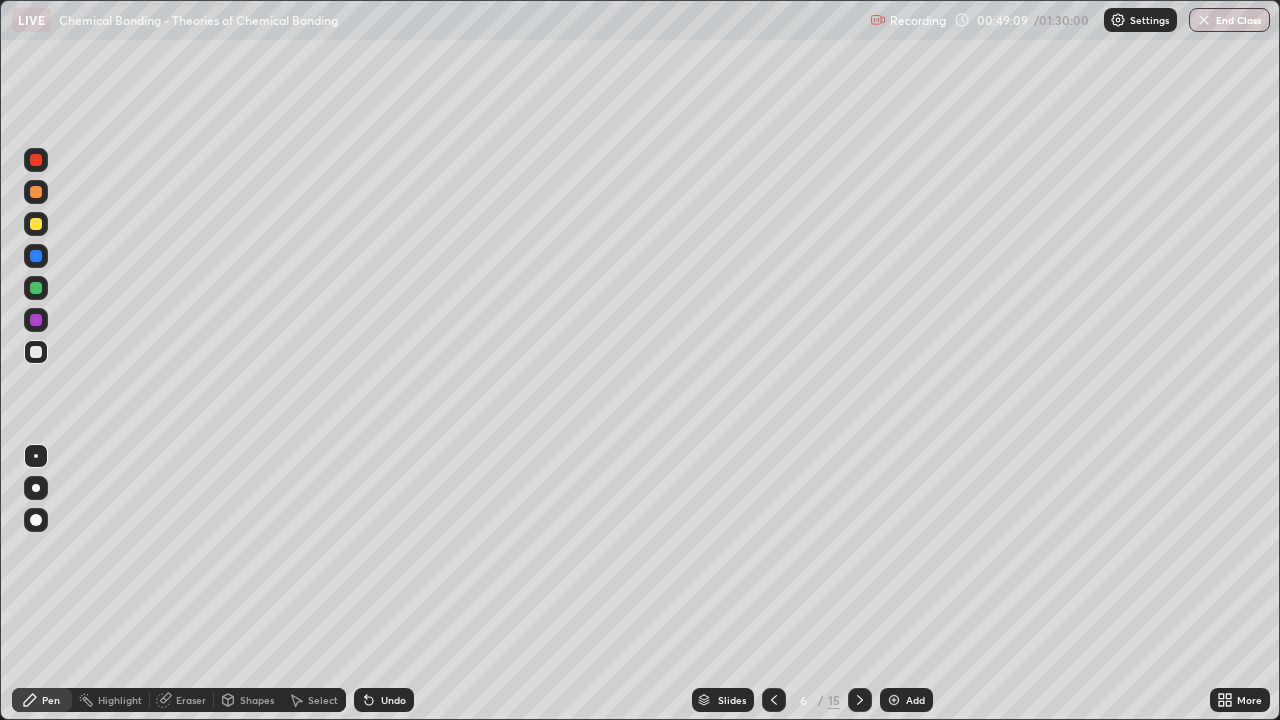 click 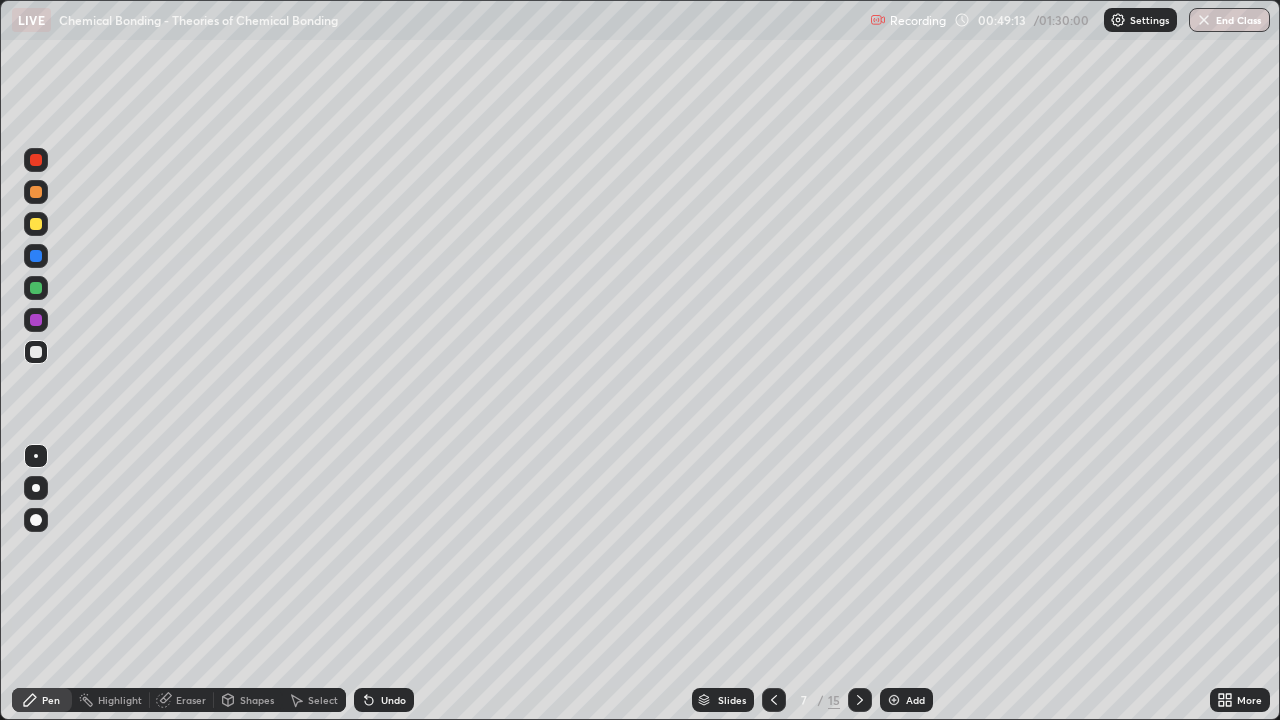 click at bounding box center [36, 160] 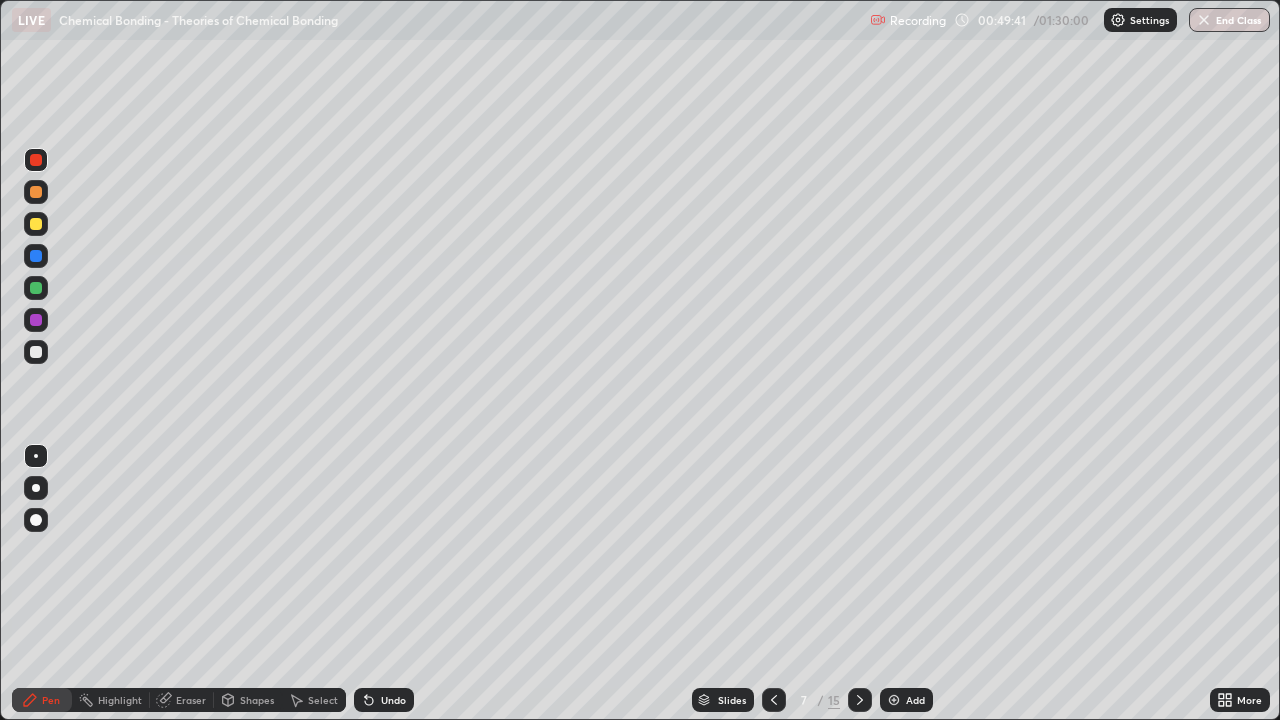 click at bounding box center (36, 224) 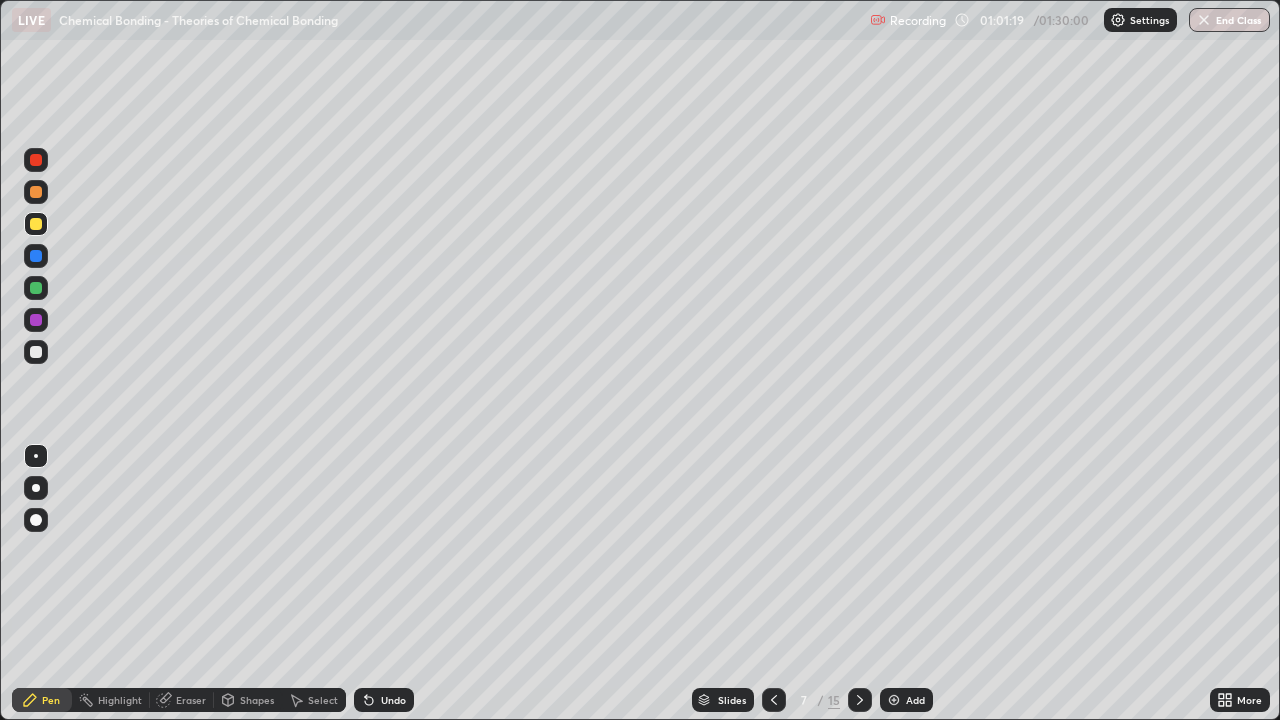 click 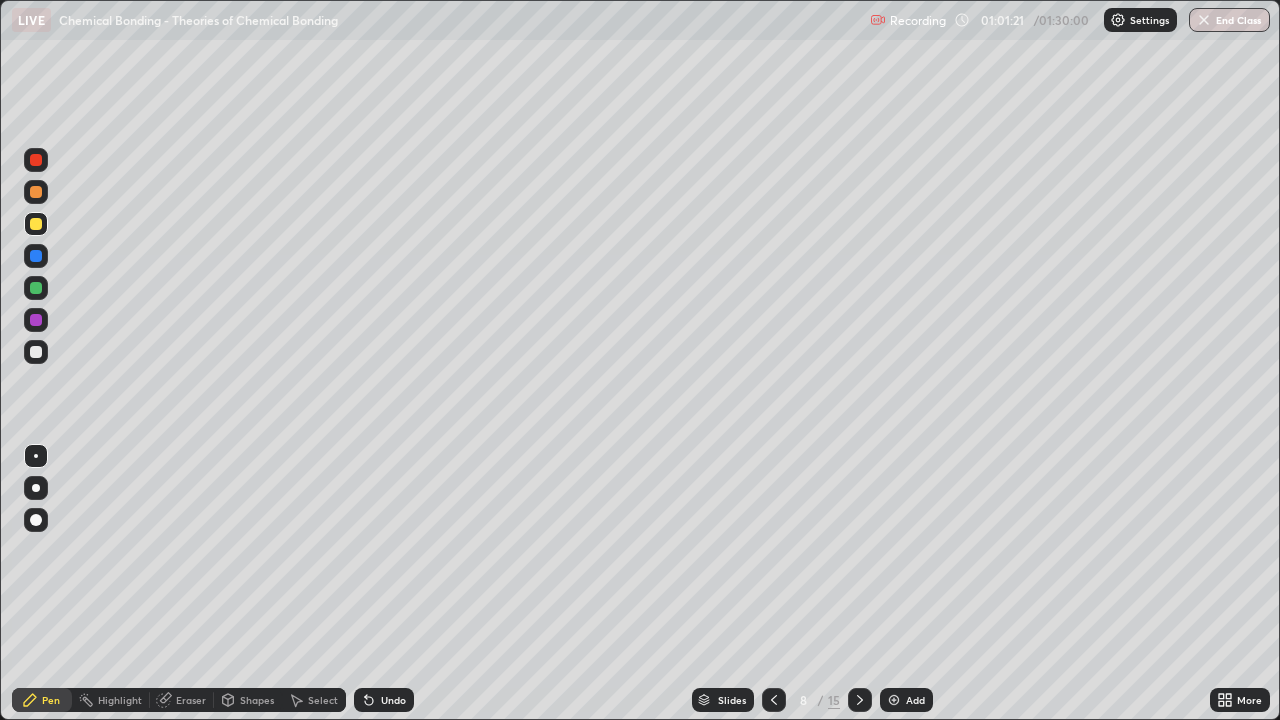 click 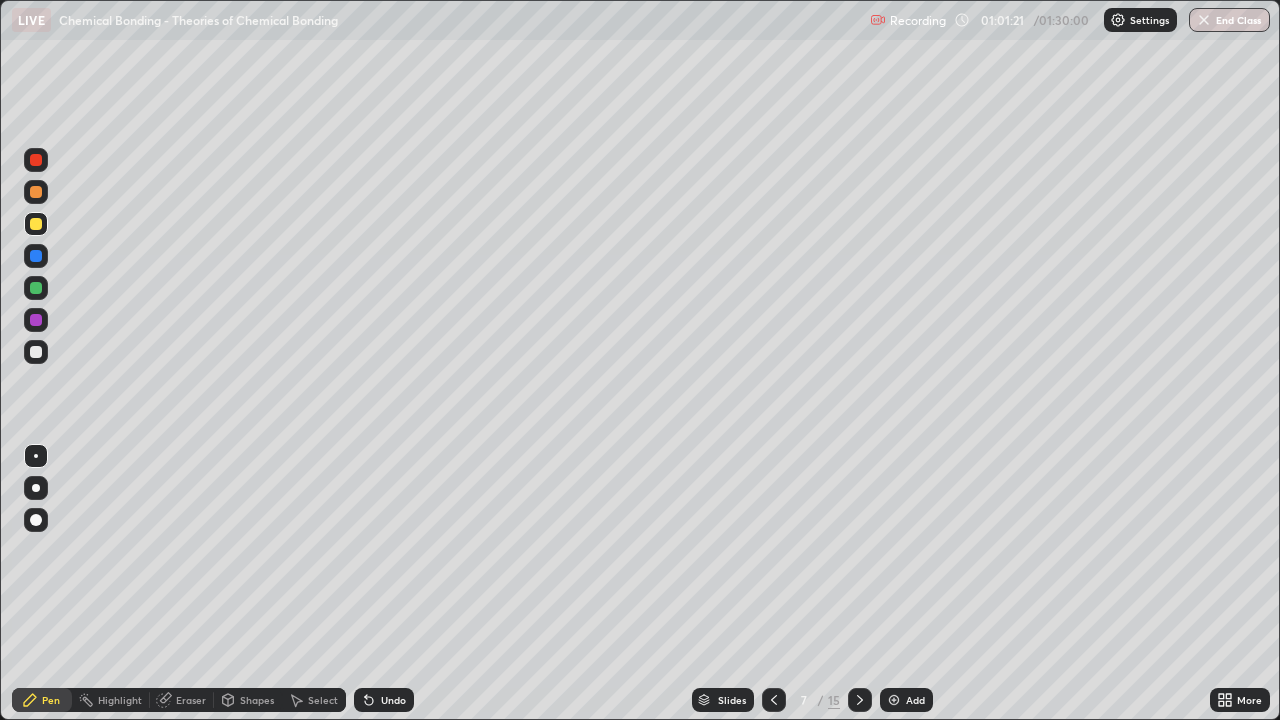 click 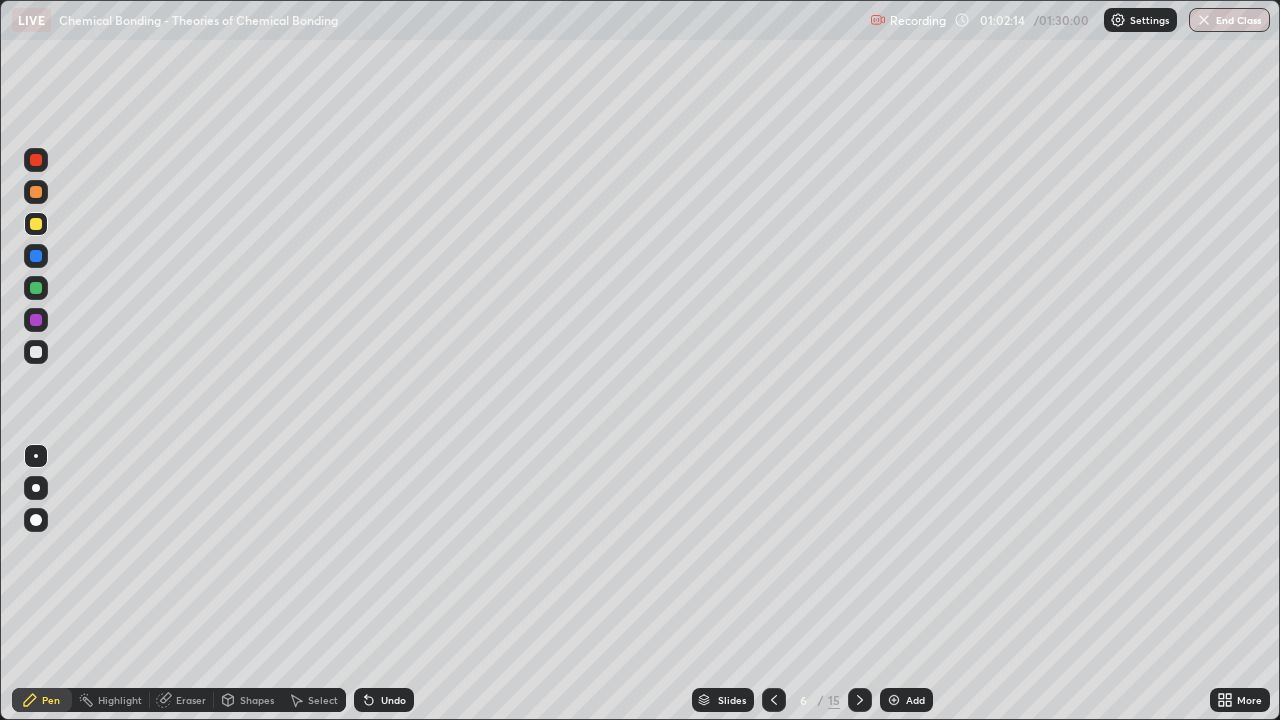click 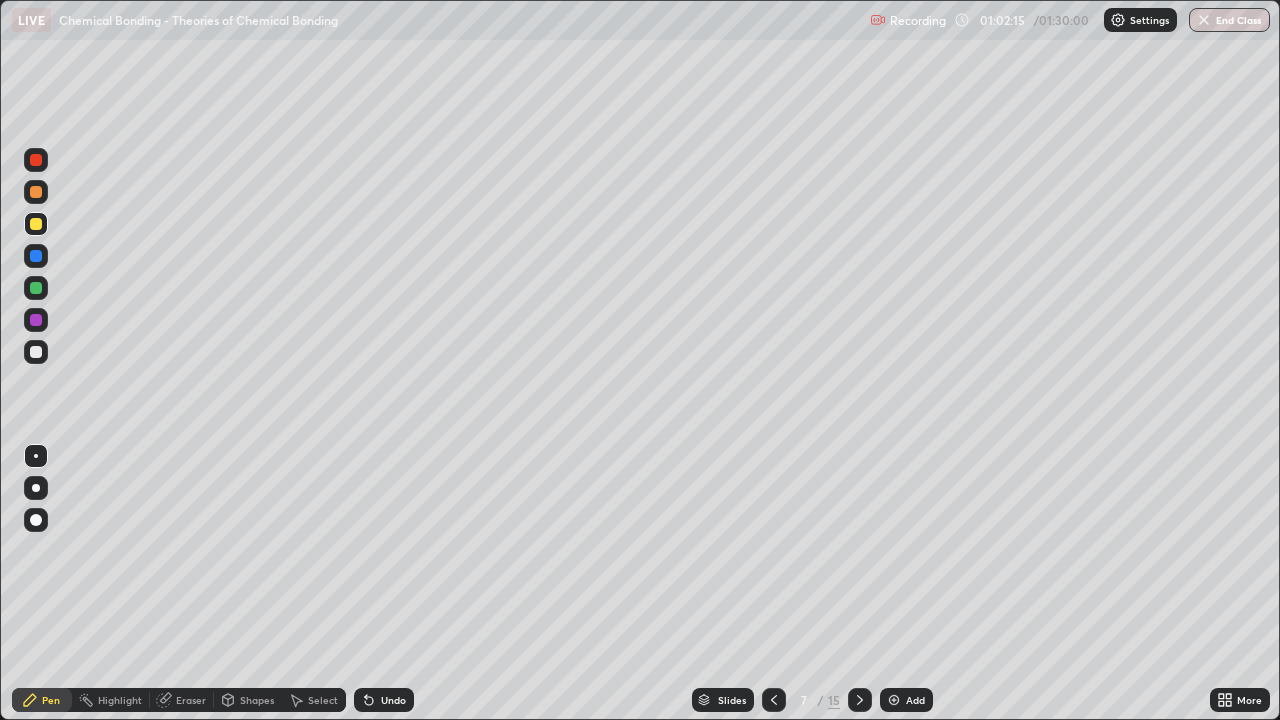 click 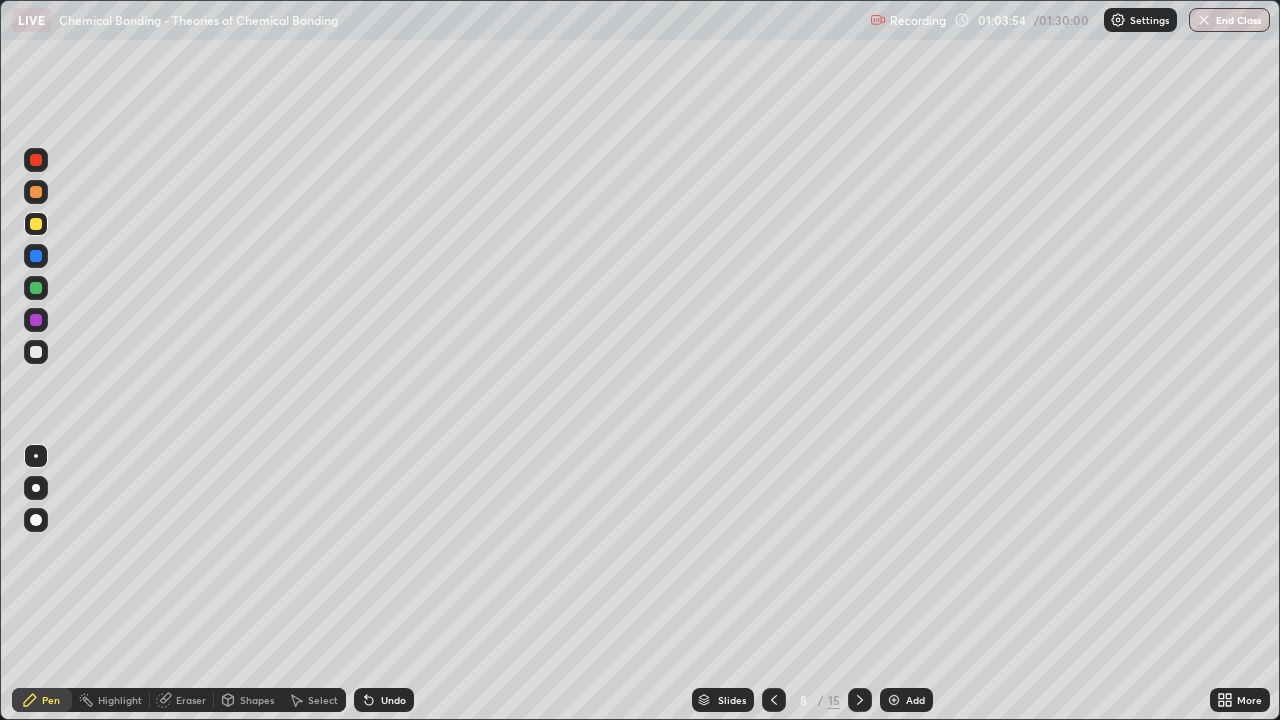 click 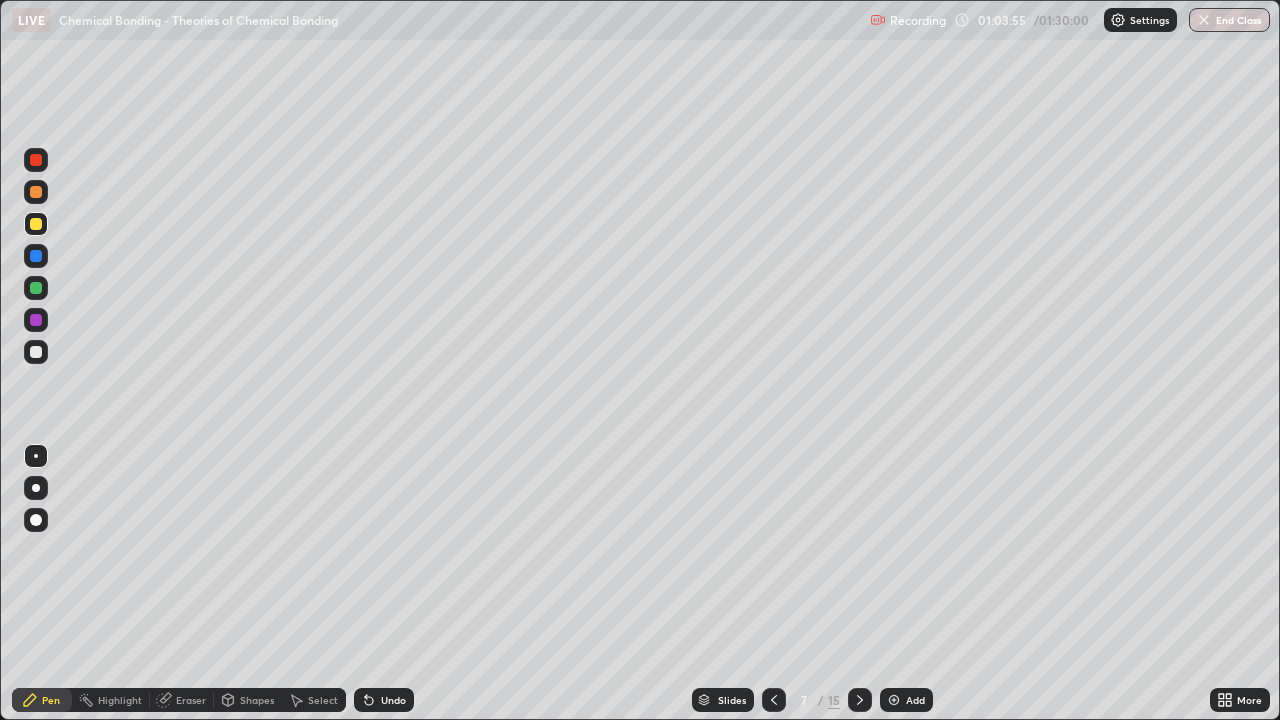 click 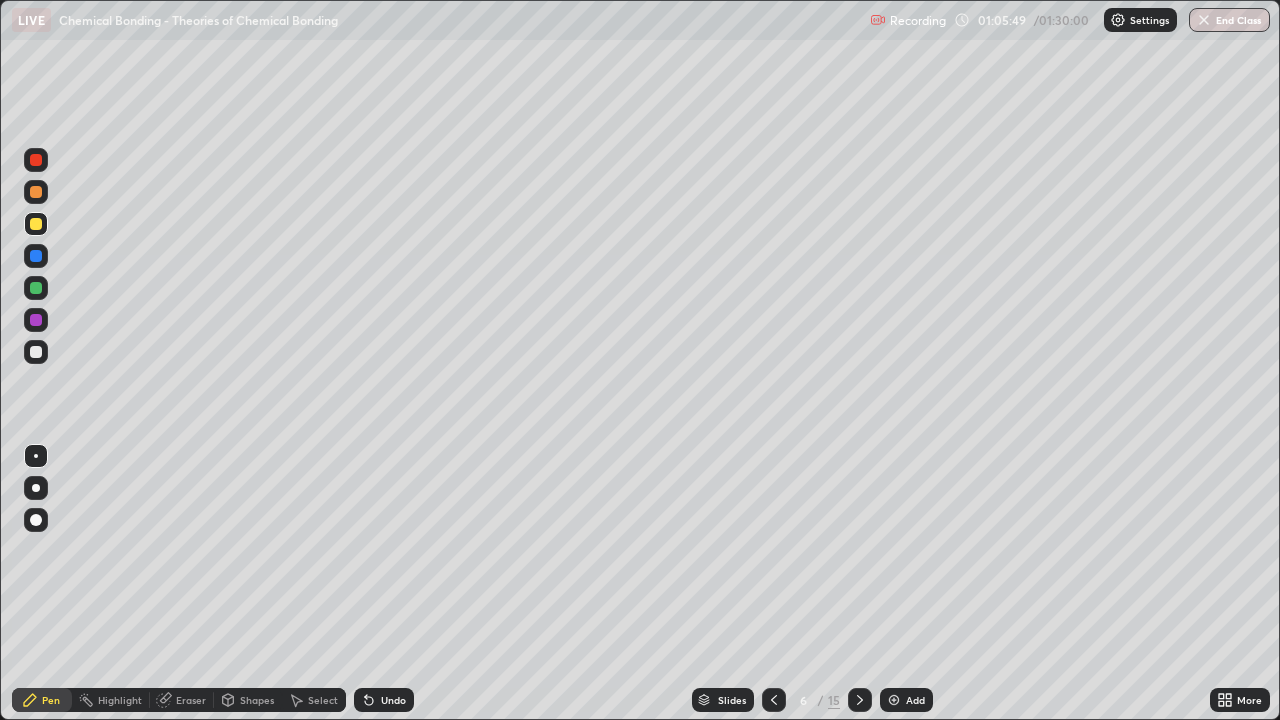 click at bounding box center (860, 700) 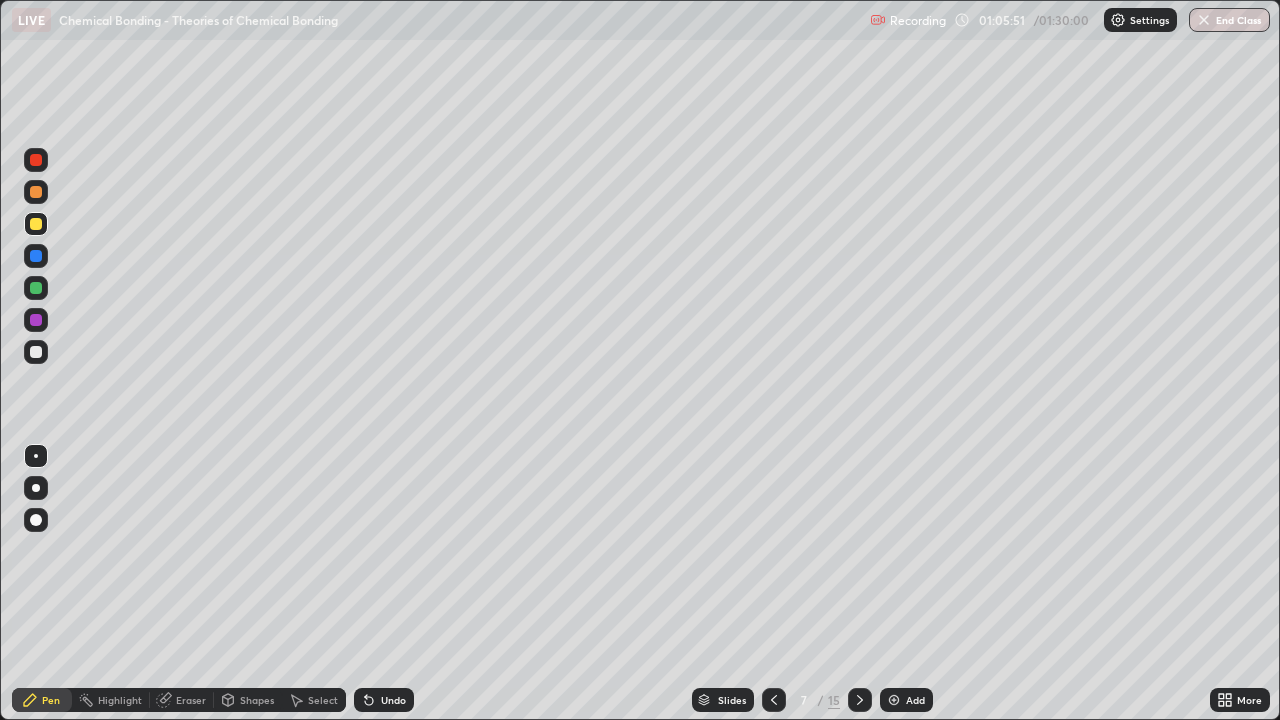 click 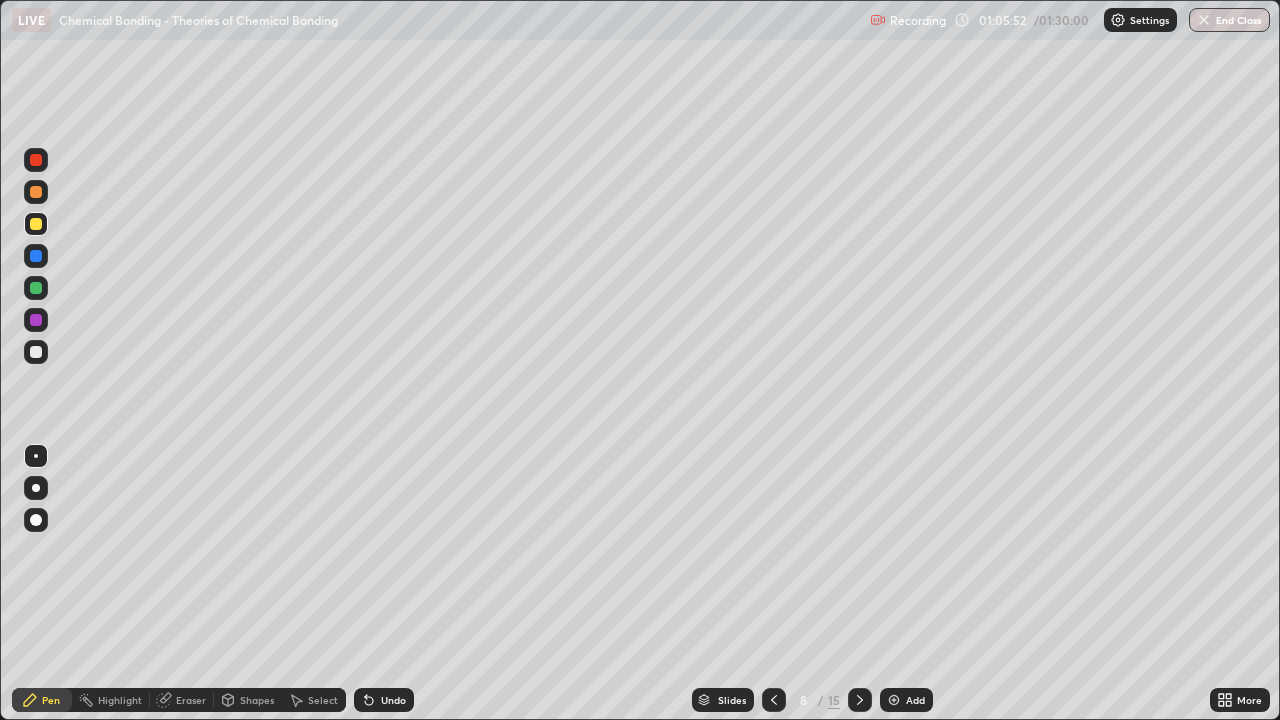 click 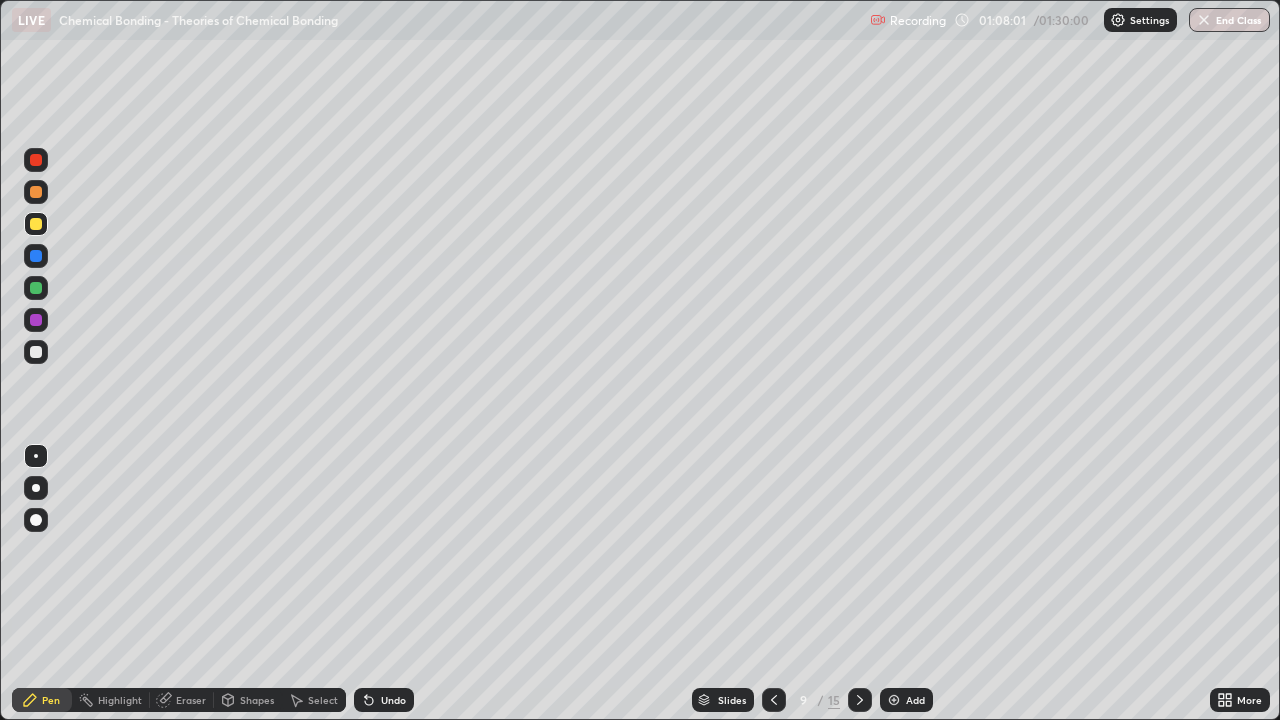 click at bounding box center [36, 288] 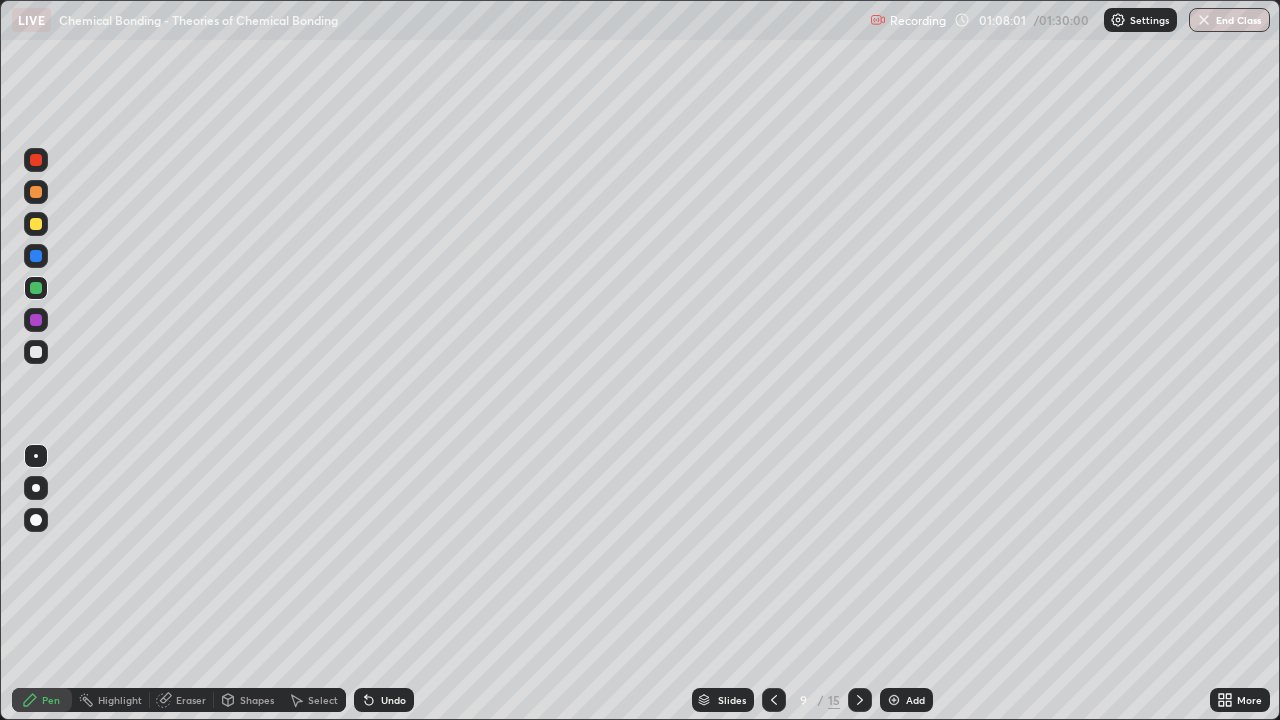 click at bounding box center (36, 256) 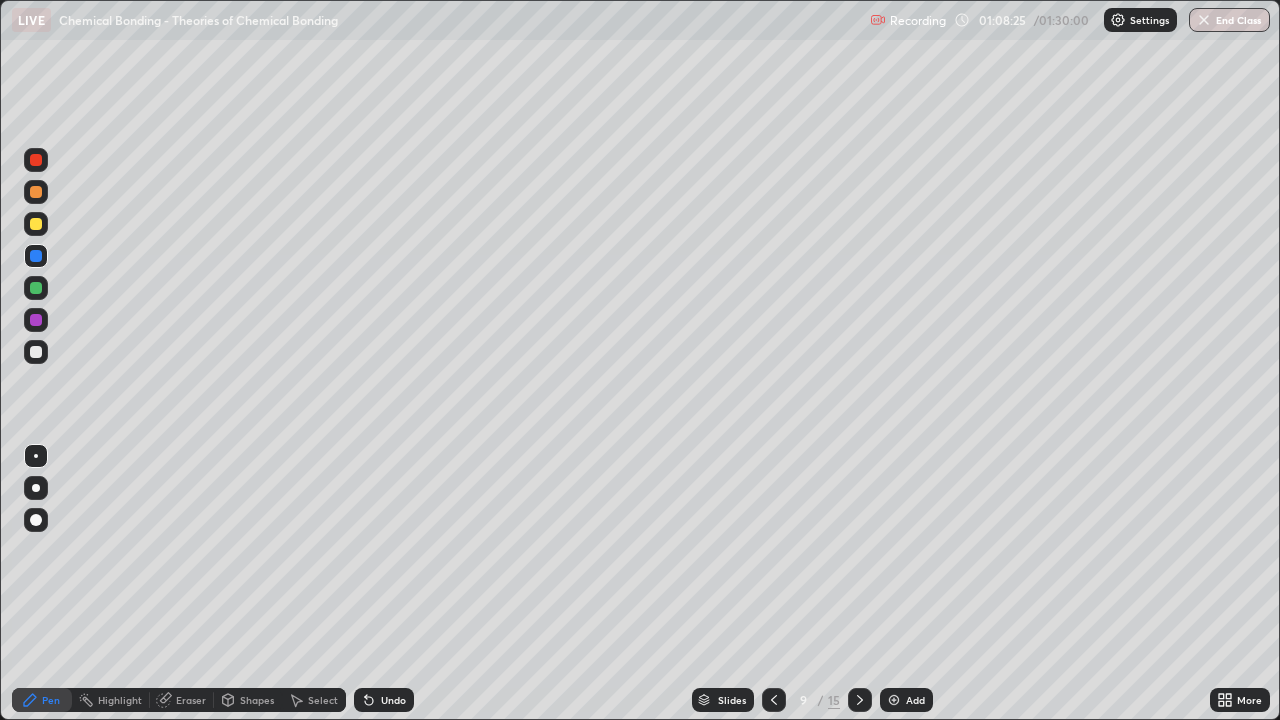 click at bounding box center [36, 160] 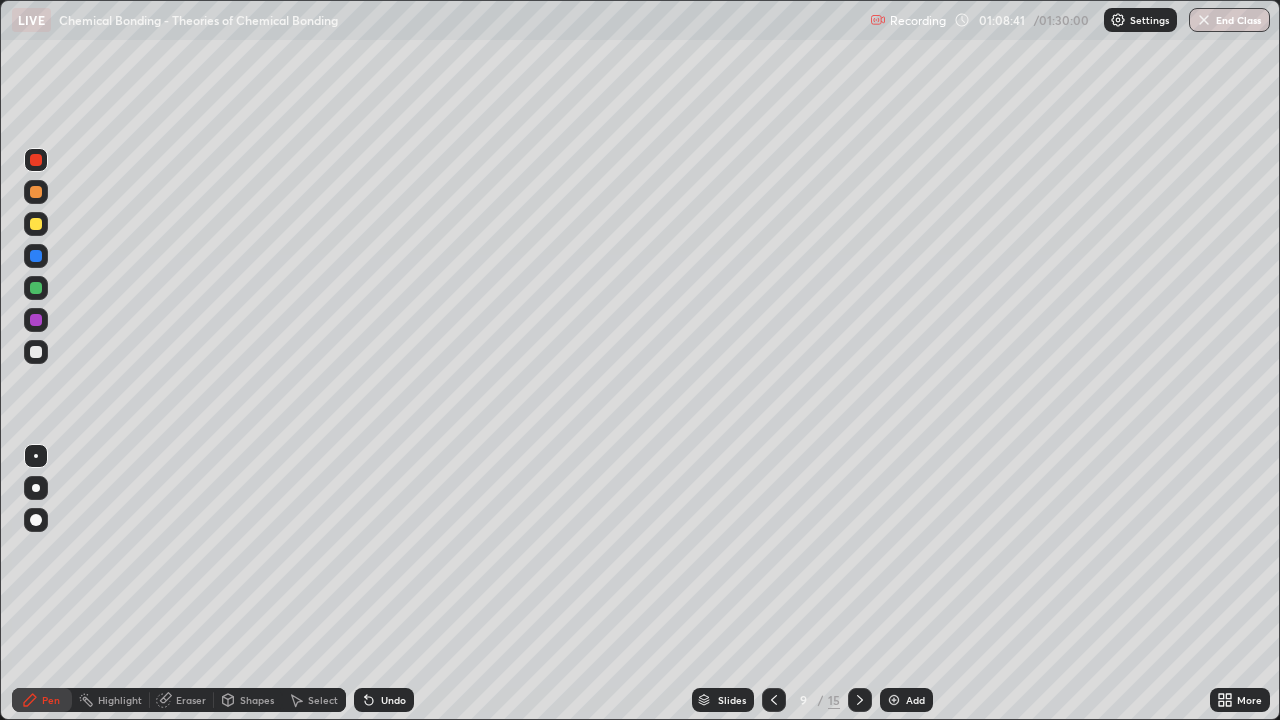 click at bounding box center [36, 224] 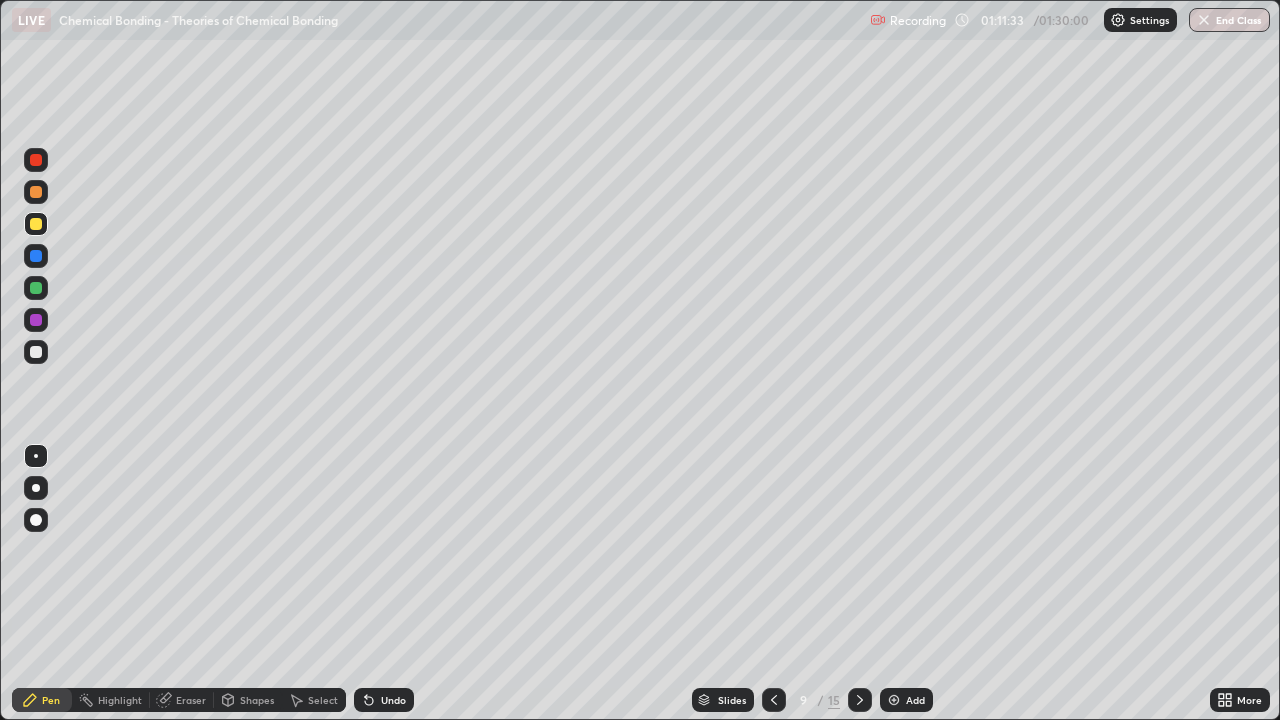 click at bounding box center (36, 352) 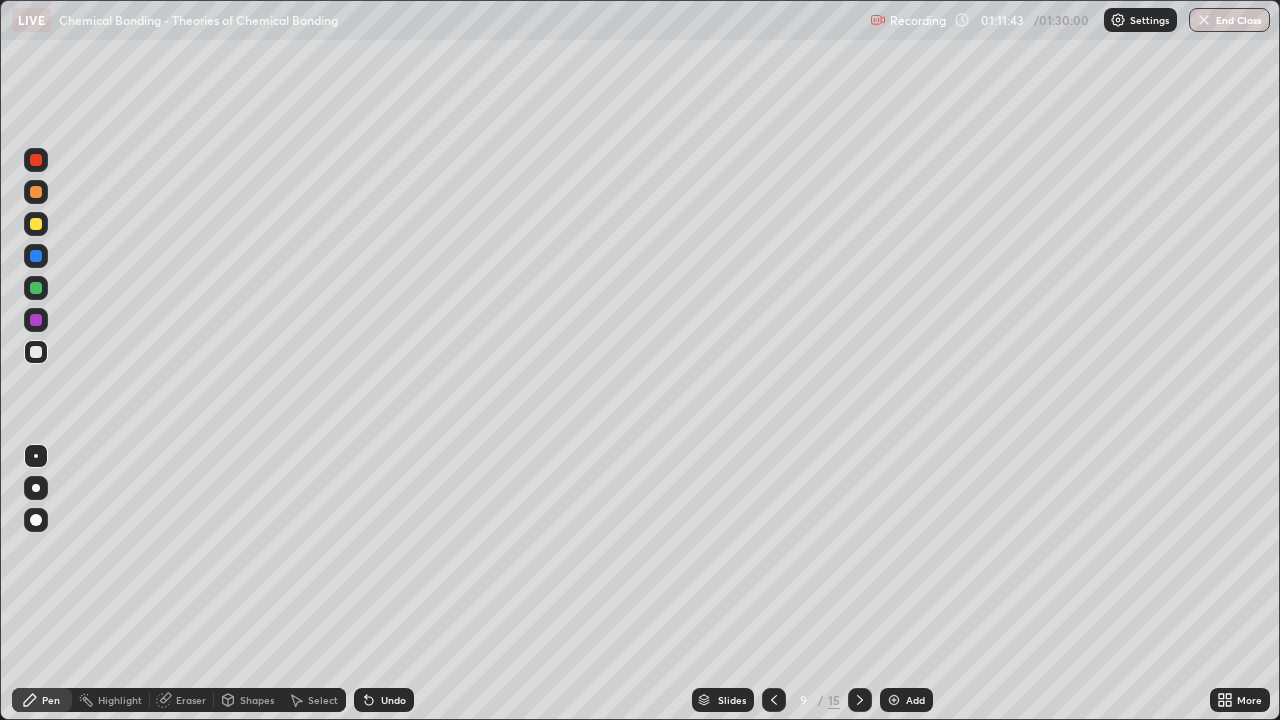 click on "Pen" at bounding box center [42, 700] 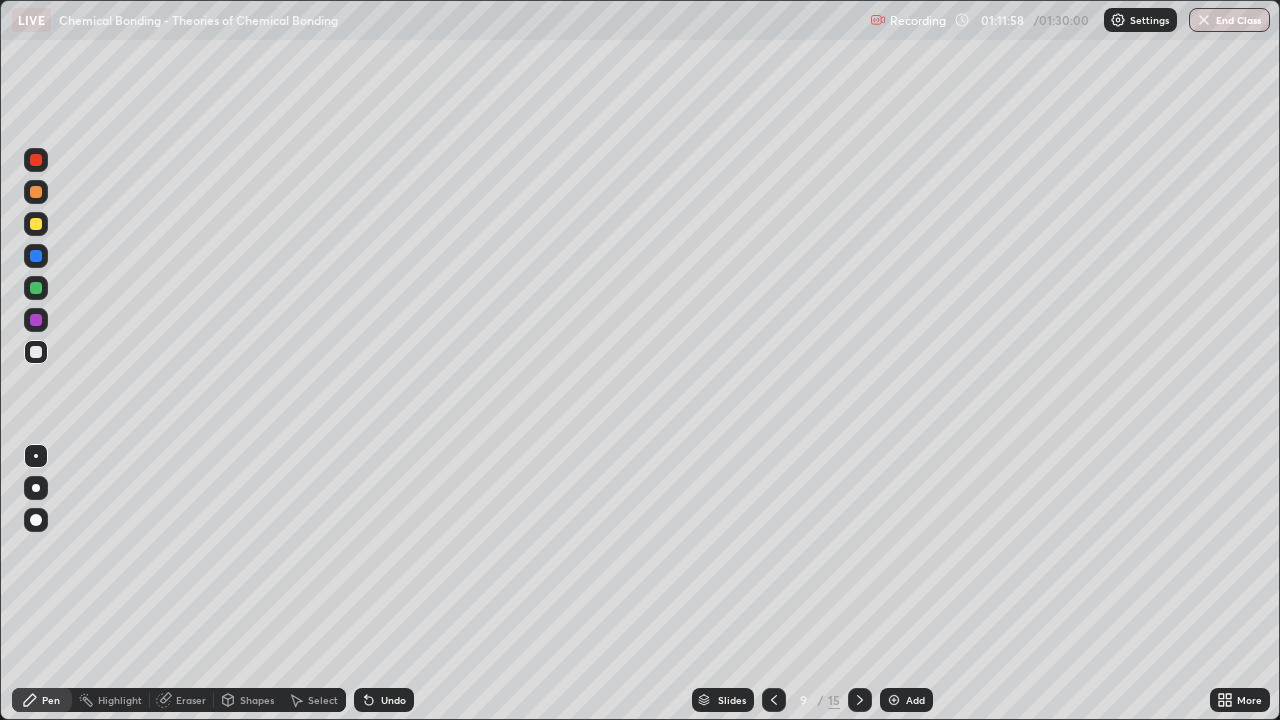 click at bounding box center (36, 288) 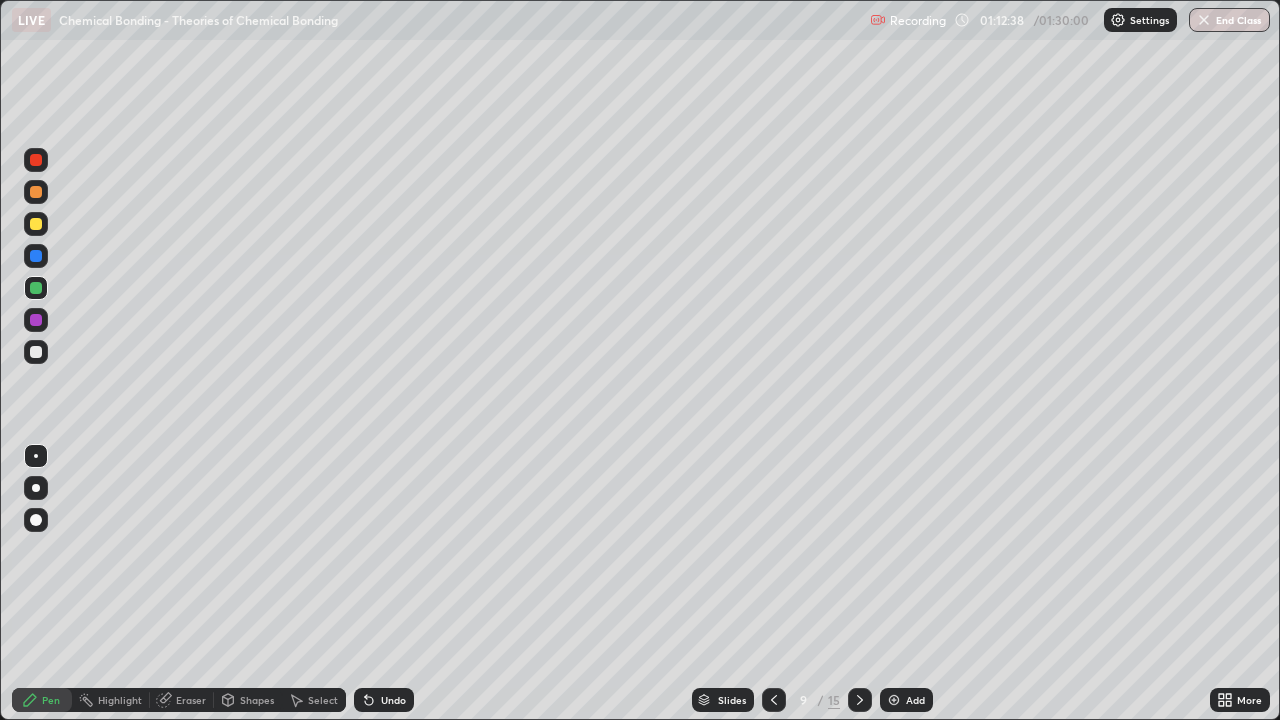 click at bounding box center [36, 224] 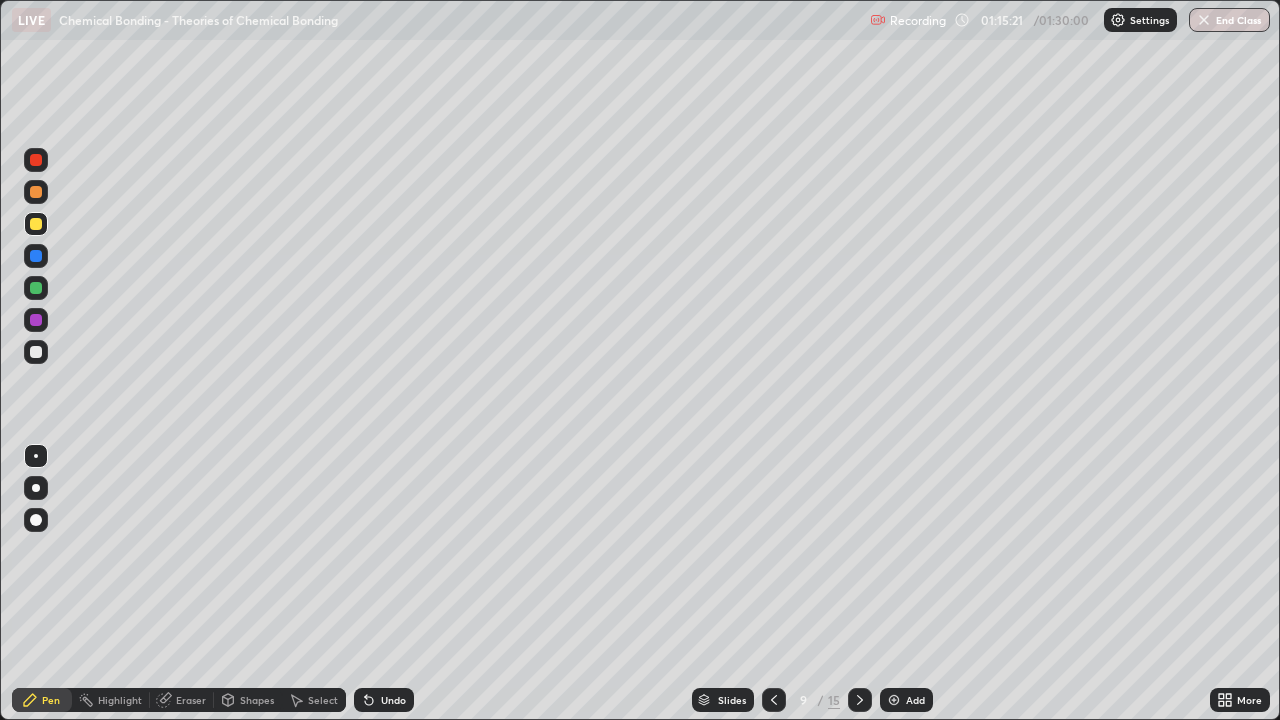 click at bounding box center (36, 160) 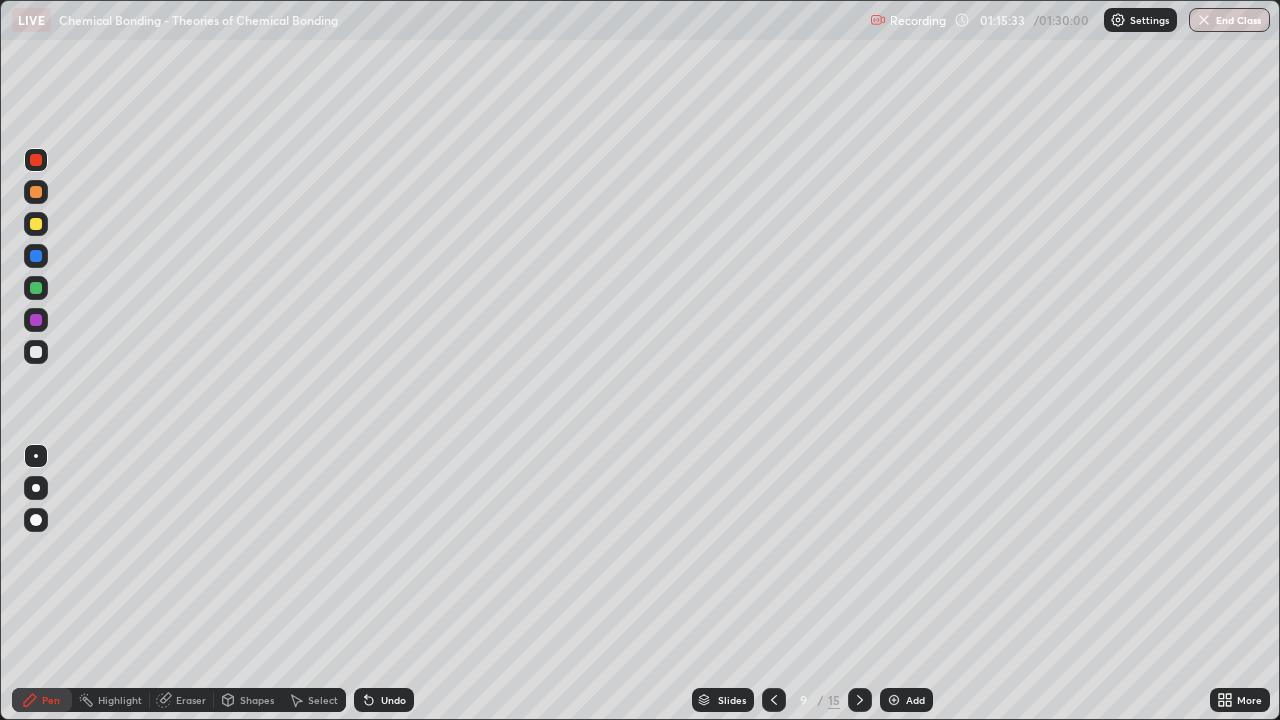 click on "Undo" at bounding box center (384, 700) 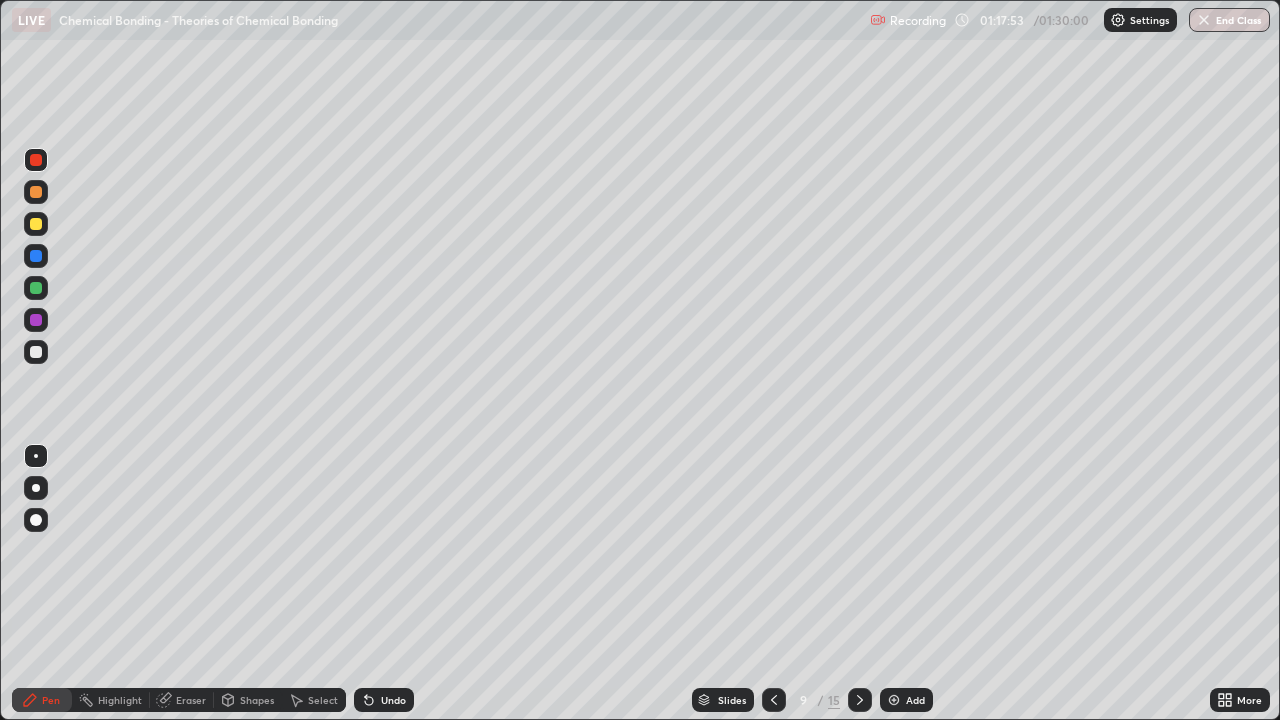 click at bounding box center [36, 320] 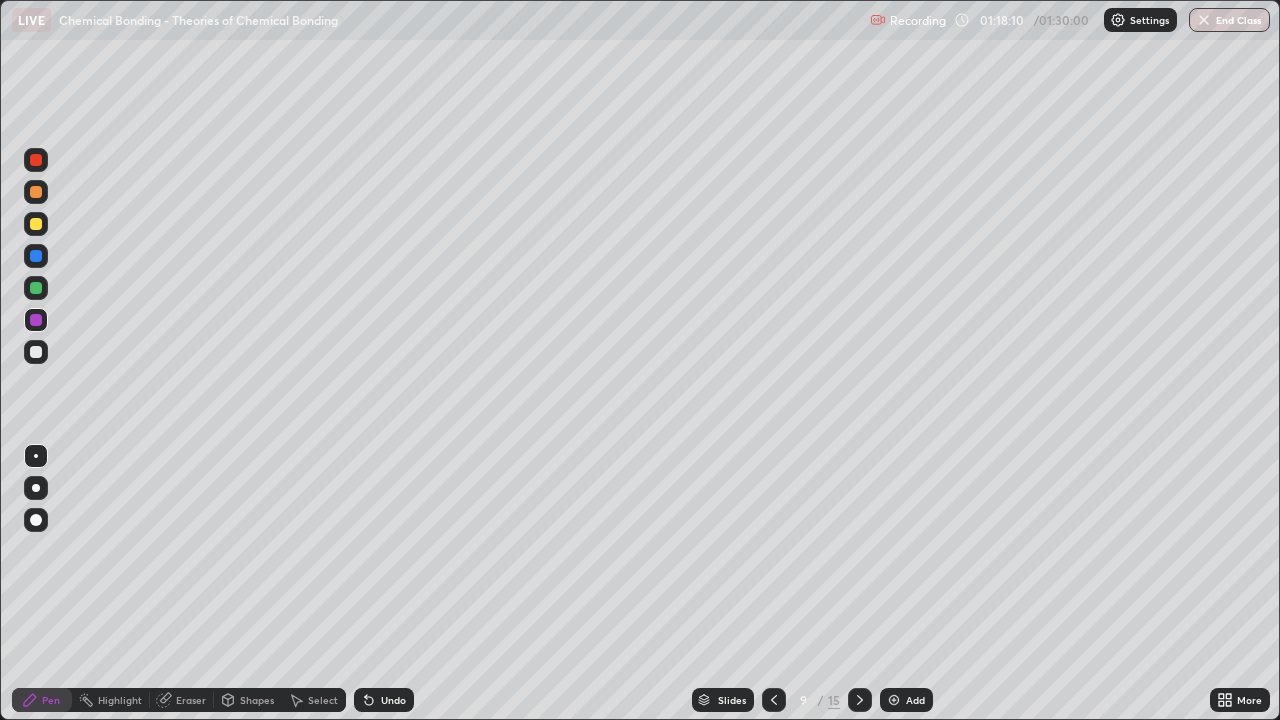 click on "Eraser" at bounding box center [191, 700] 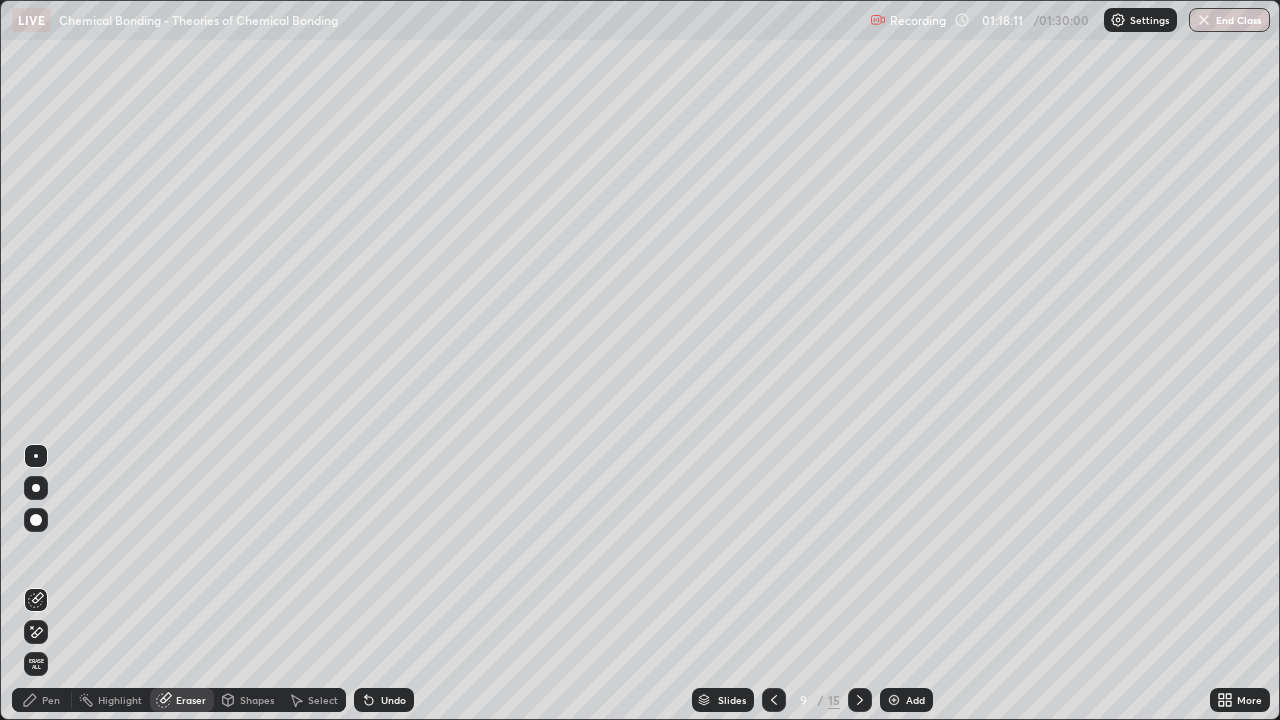 click 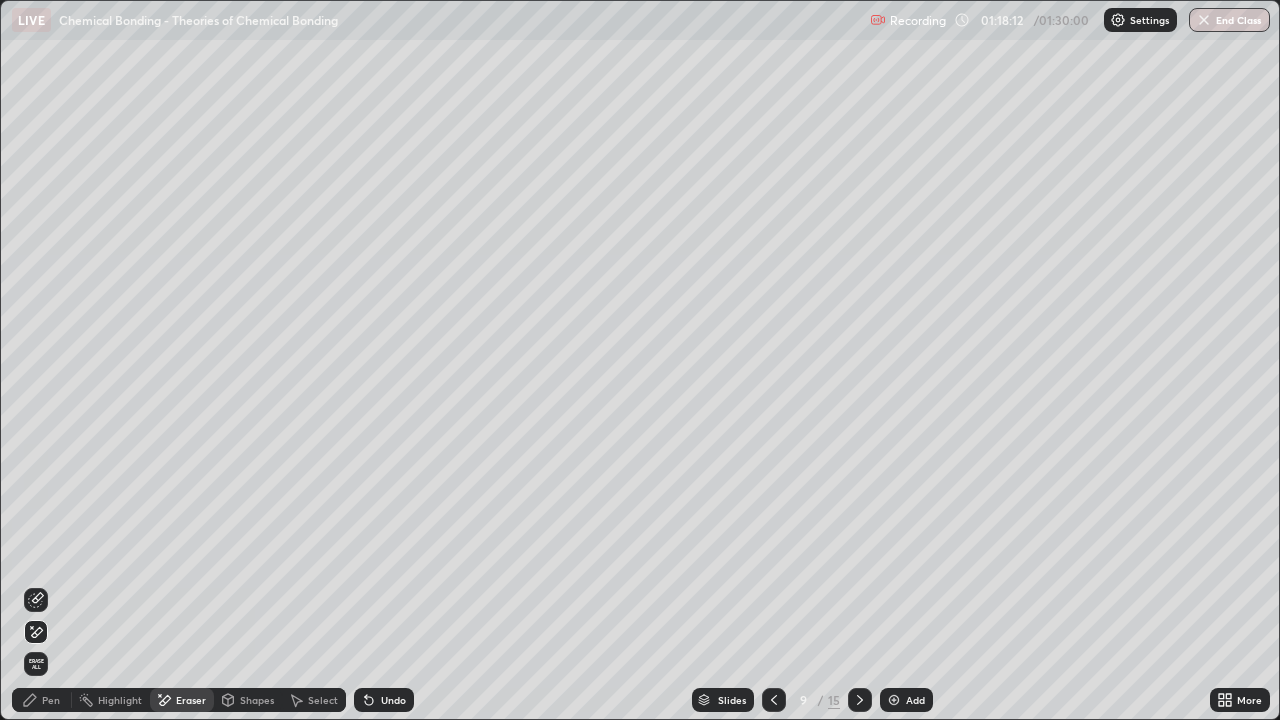 click 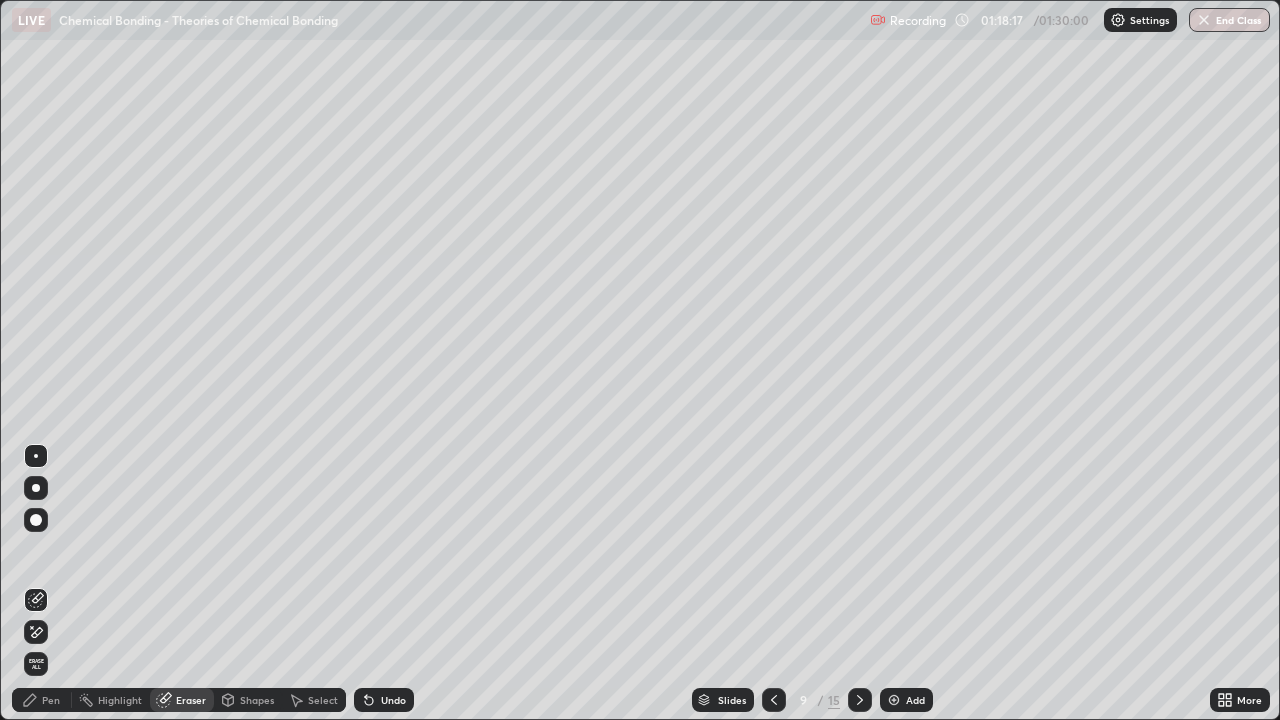 click on "Pen" at bounding box center [42, 700] 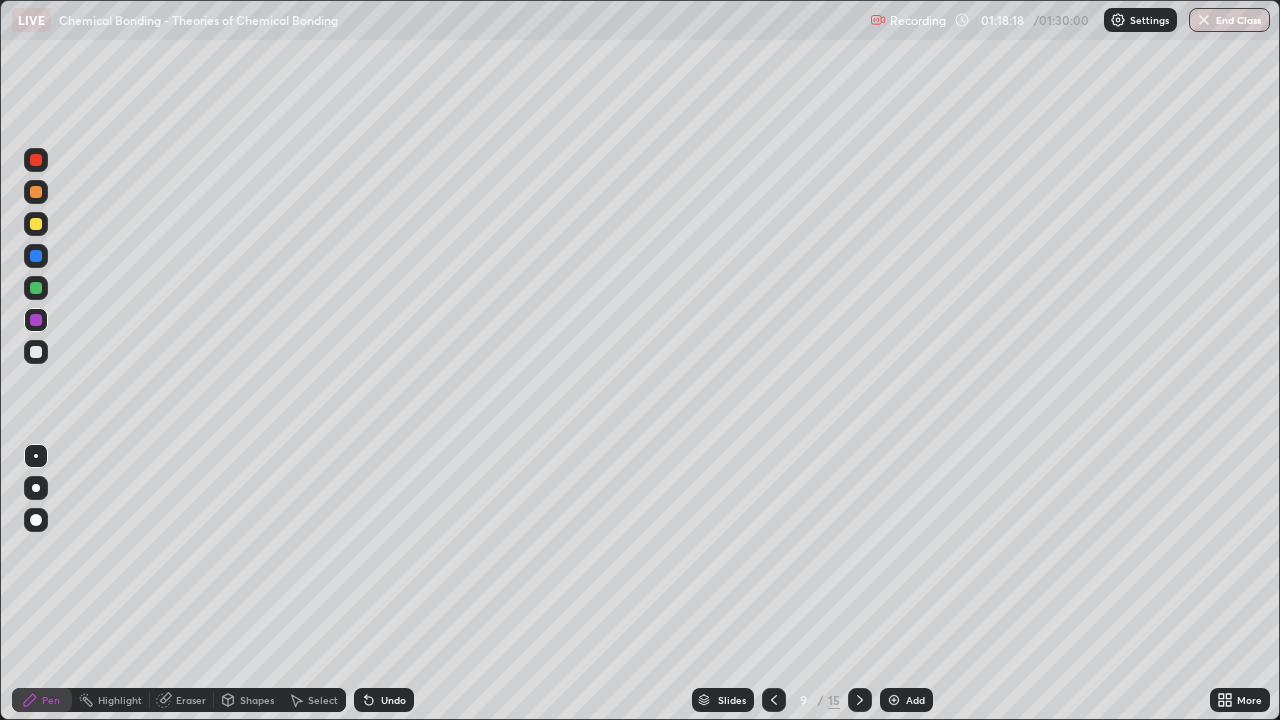 click at bounding box center [36, 160] 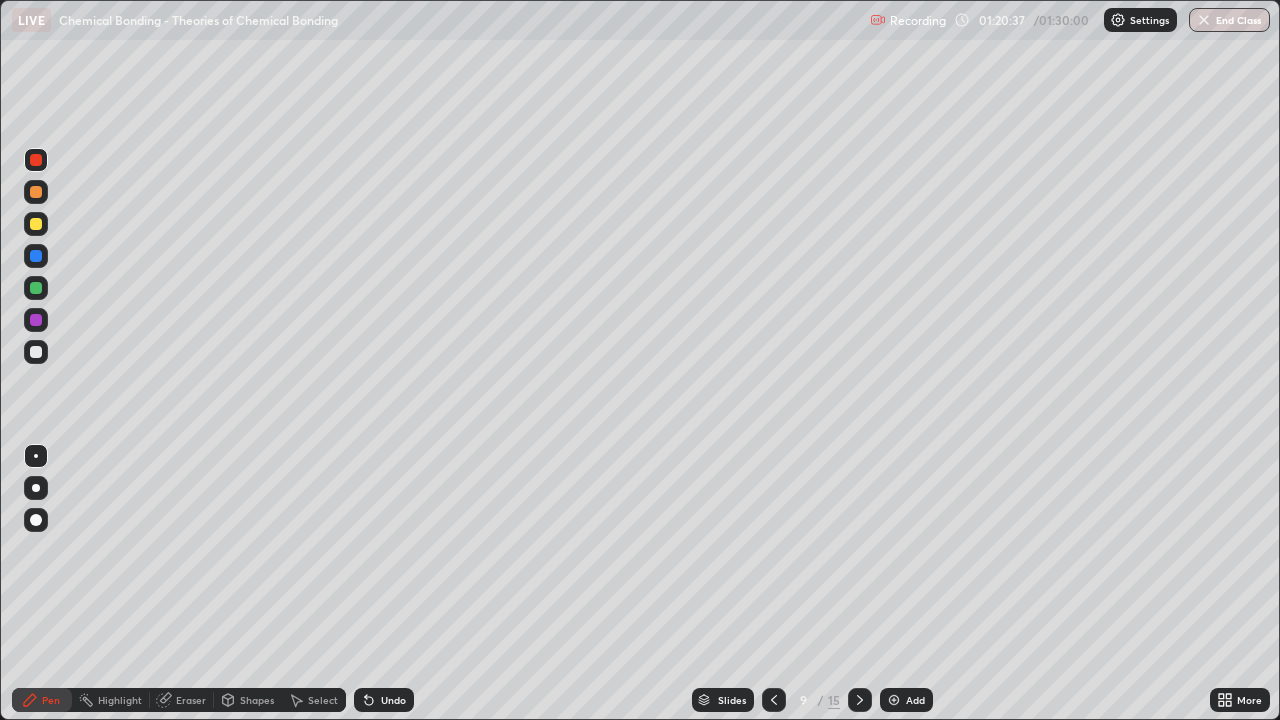 click 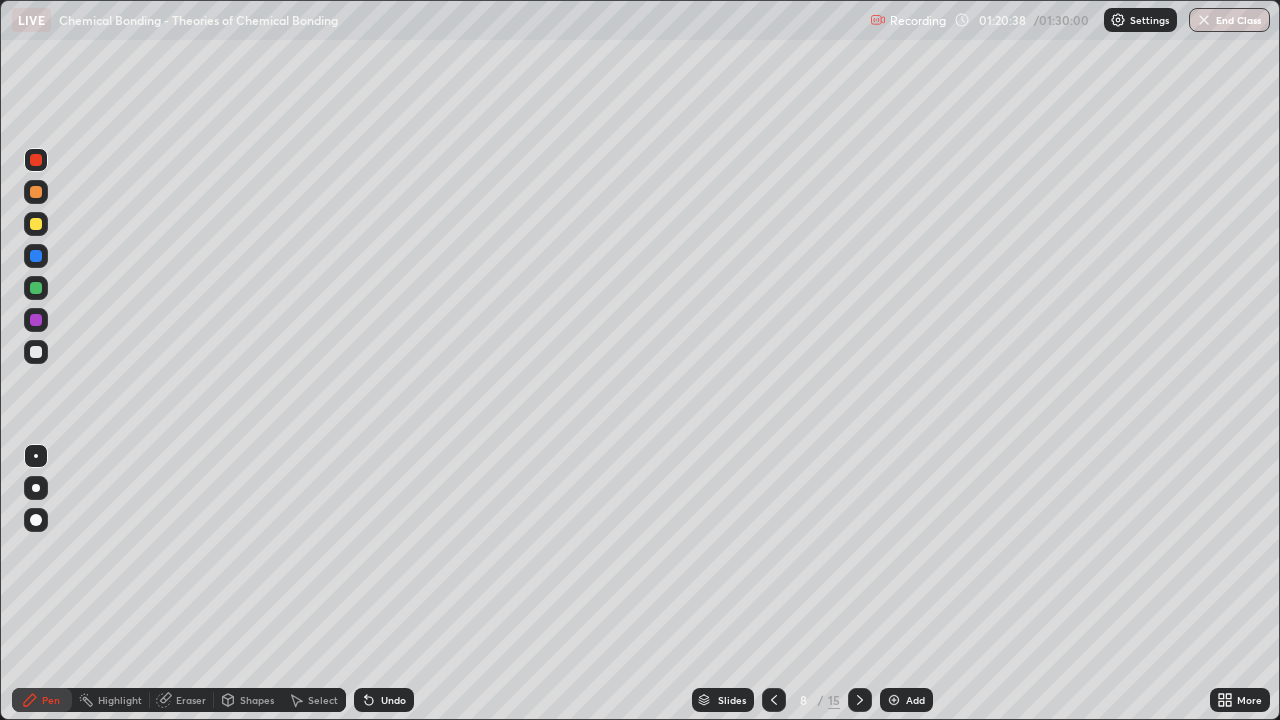 click 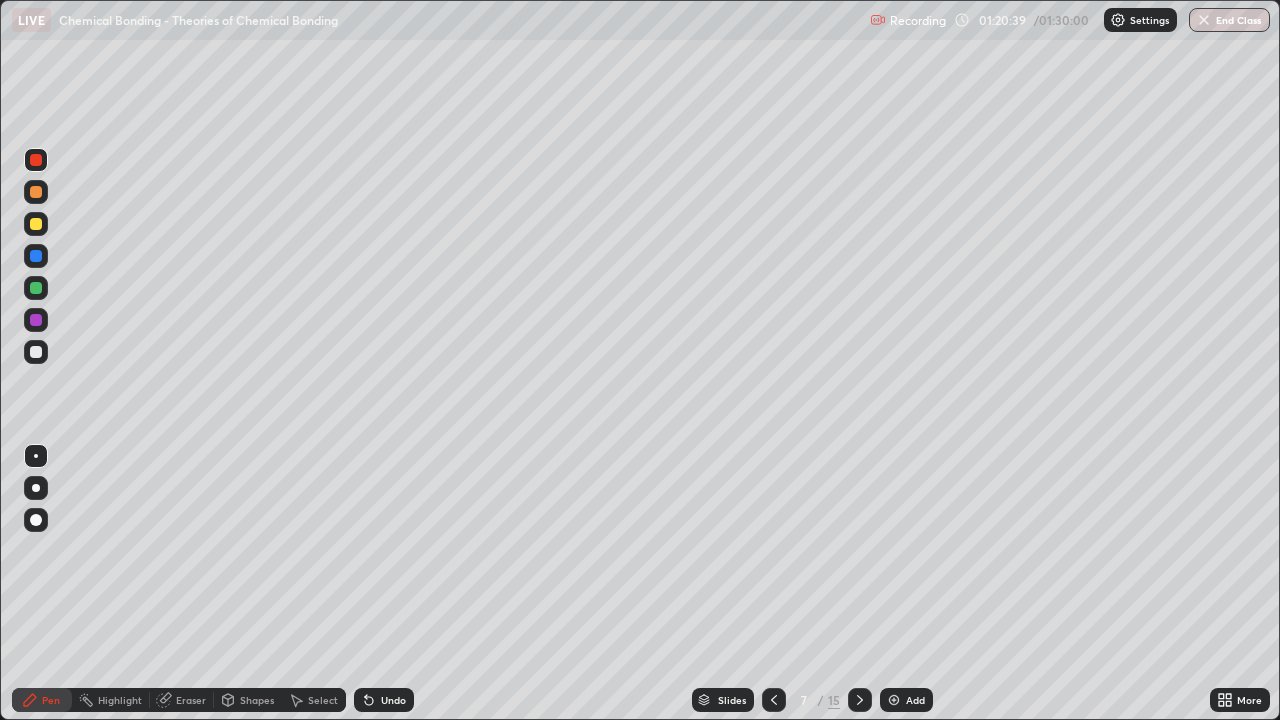 click 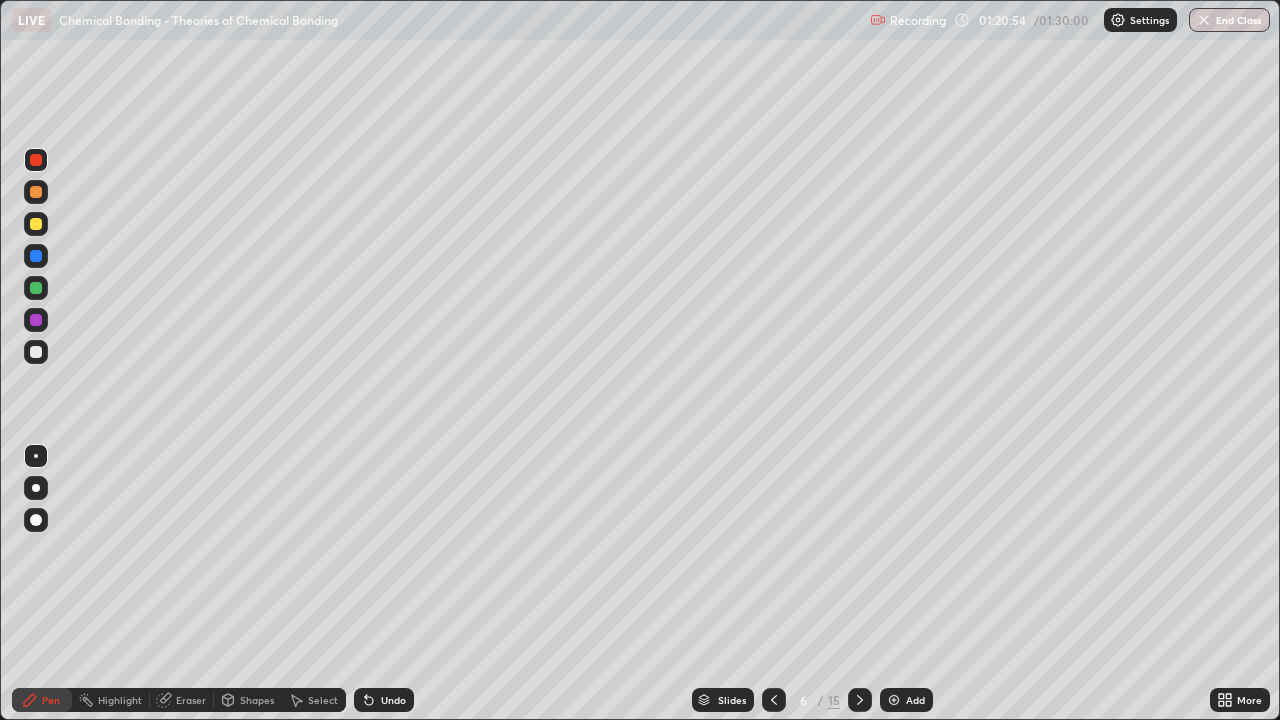 click at bounding box center [894, 700] 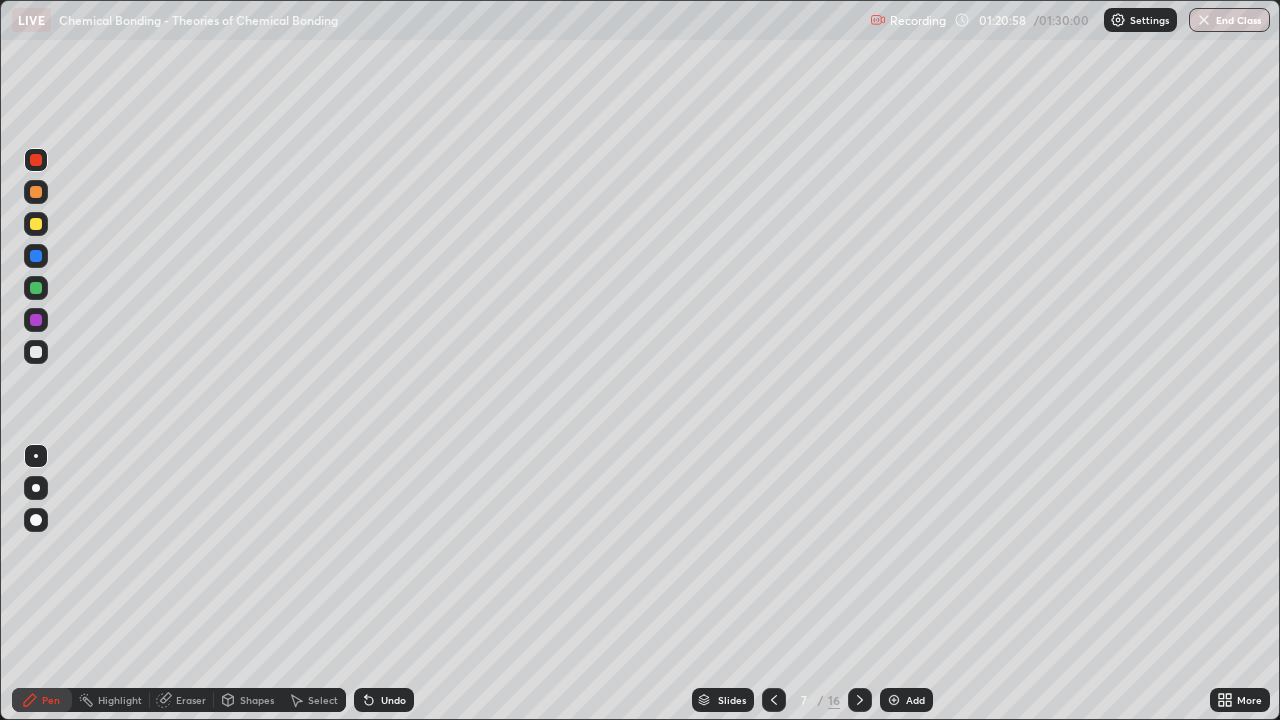 click at bounding box center [36, 160] 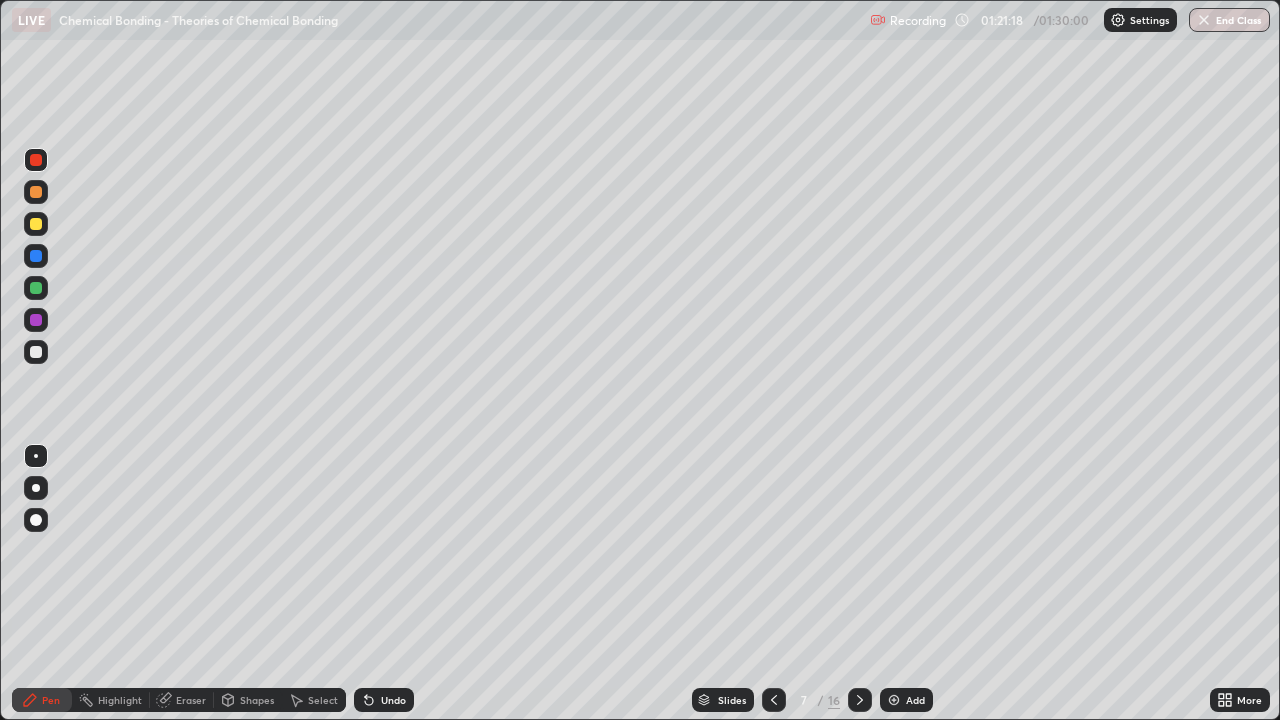 click on "Undo" at bounding box center (384, 700) 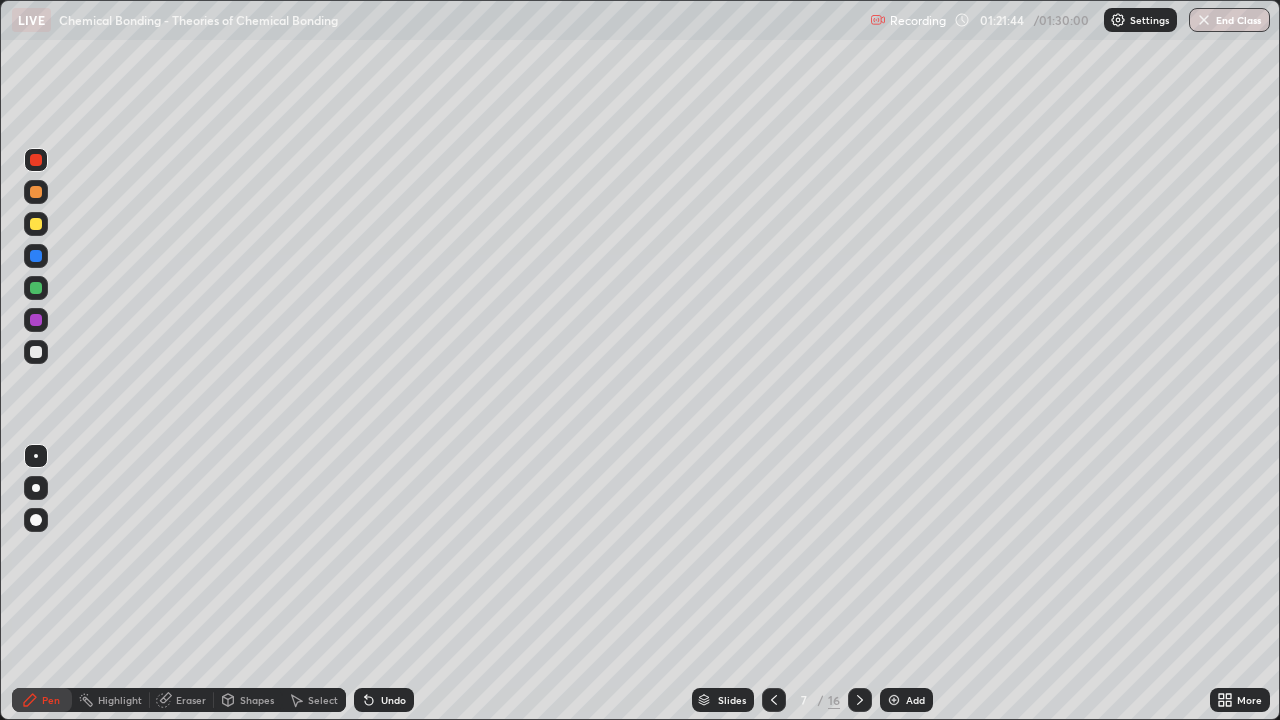 click at bounding box center (36, 224) 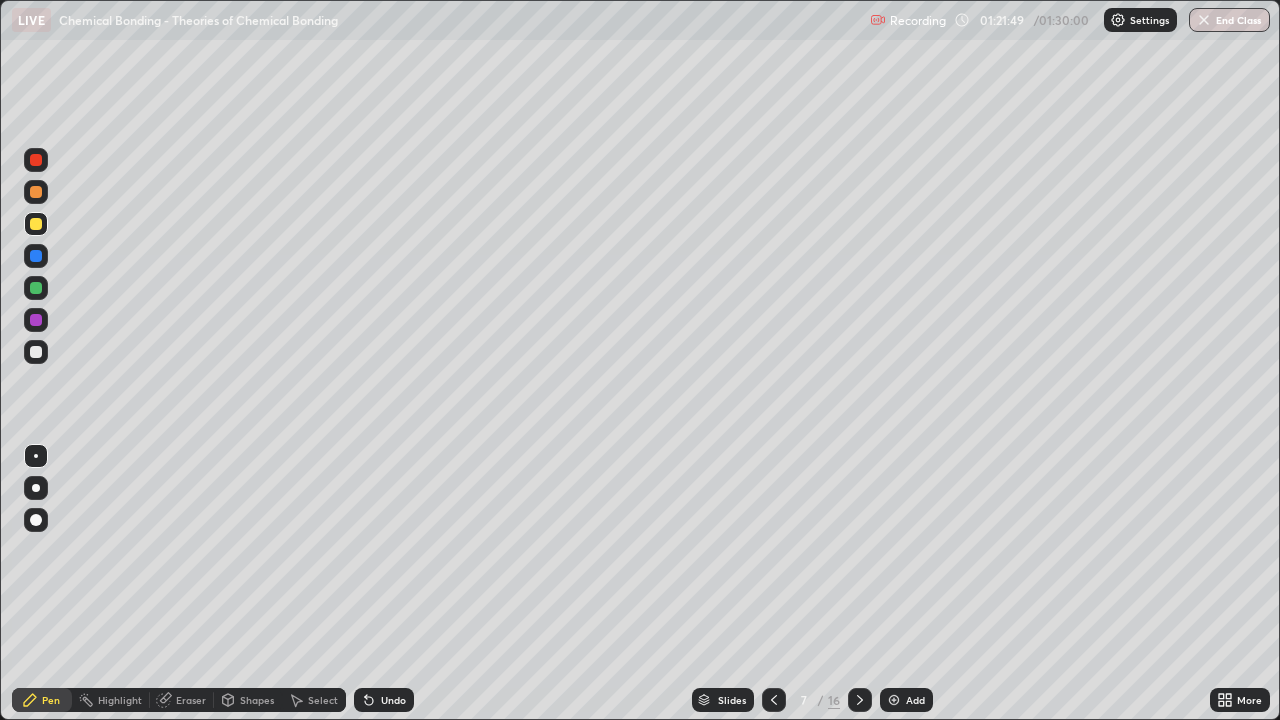 click at bounding box center (36, 160) 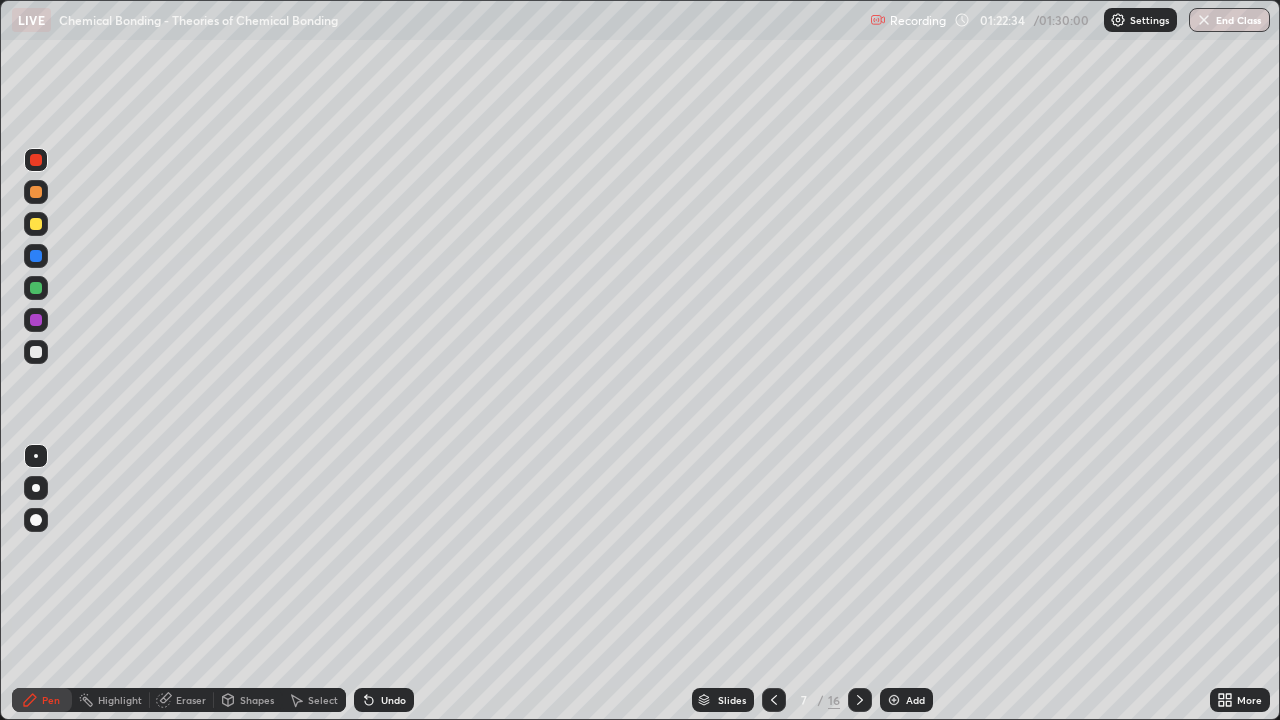 click 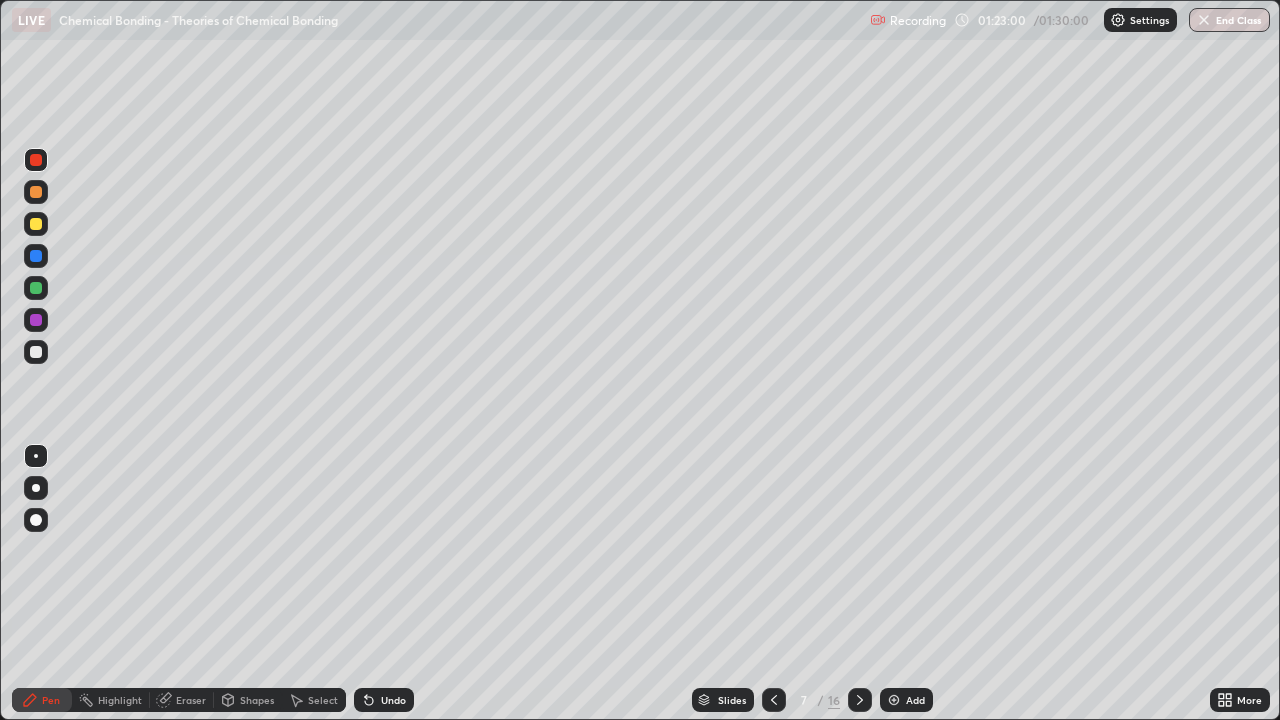 click 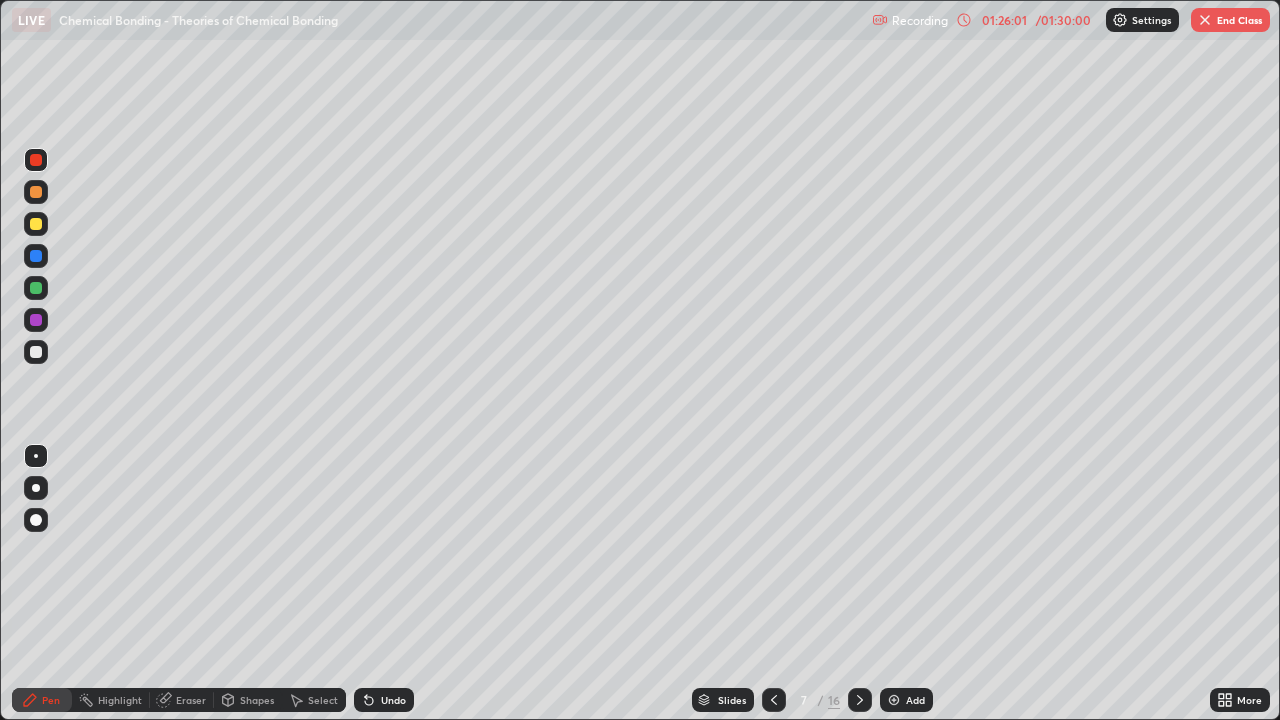 click at bounding box center (36, 288) 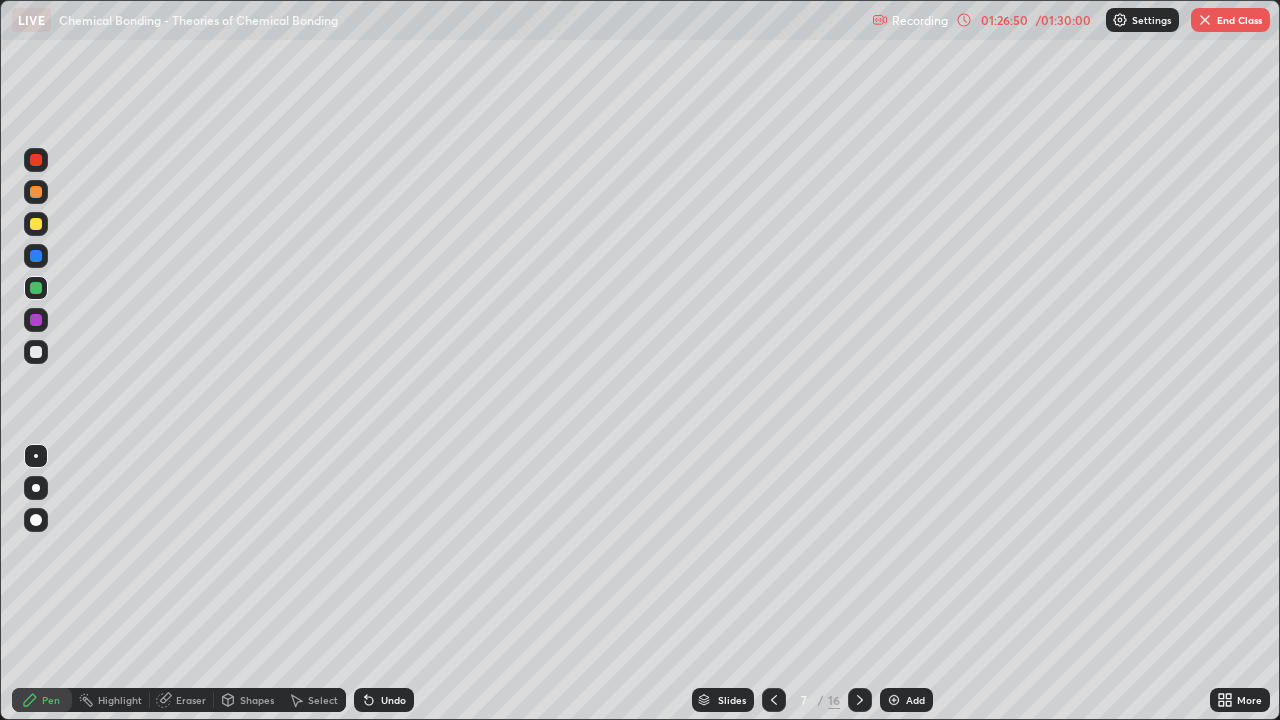 click at bounding box center (36, 256) 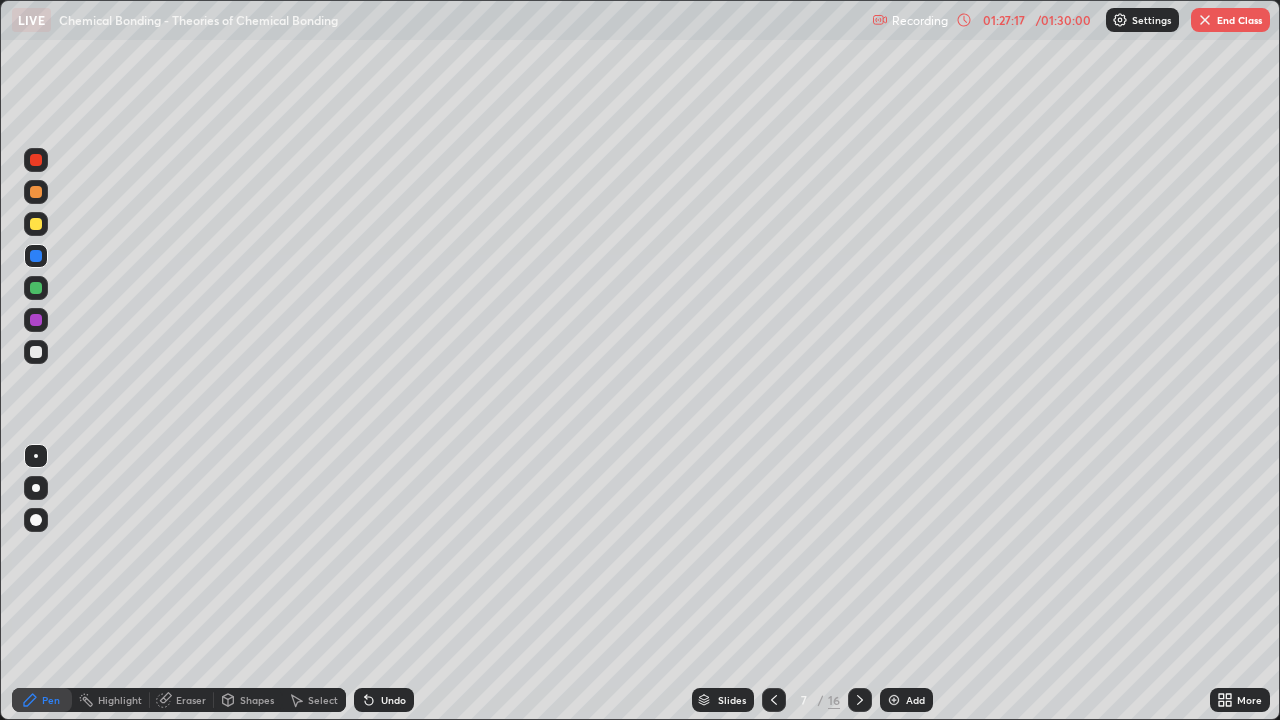 click on "Undo" at bounding box center (384, 700) 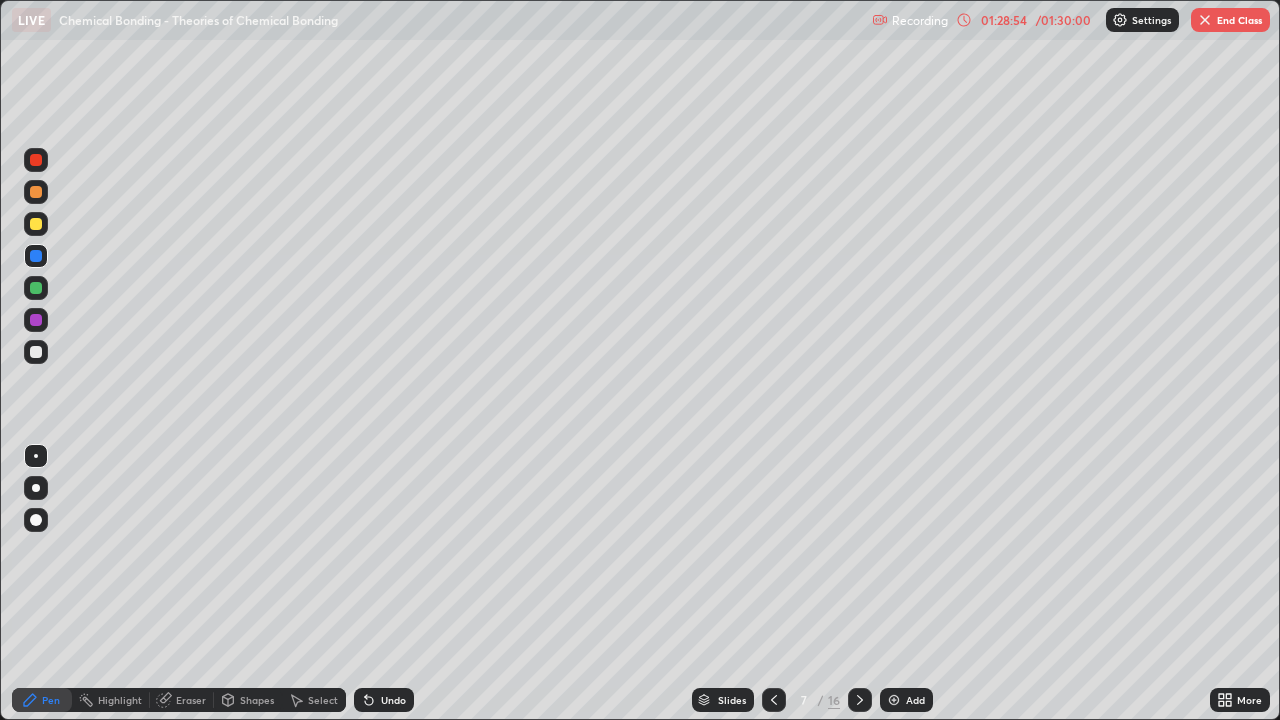 click 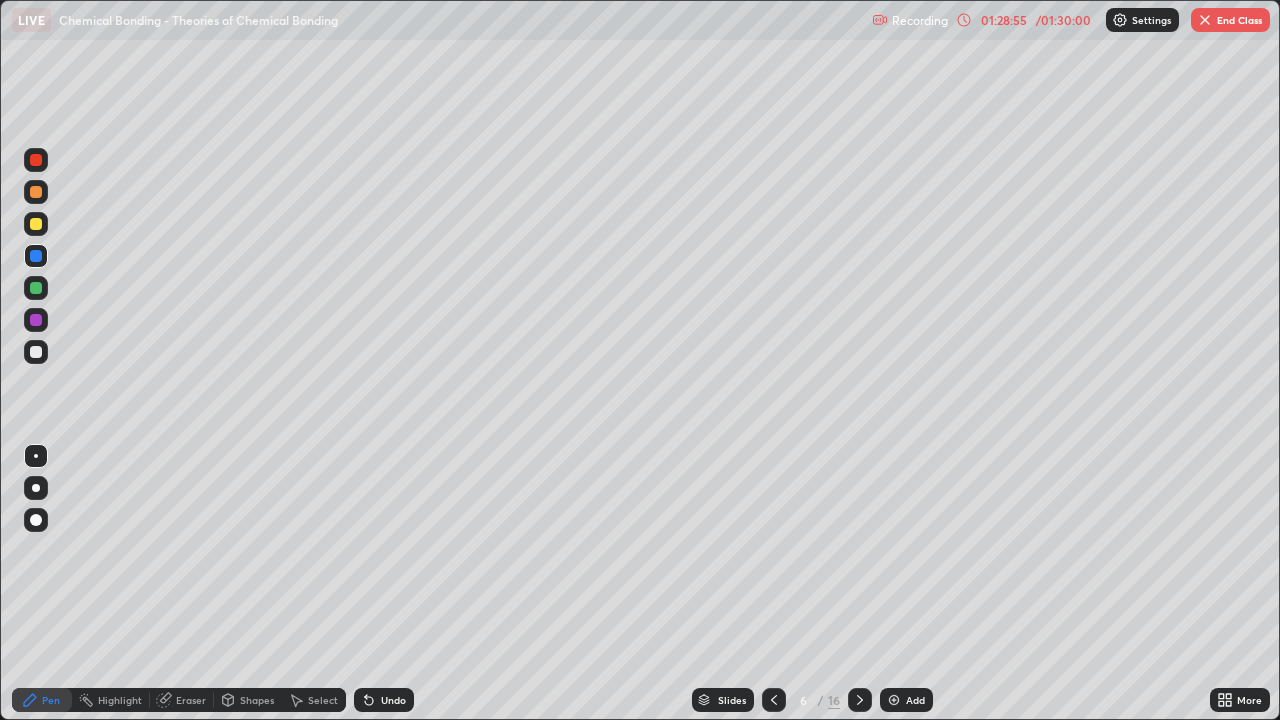 click 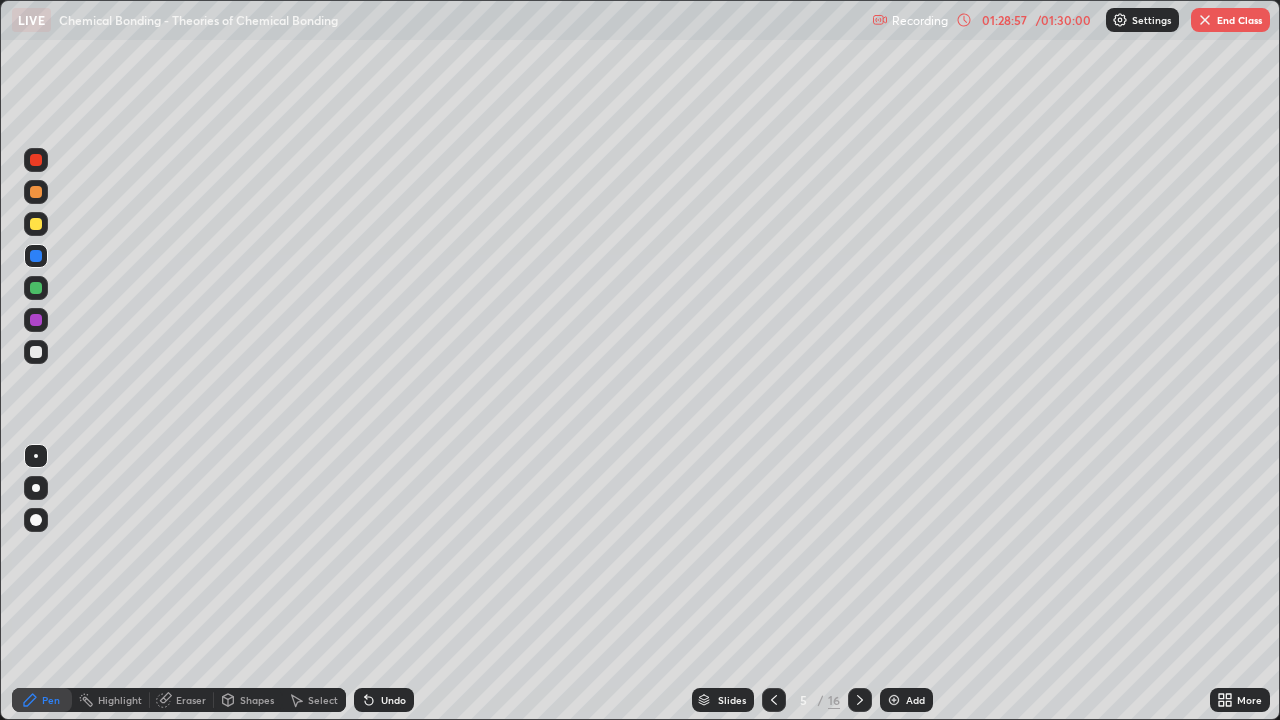 click 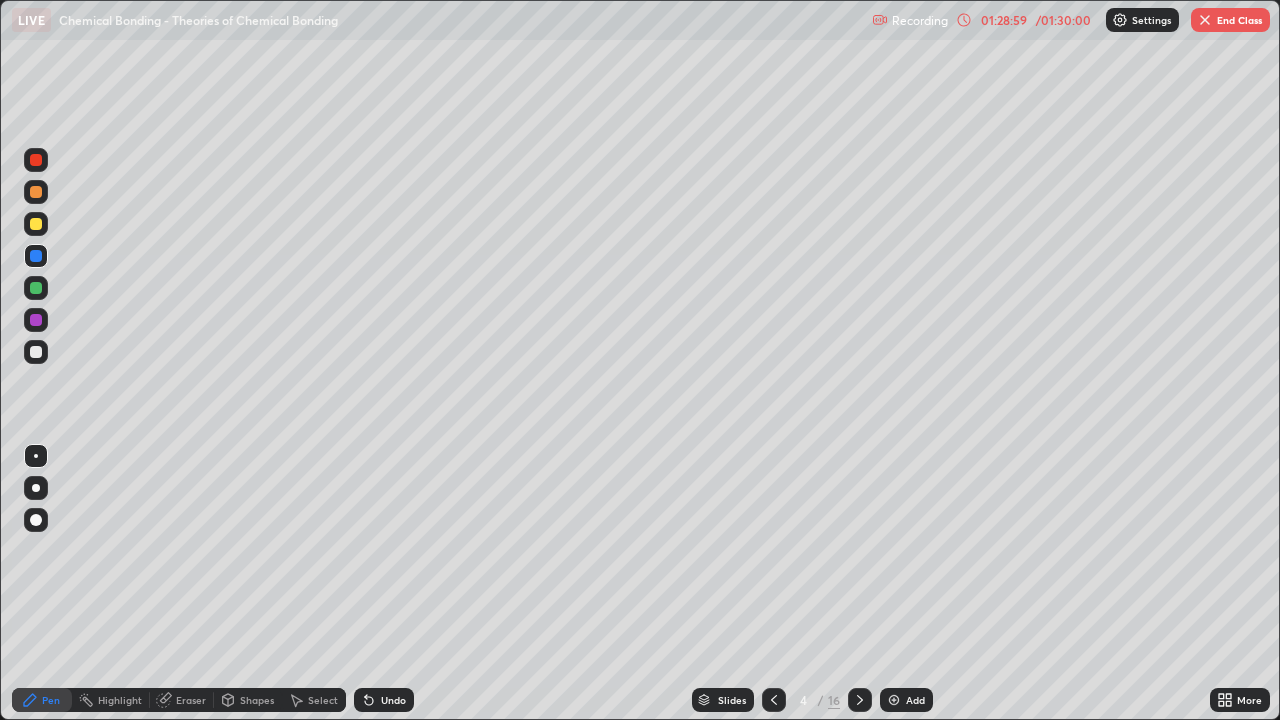 click 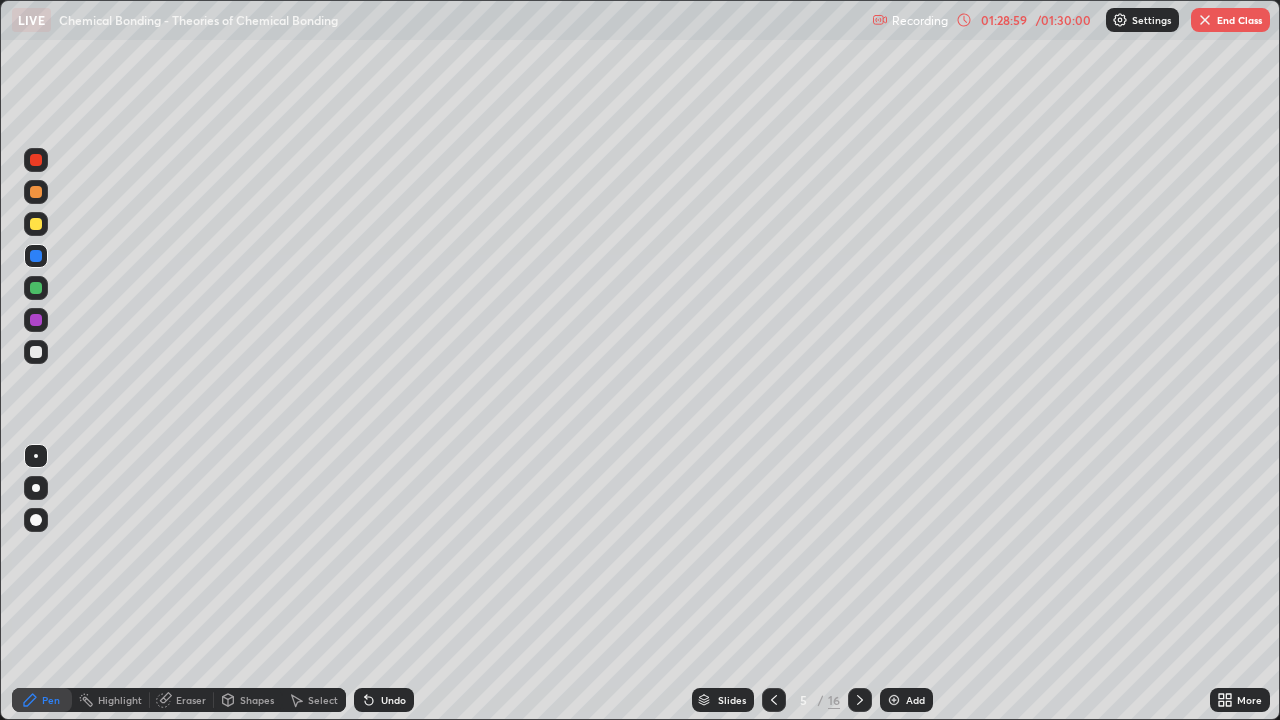 click 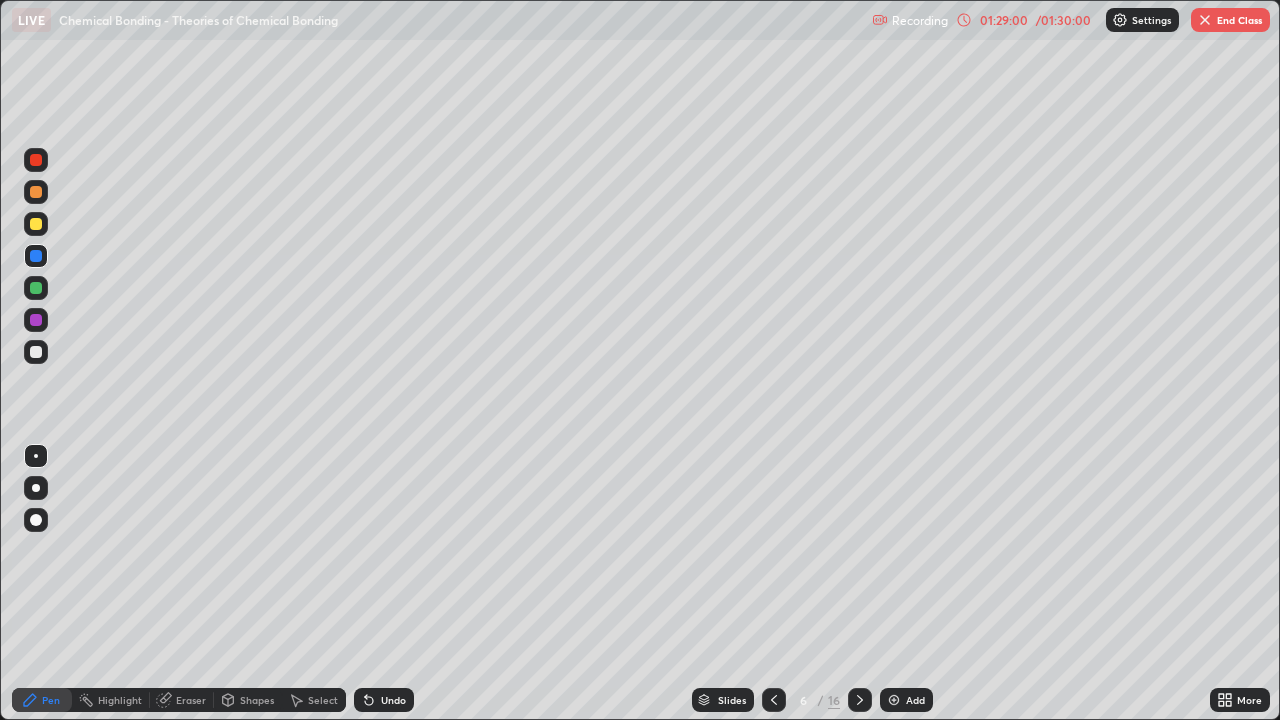 click 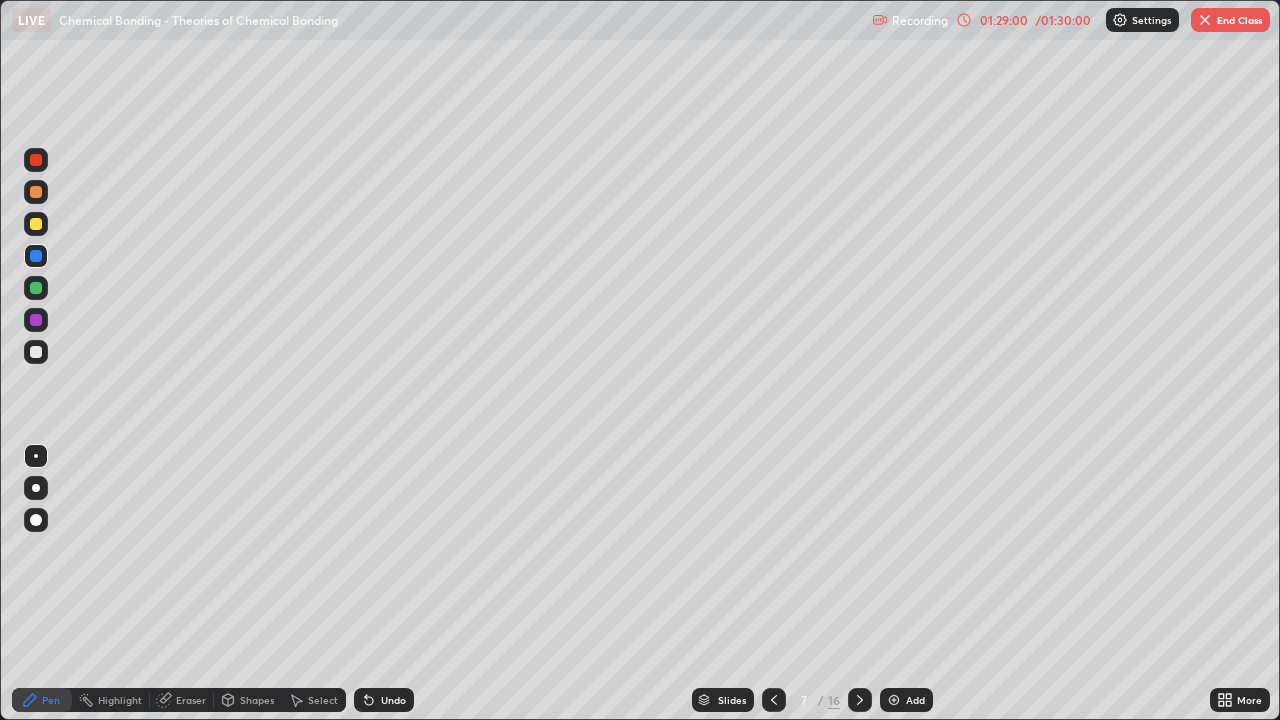 click 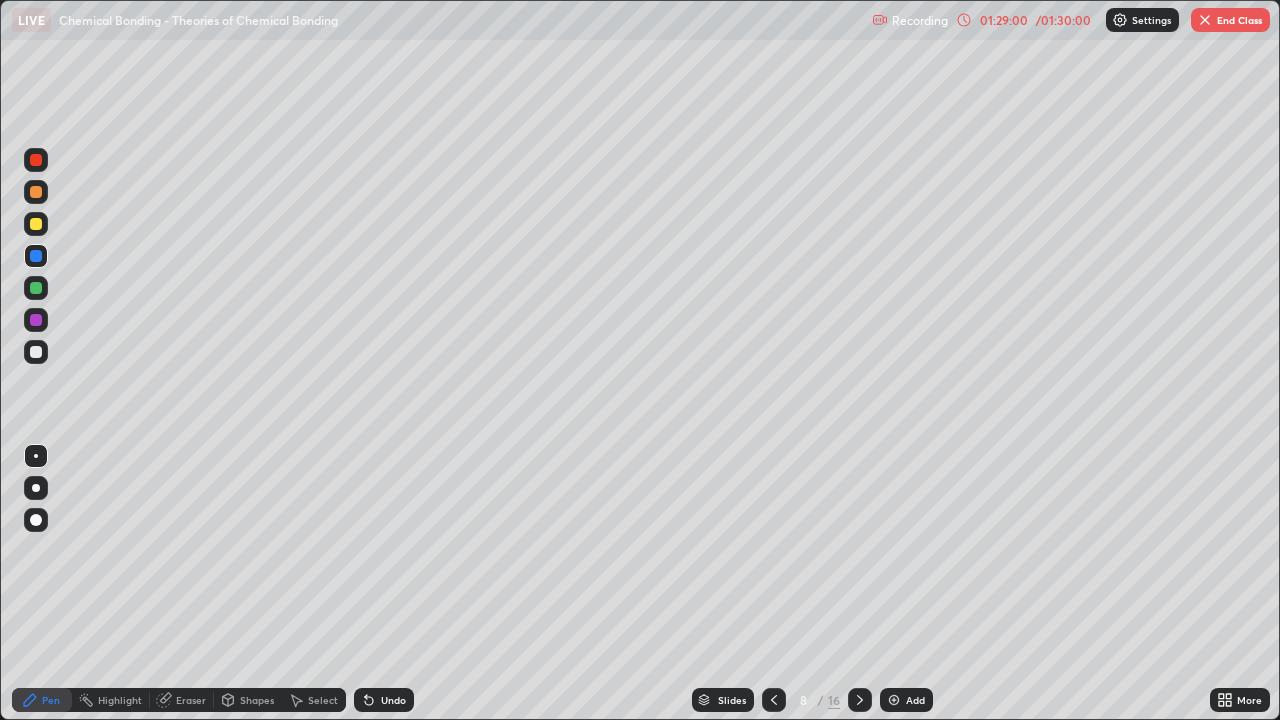 click 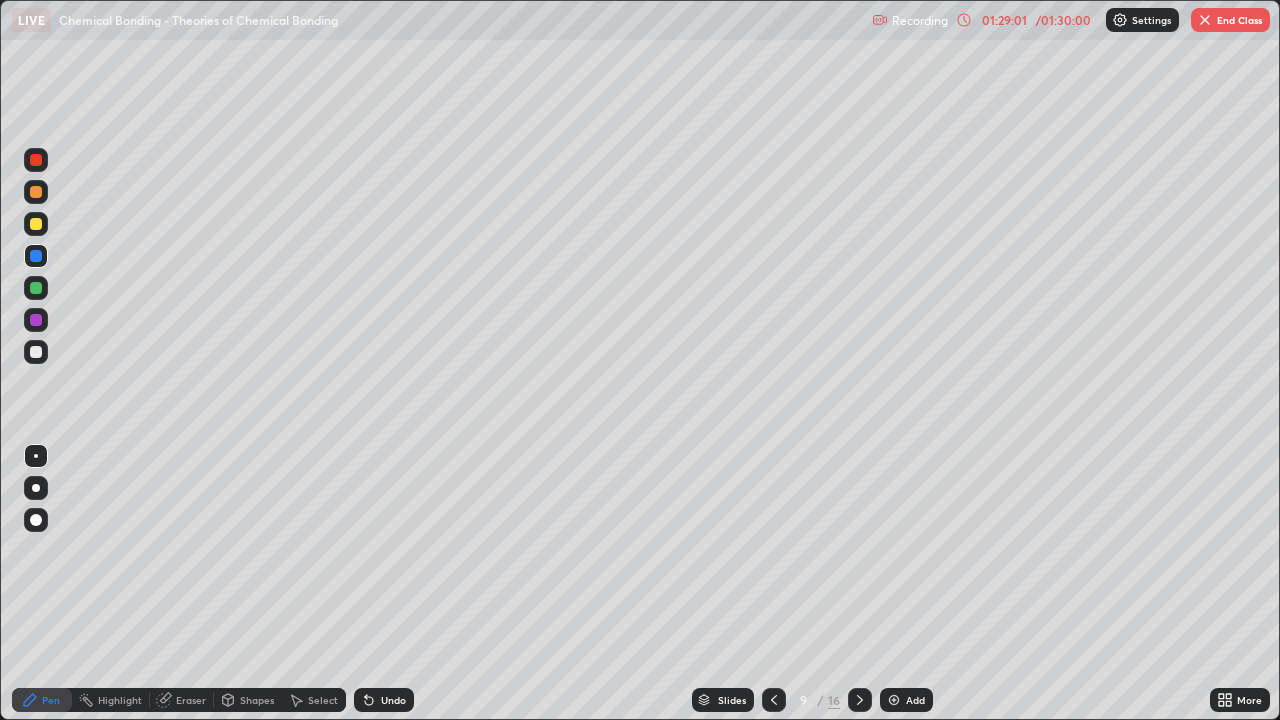 click 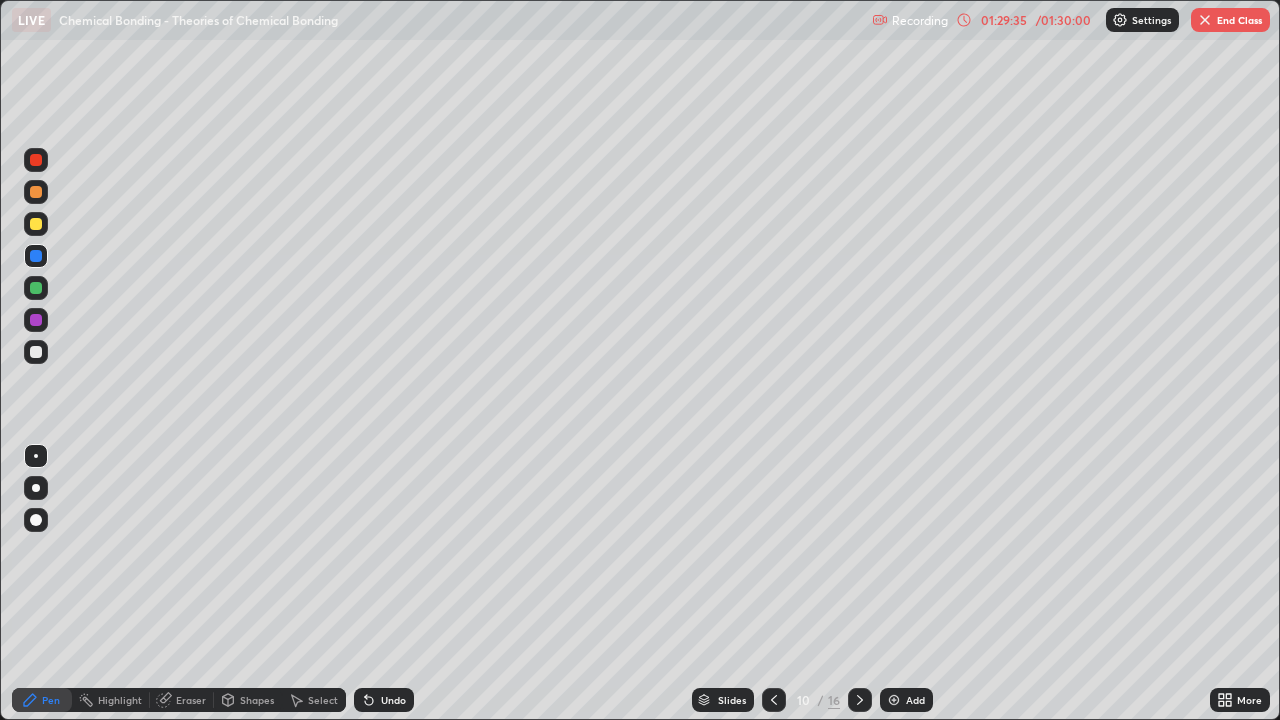click at bounding box center [860, 700] 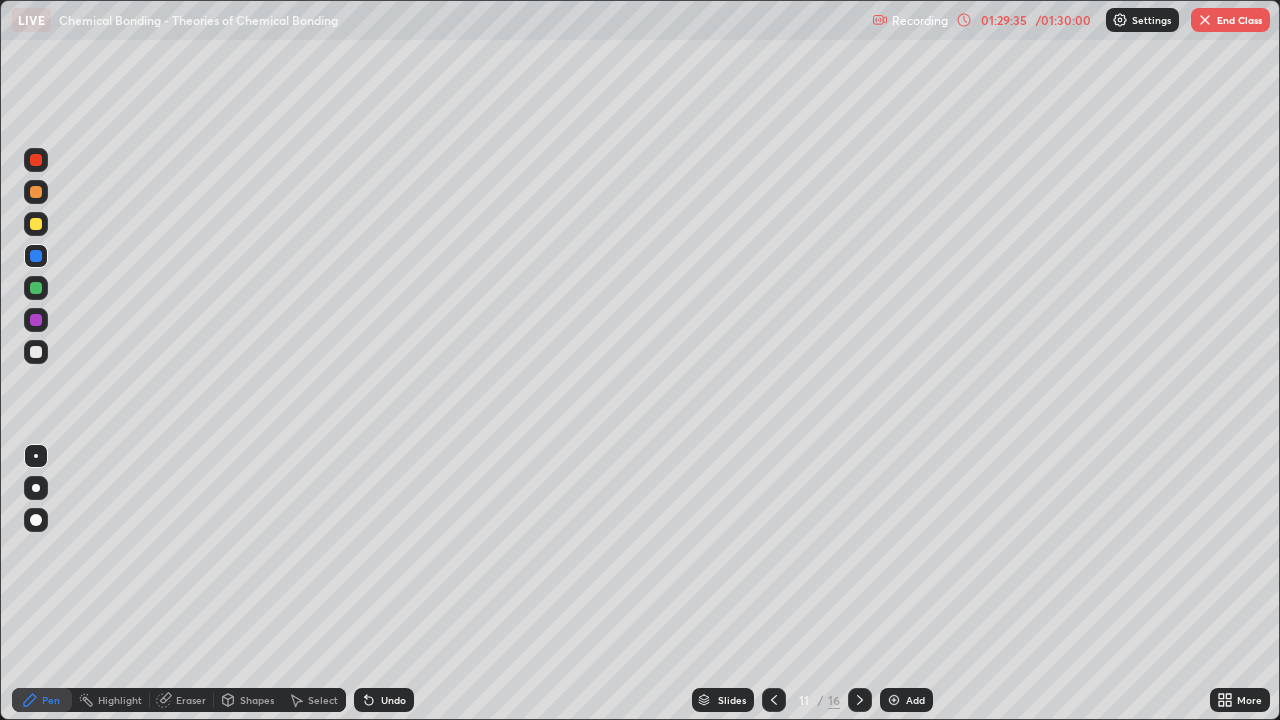 click 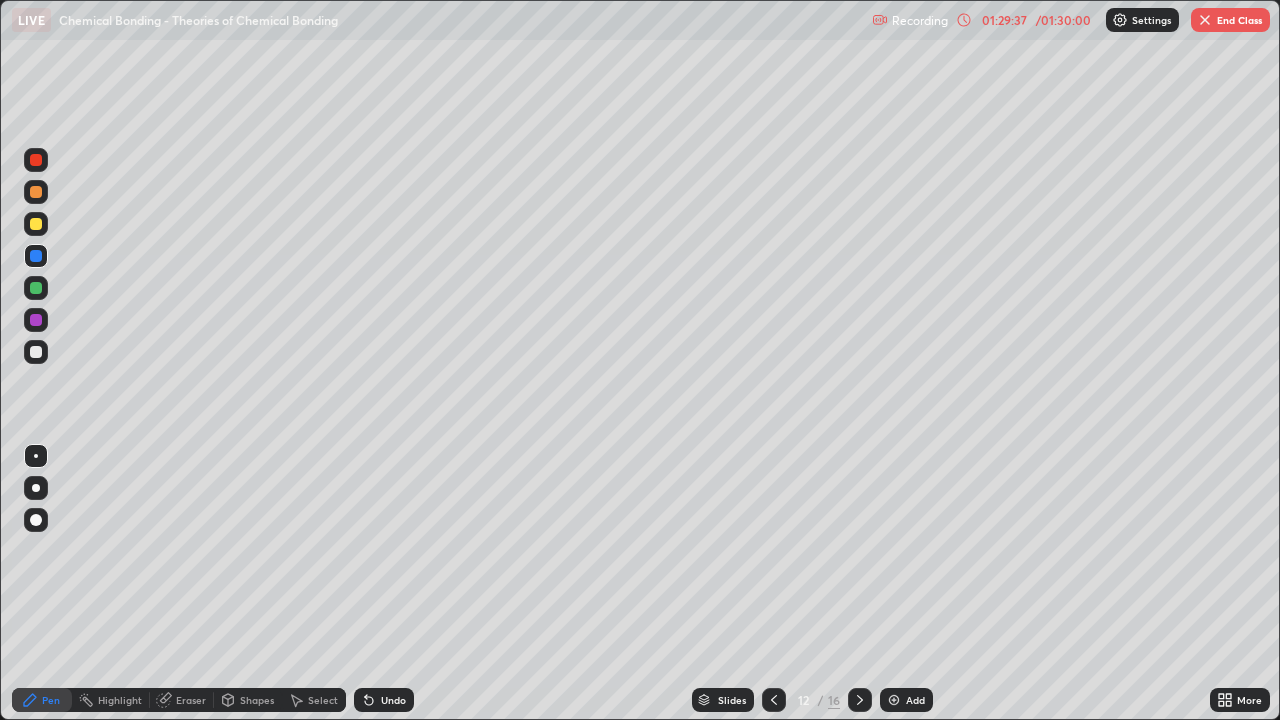click at bounding box center (774, 700) 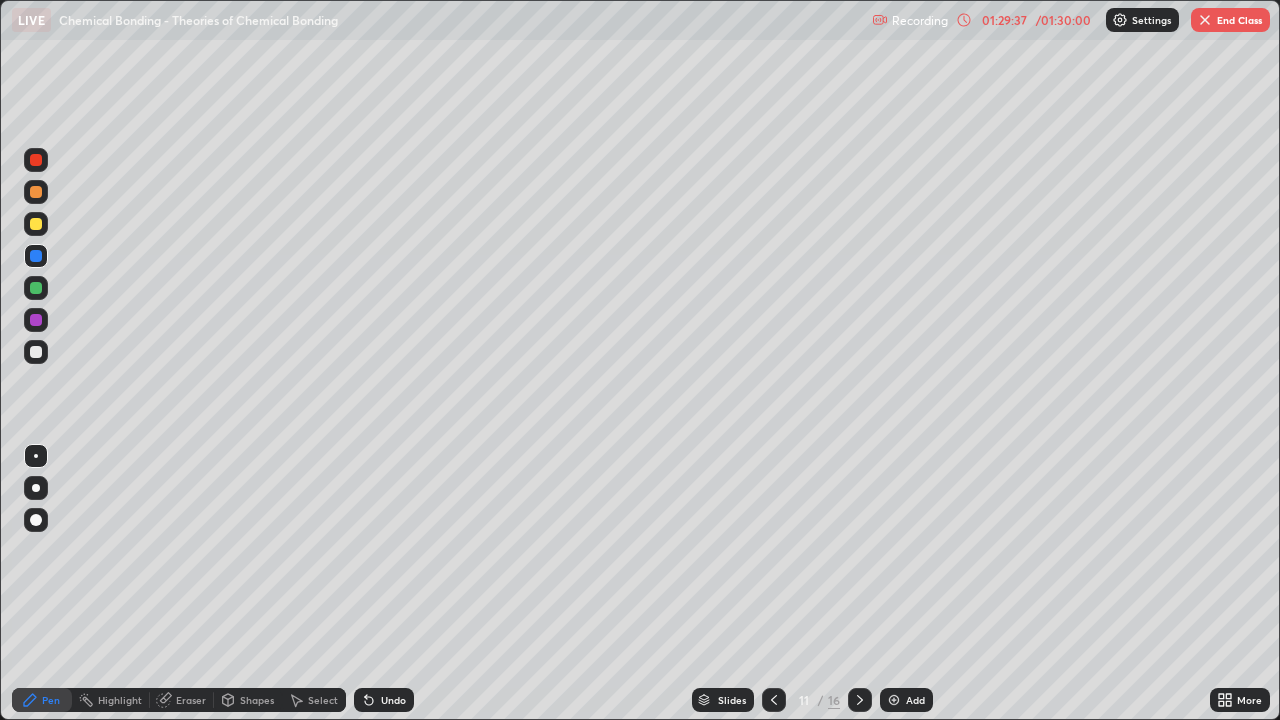 click 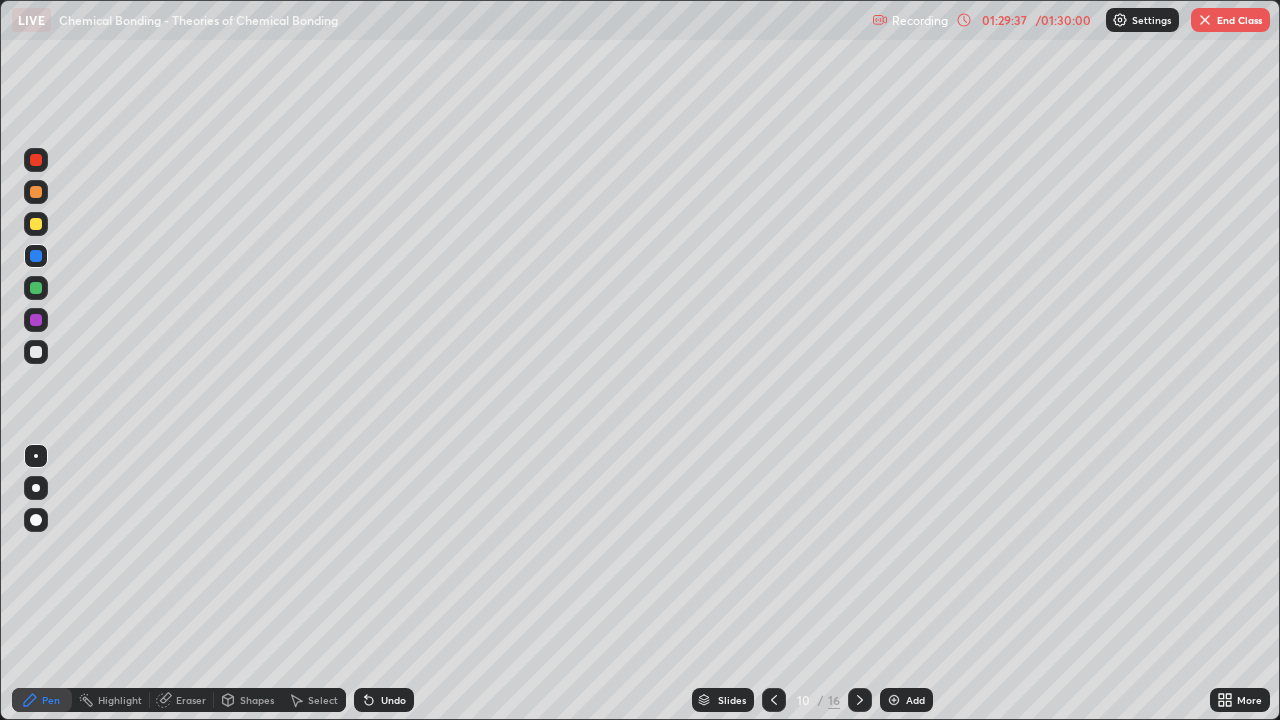 click 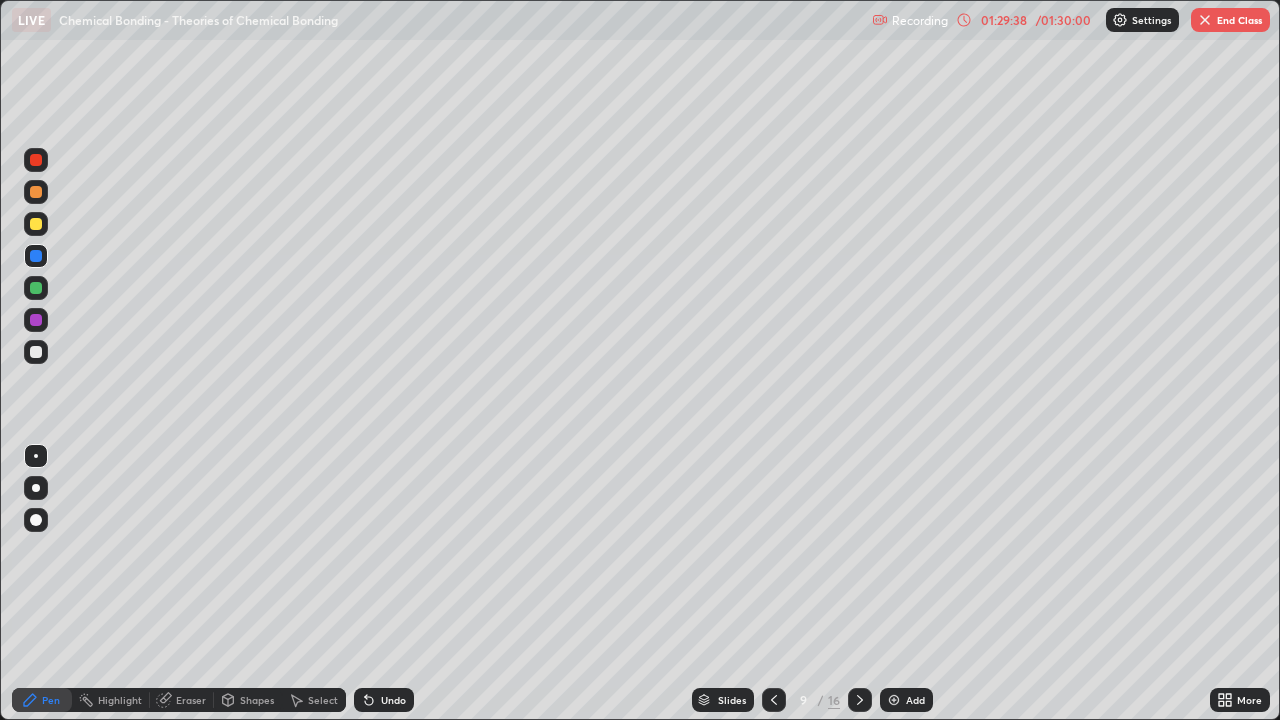 click 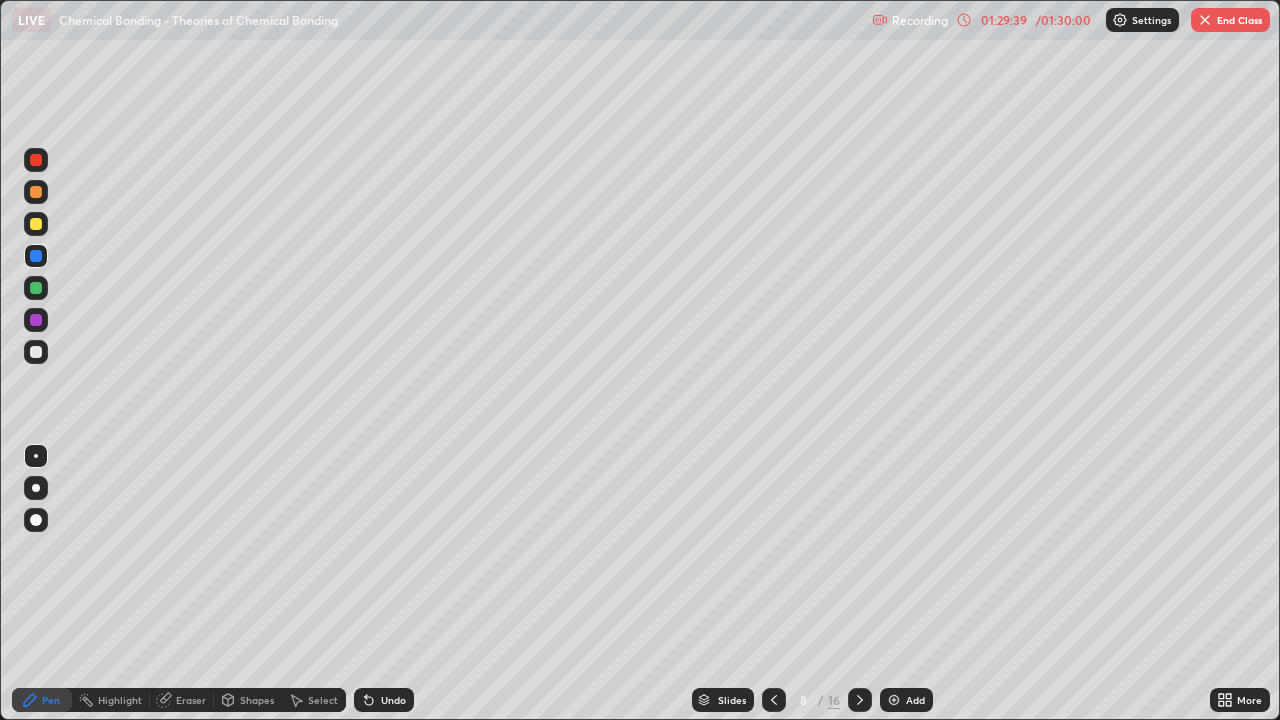 click 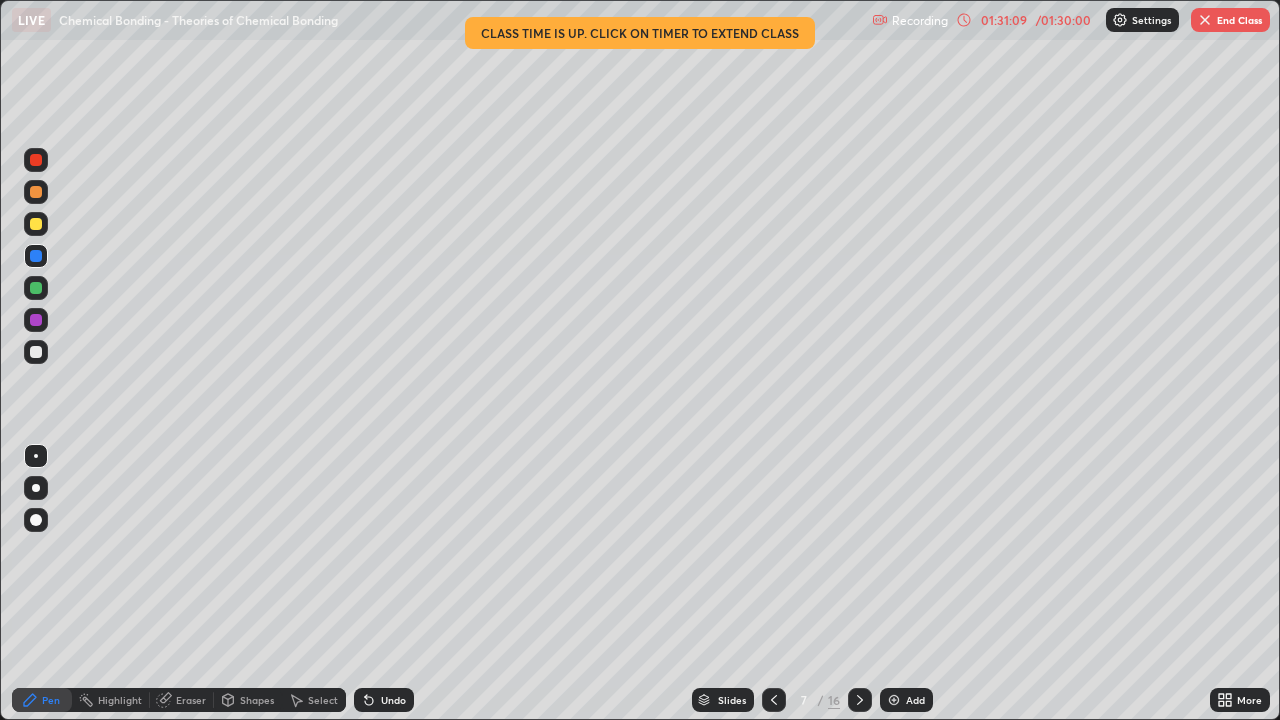 click on "End Class" at bounding box center (1230, 20) 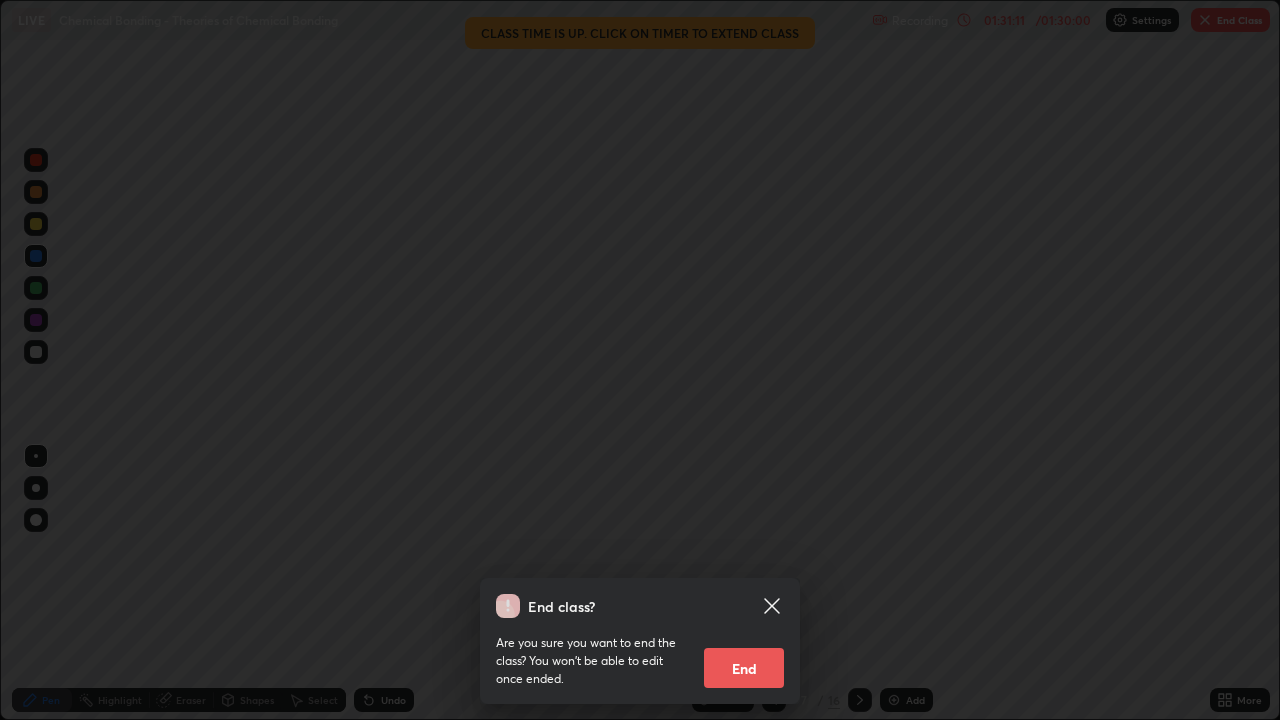 click on "End" at bounding box center [744, 668] 